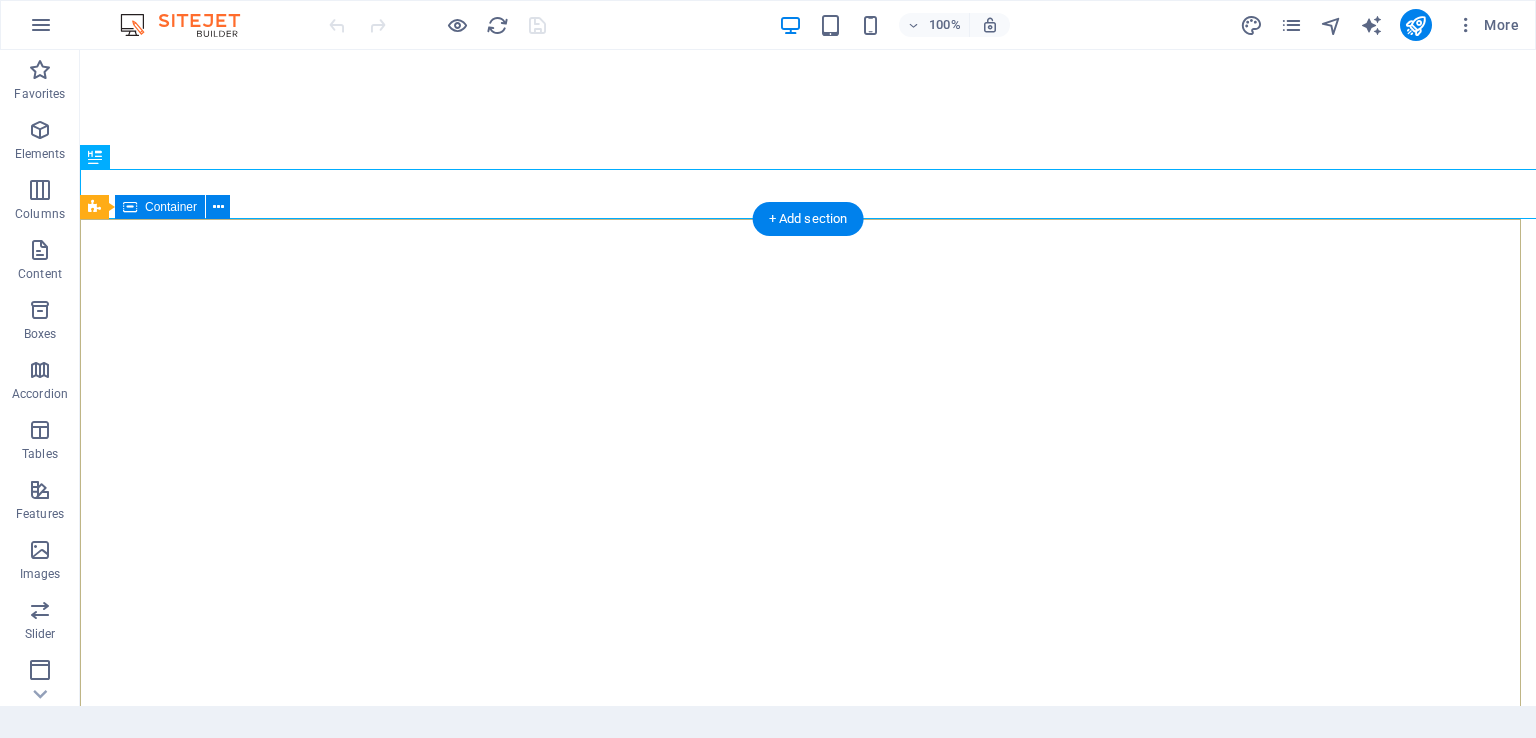 scroll, scrollTop: 0, scrollLeft: 0, axis: both 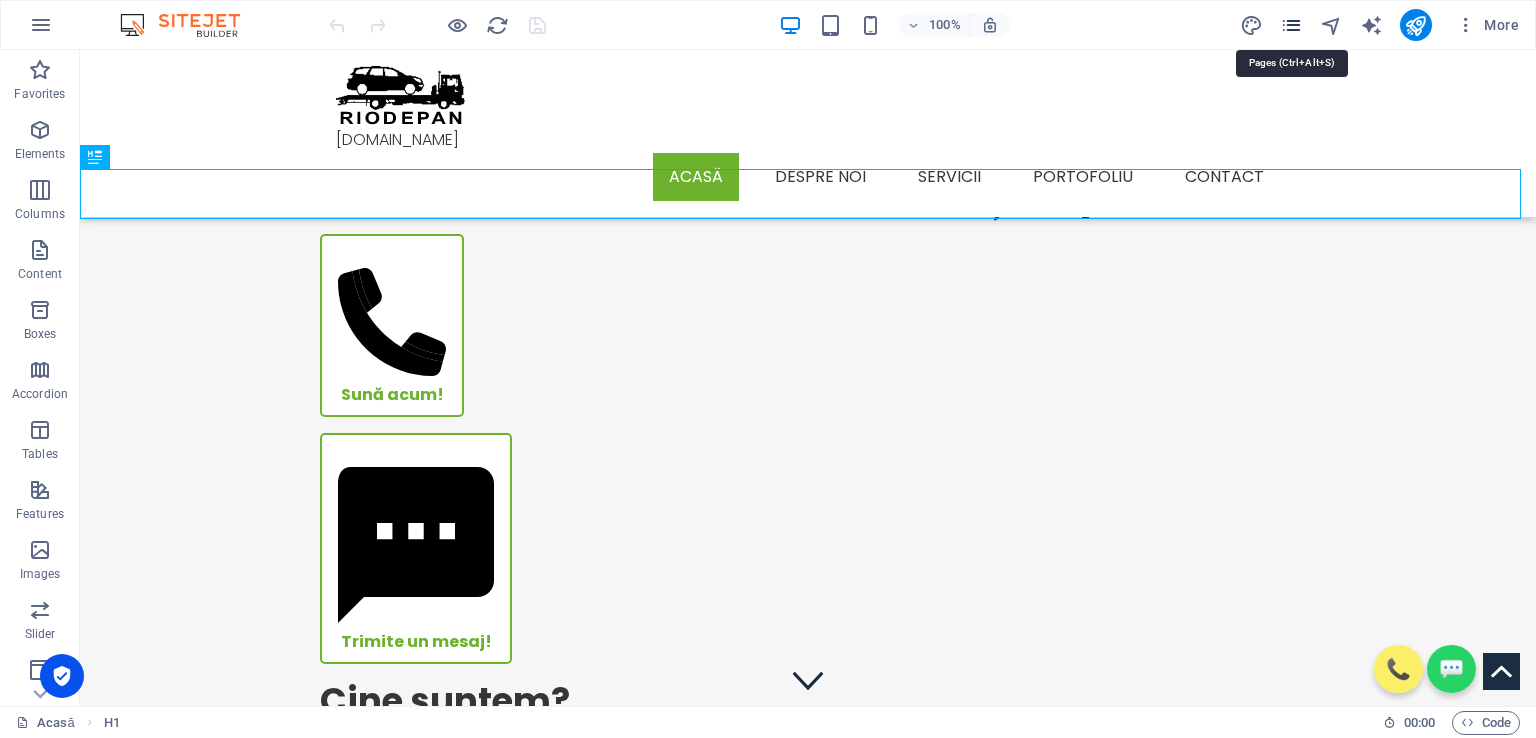 click at bounding box center (1291, 25) 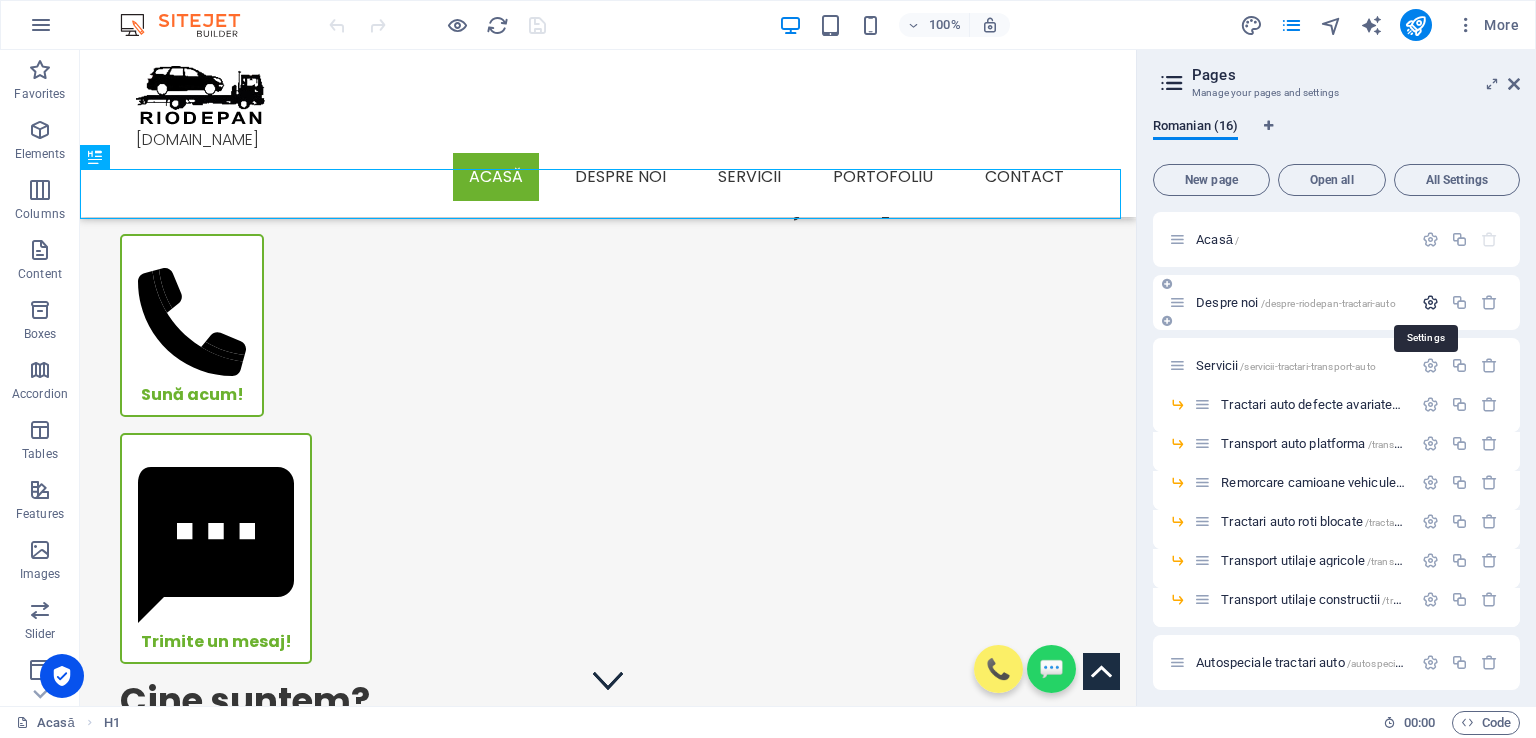 click at bounding box center (1430, 302) 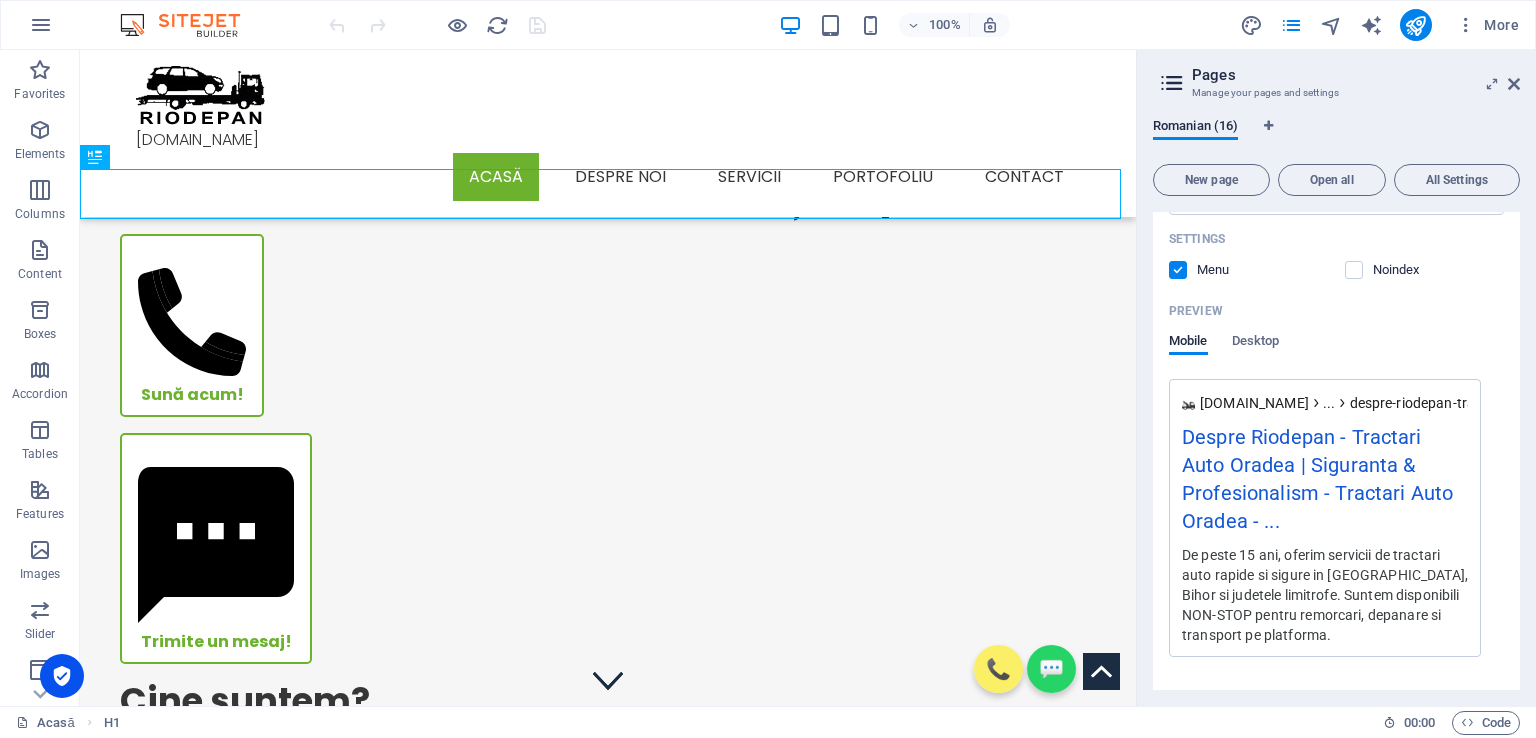 scroll, scrollTop: 700, scrollLeft: 0, axis: vertical 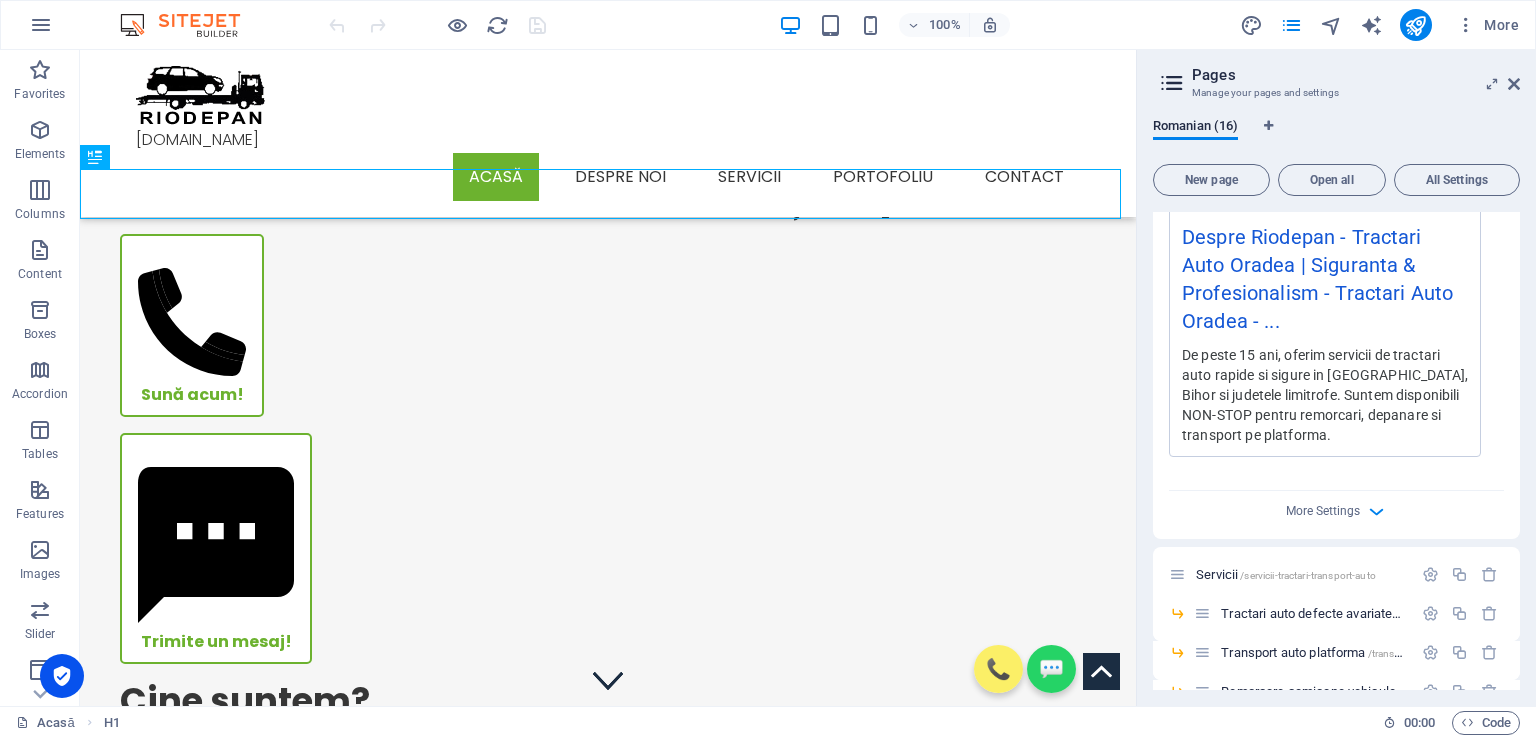 click on "More Settings" at bounding box center (1336, 507) 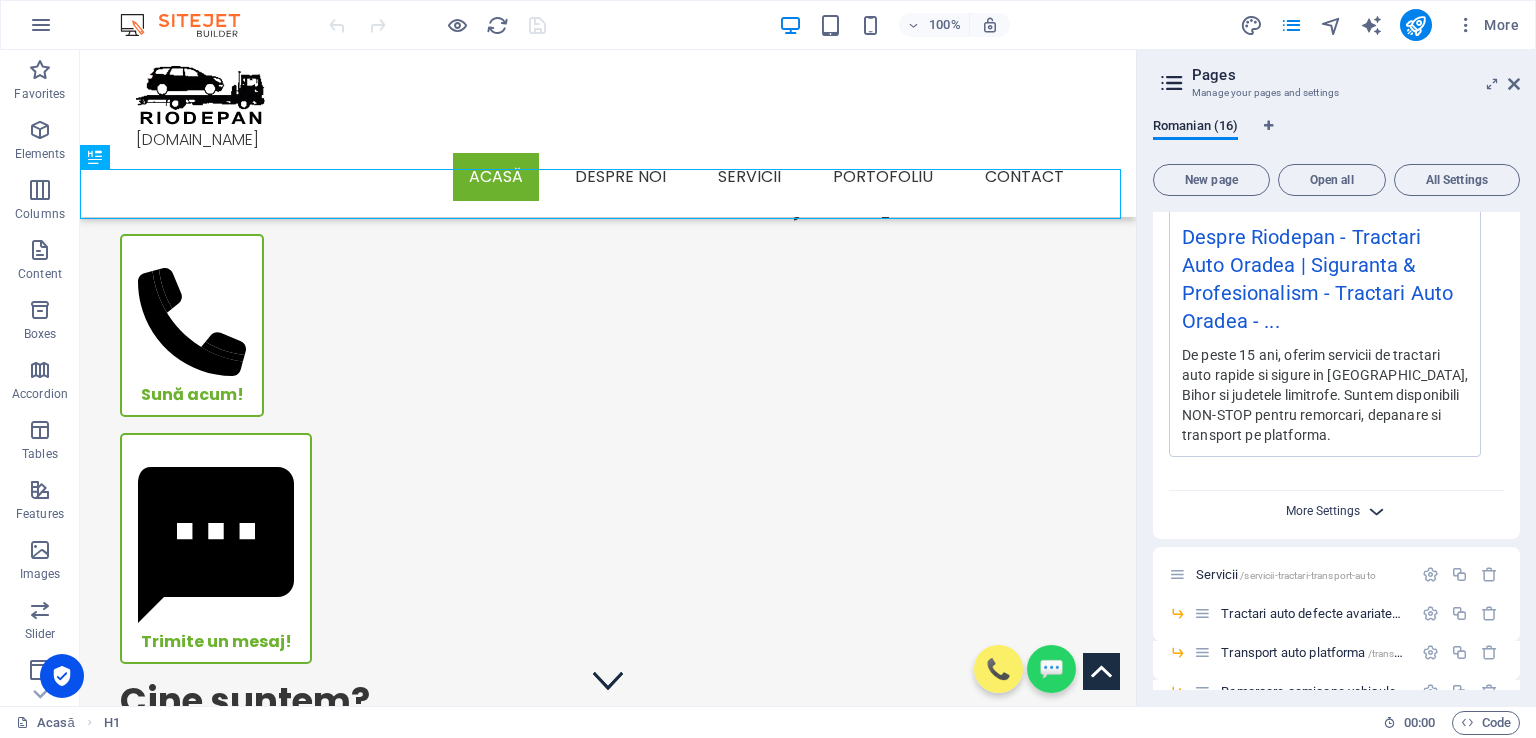 click on "More Settings" at bounding box center (1323, 511) 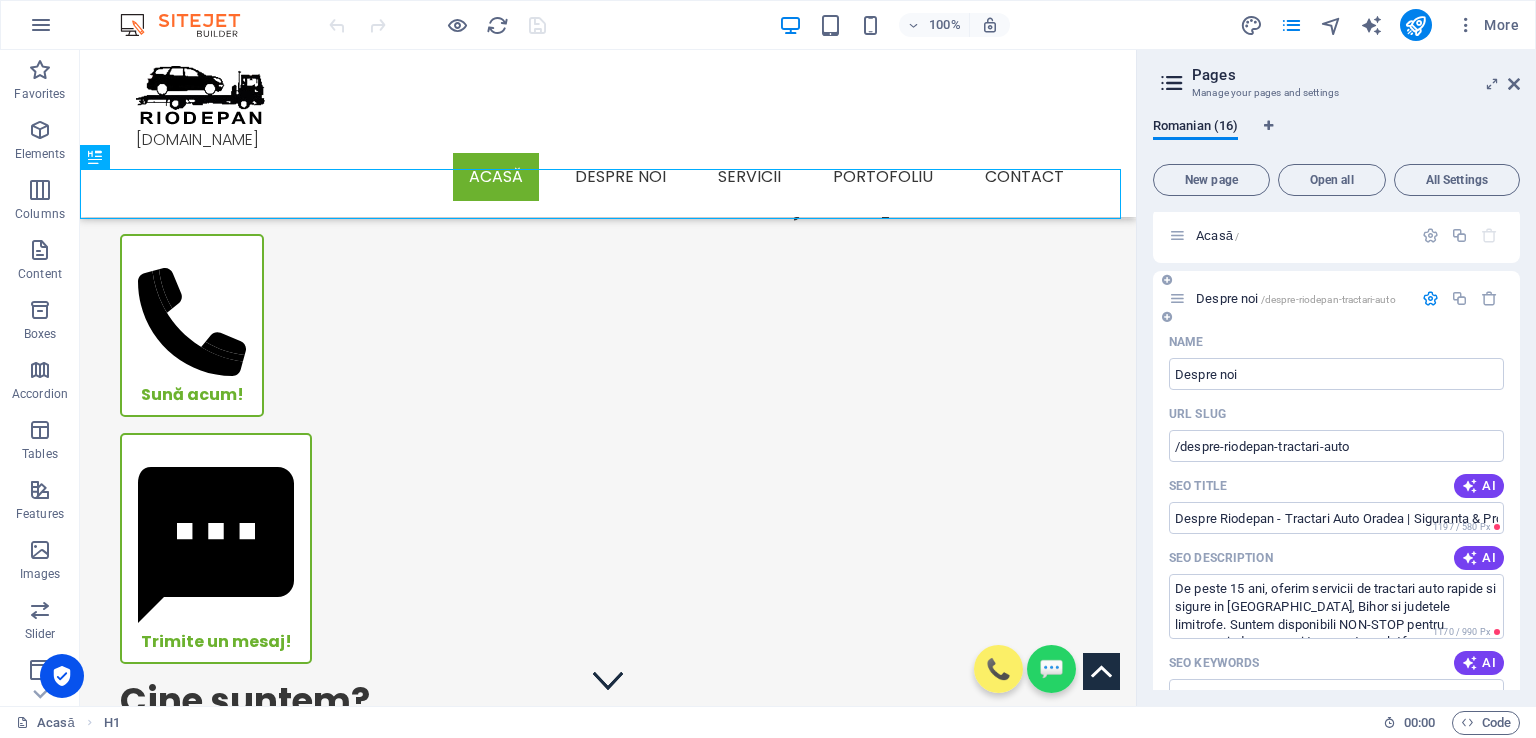 scroll, scrollTop: 0, scrollLeft: 0, axis: both 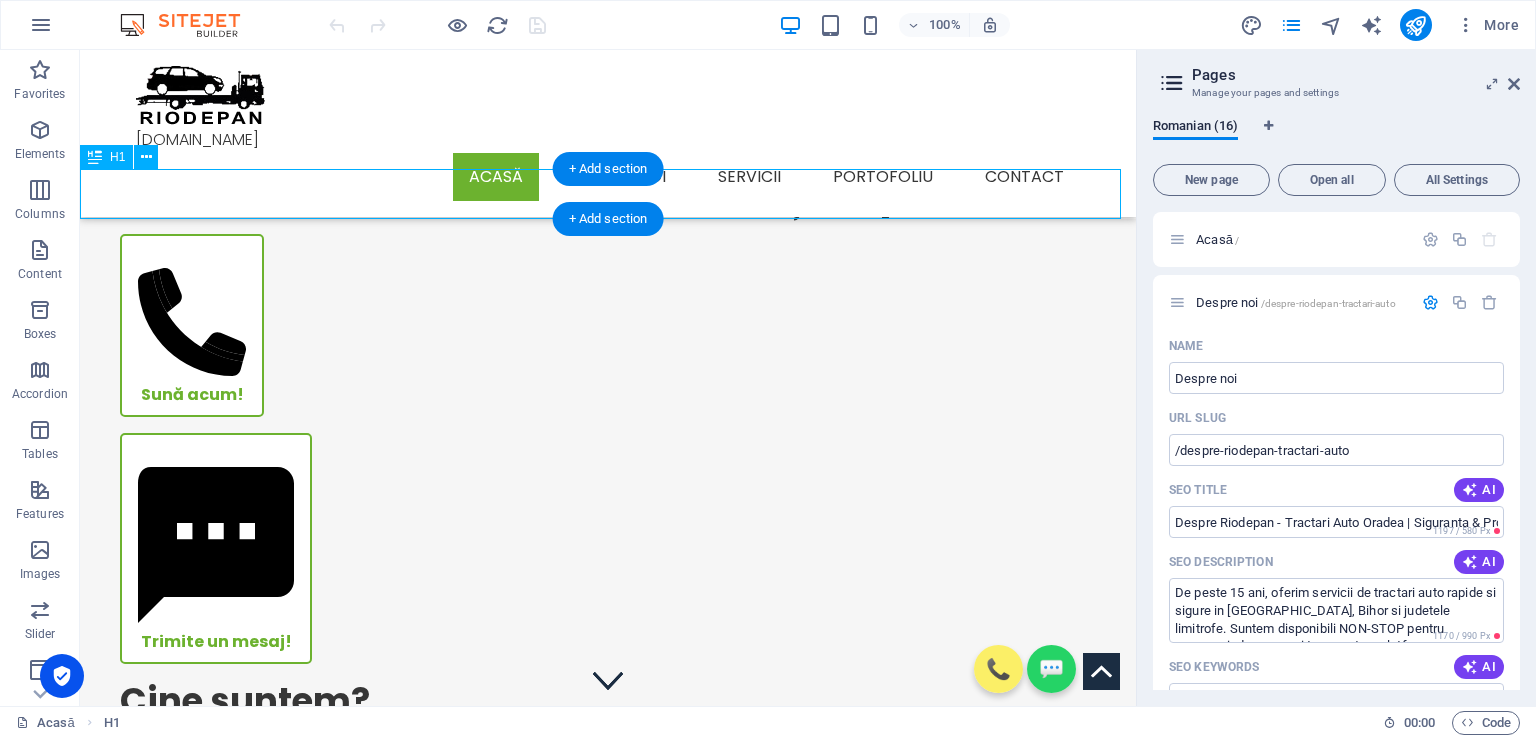 click on "Tractări auto Oradea - intervenții rapide 24/7" at bounding box center [608, 194] 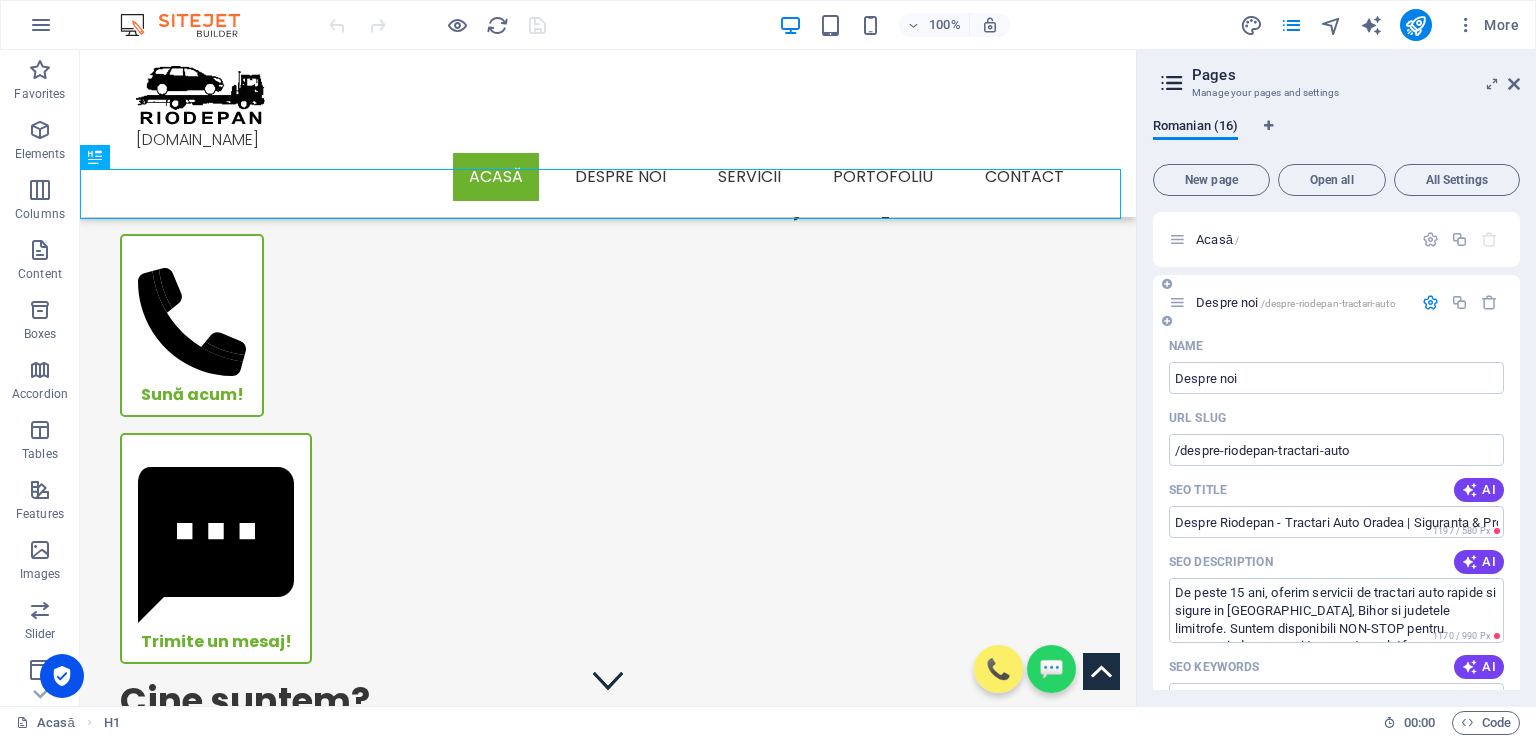click on "Despre noi /despre-riodepan-tractari-auto" at bounding box center [1296, 302] 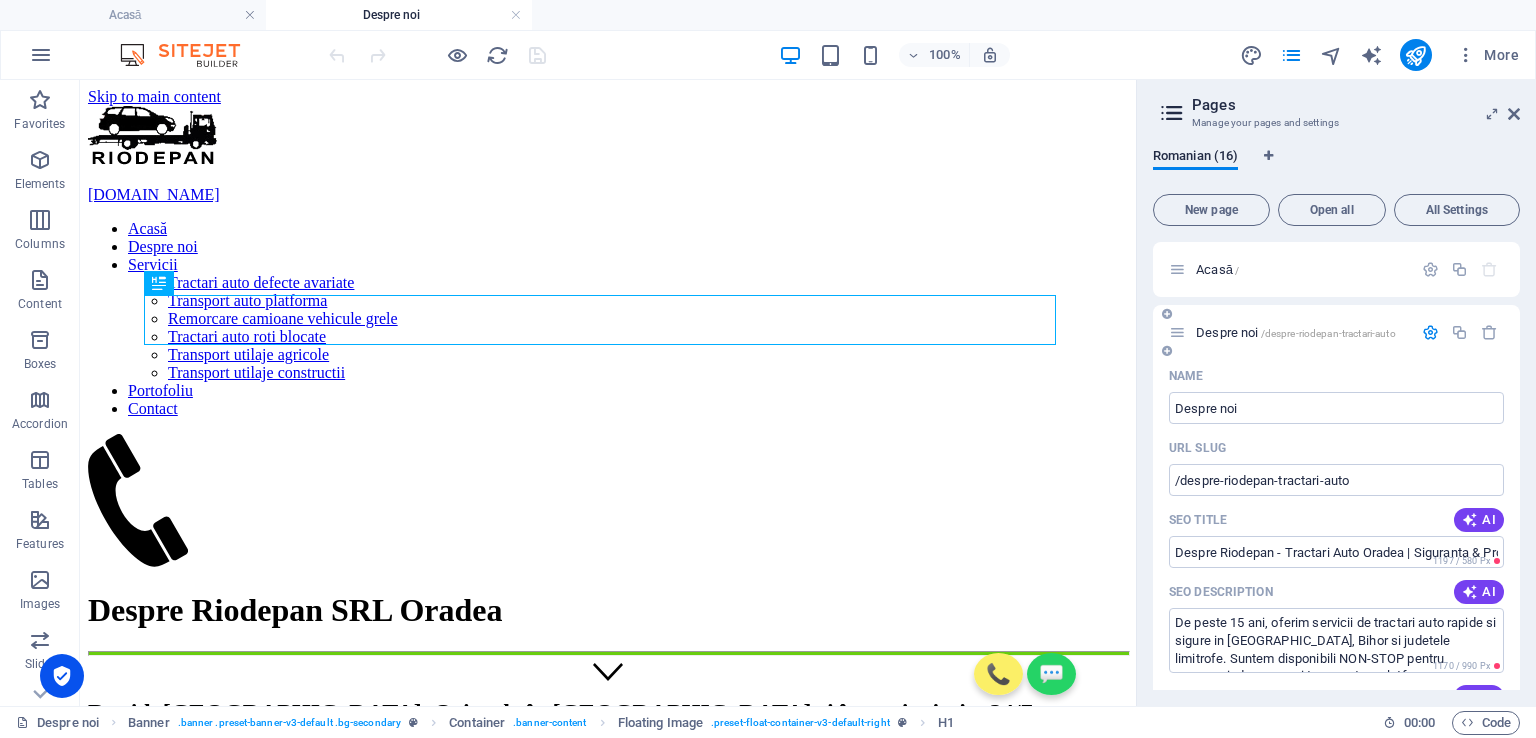 scroll, scrollTop: 0, scrollLeft: 0, axis: both 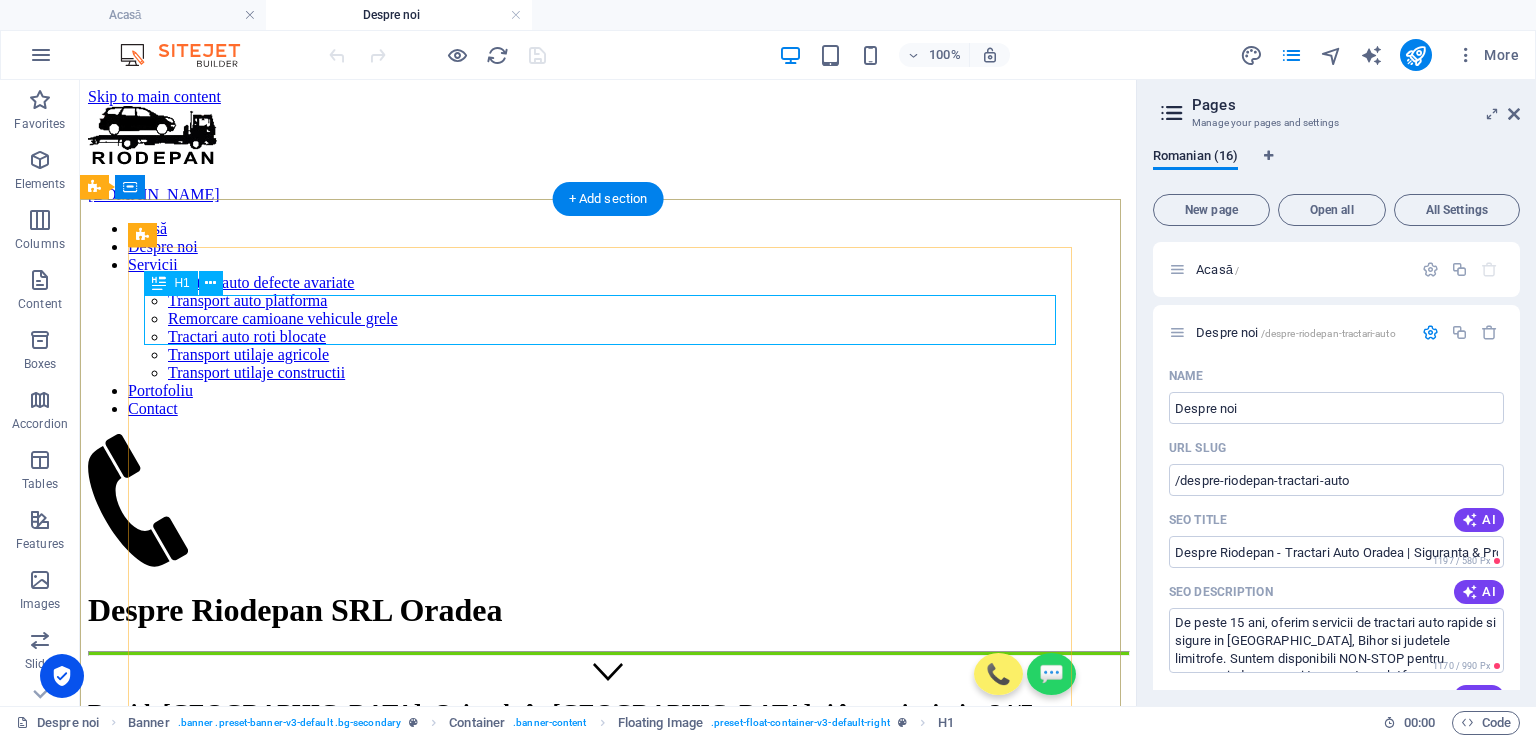click on "Despre Riodepan SRL Oradea" at bounding box center (608, 610) 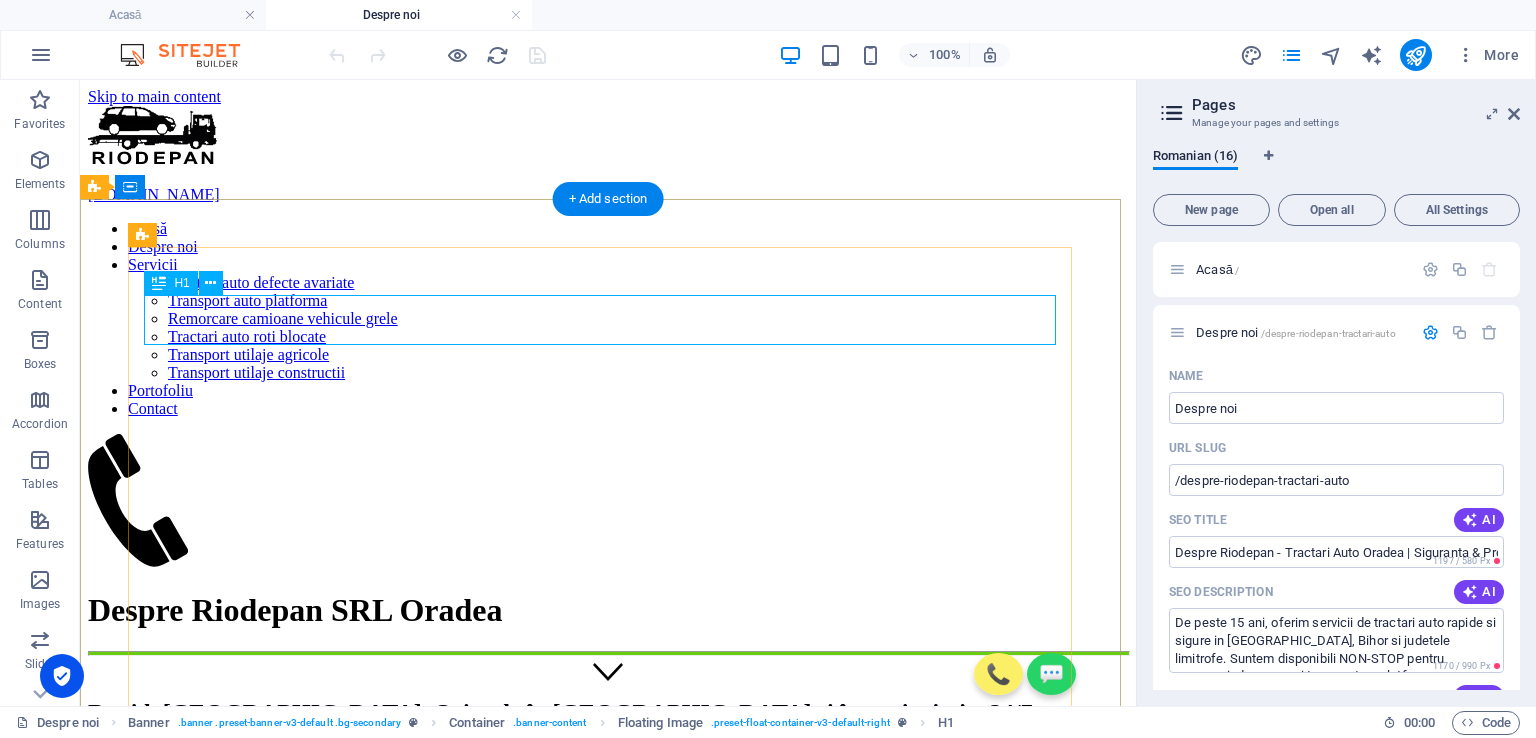 click on "Despre Riodepan SRL Oradea" at bounding box center [608, 610] 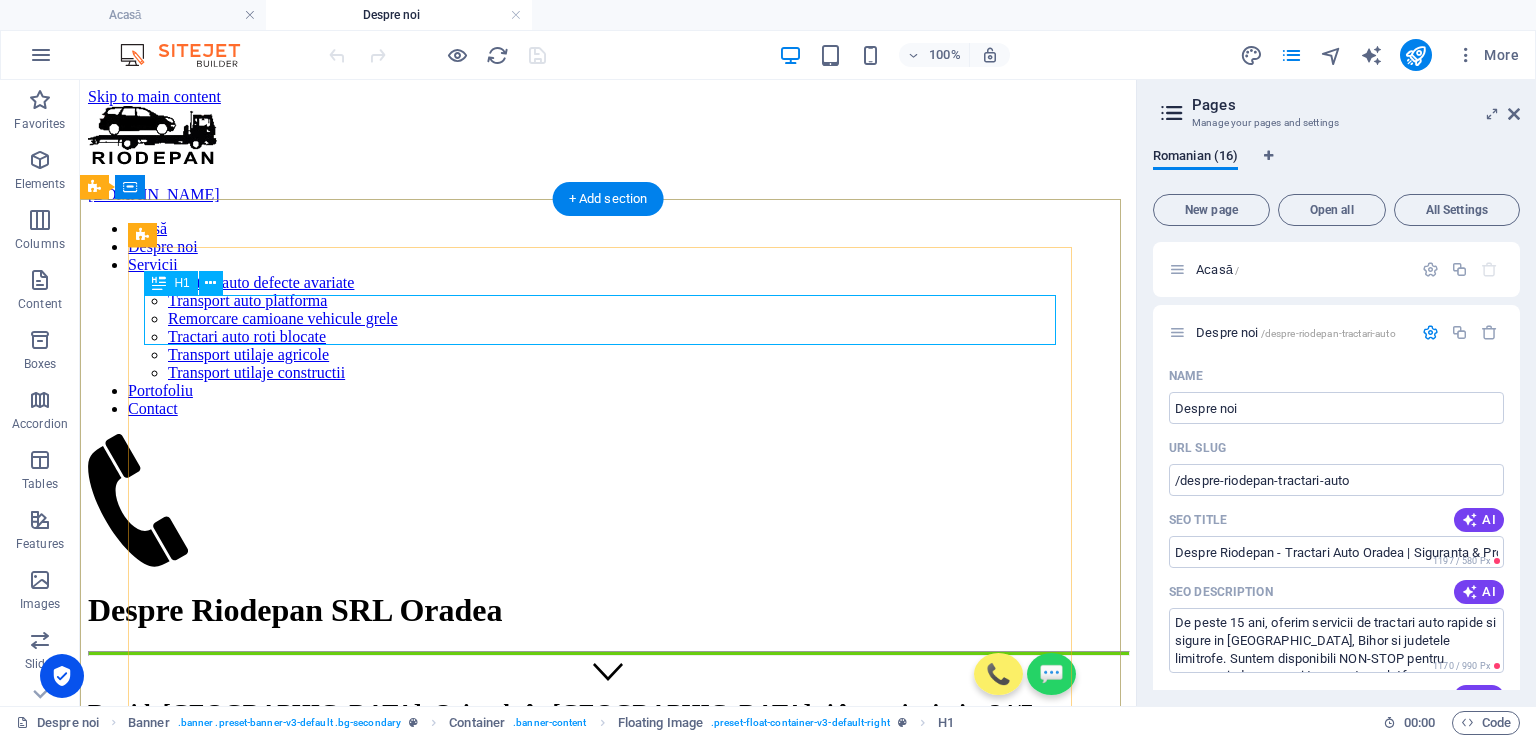 click on "Despre Riodepan SRL Oradea" at bounding box center [608, 610] 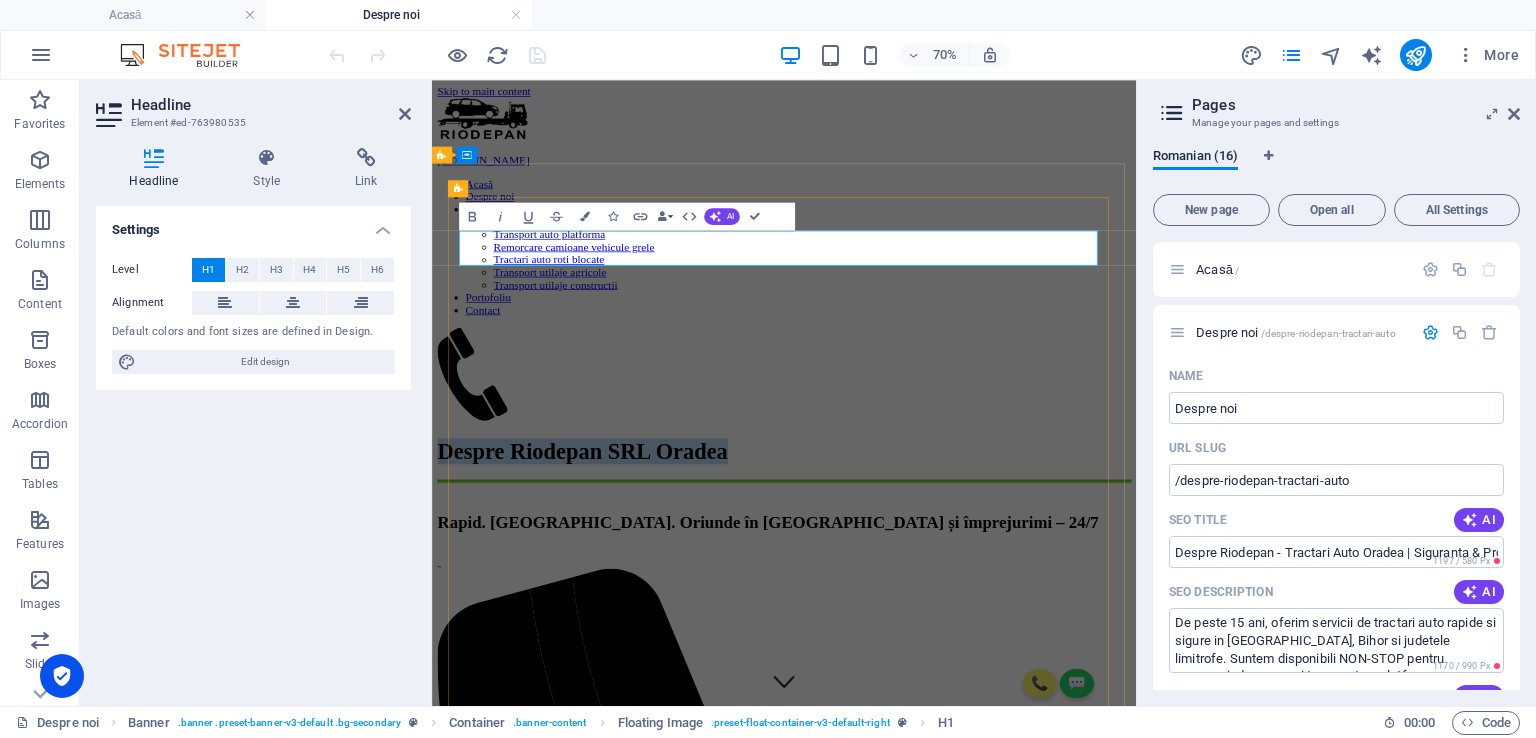 click on "Despre Riodepan SRL Oradea" at bounding box center (935, 610) 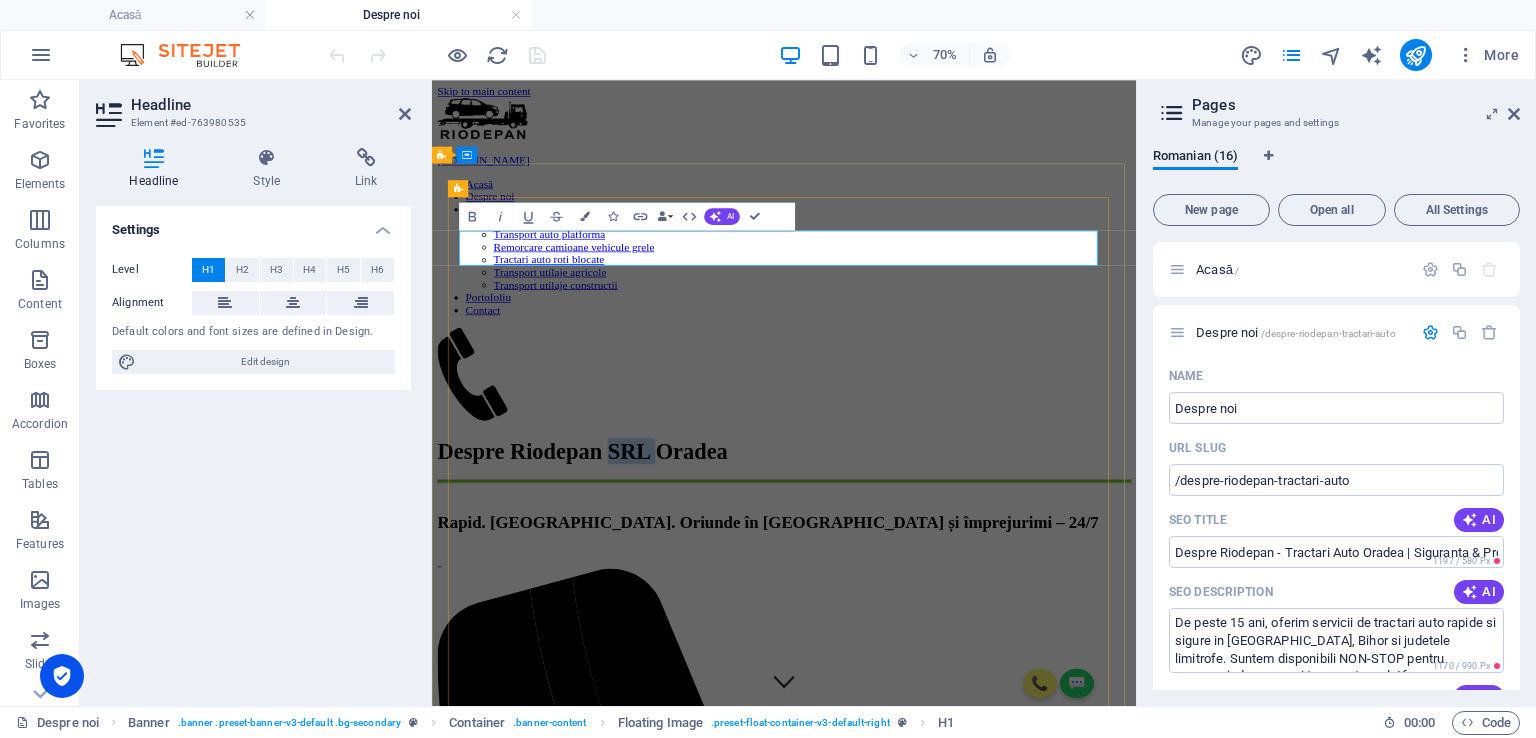 click on "Despre Riodepan SRL Oradea" at bounding box center [935, 610] 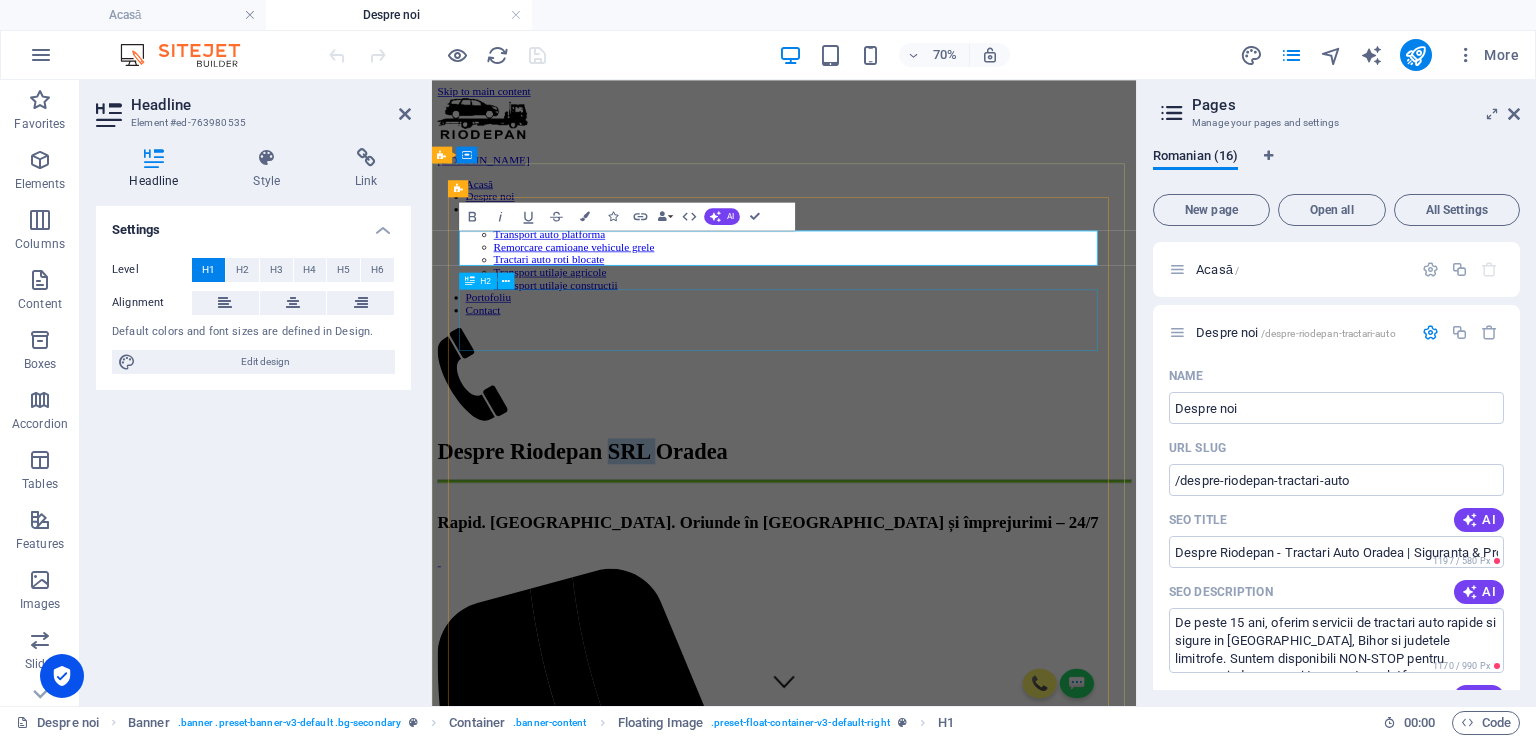 type 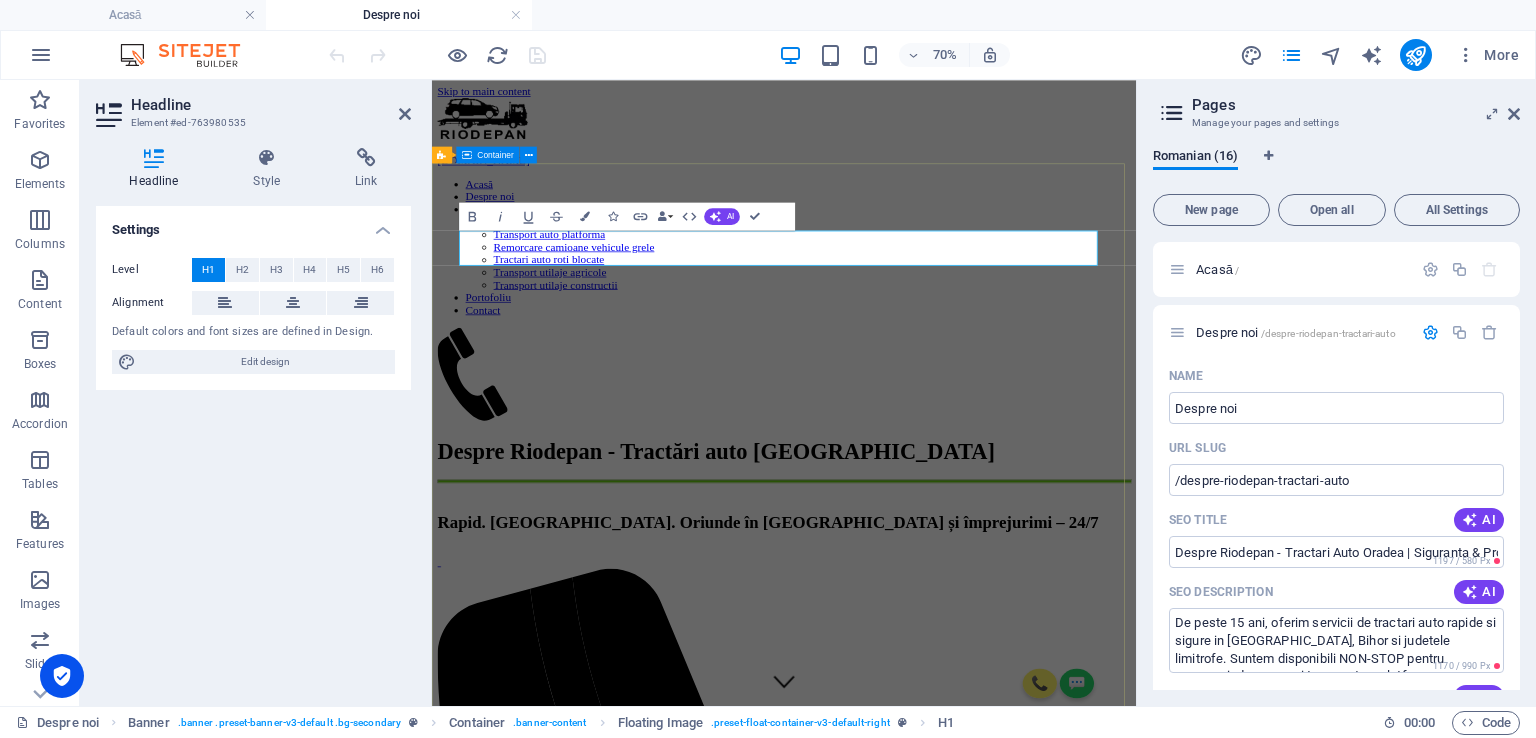 click on "Despre Riodepan - Tractări auto Oradea Rapid. [GEOGRAPHIC_DATA]. Oriunde în [GEOGRAPHIC_DATA] și împrejurimi – 24/7        Sună acum!        Trimite un mesaj! SC Riodepan SRL vă oferă servicii de  tractări auto profesionale  NON-STOP în  [GEOGRAPHIC_DATA] , [GEOGRAPHIC_DATA] , dar și  național  și  internațional . Cu profesionalism, asigurăm activități complete în domeniul tractărilor auto. Oferim  servicii de tractare auto 24h/24h, 7 zile din 7 - local, național și internațional  - pentru autovehicule comerciale sau autoturisme avariate, defecte sau noi,  tractări autovehicule cu roțile blocate, cutii de viteze blocate sau chei pierdute , tractări SUV-uri, tractări dube, tractari mașini de epocă, rulote, ATV-uri etc. Asigurăm transport pentru utilaje agricole sau utilaje de construcții cu masa maximă [DATE] tone. Cu autospeciale performante, noi și dotate cu trailere profesionale alături de experiența noastră în domeniu, ne străduim să vă oferim servicii de cea mai bună calitate." at bounding box center (935, 2888) 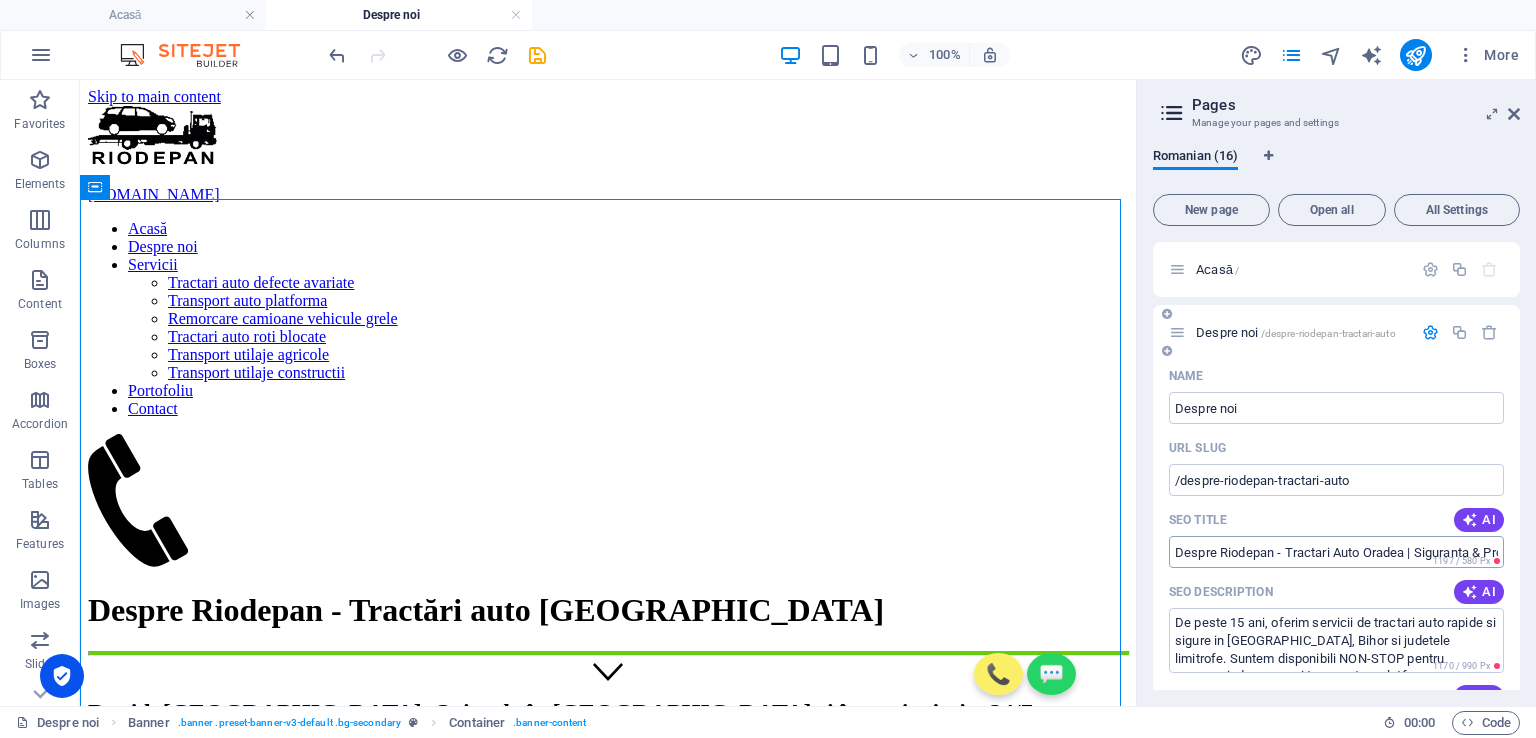 click on "Despre Riodepan - Tractari Auto Oradea | Siguranta & Profesionalism" at bounding box center (1336, 552) 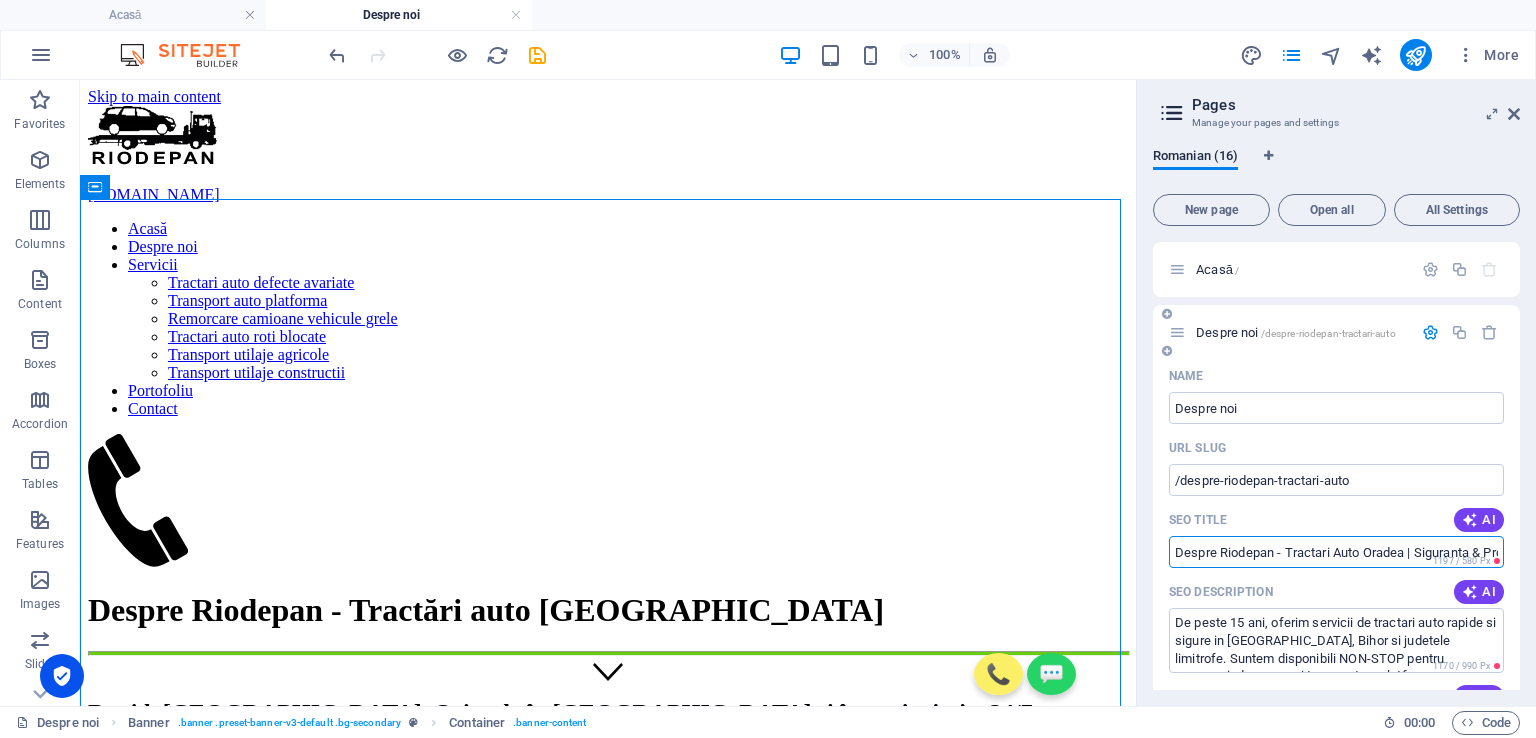 click on "Despre Riodepan - Tractari Auto Oradea | Siguranta & Profesionalism" at bounding box center (1336, 552) 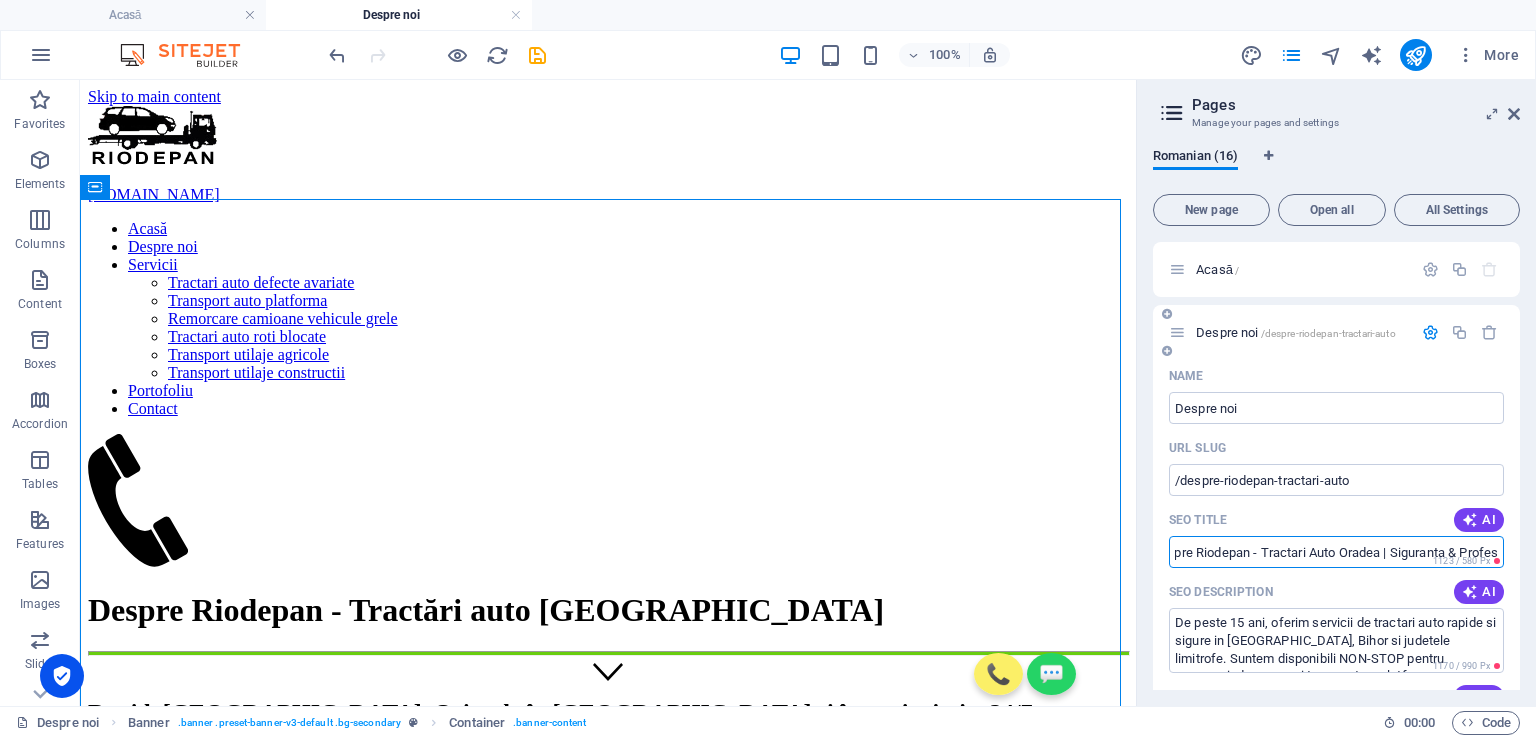 scroll, scrollTop: 0, scrollLeft: 33, axis: horizontal 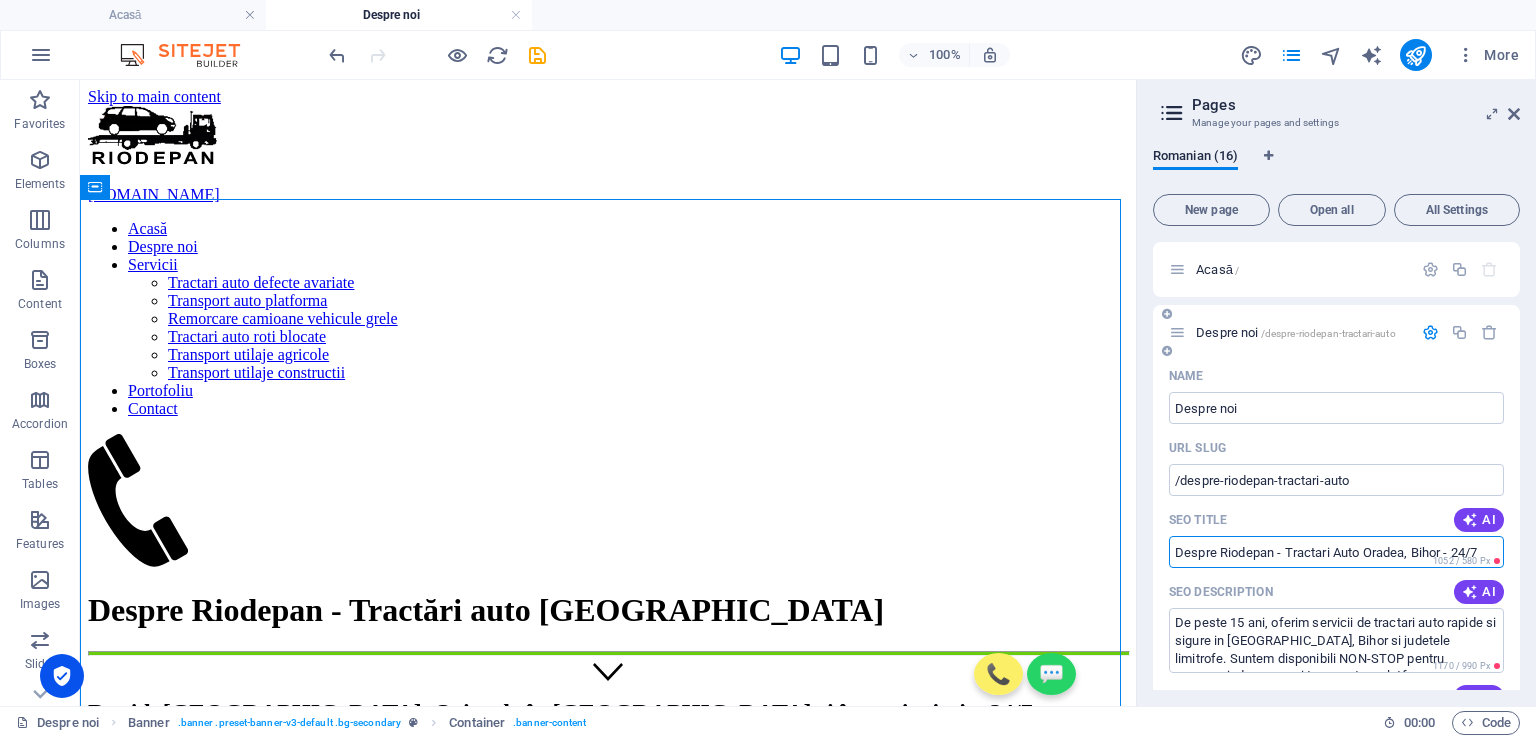 type on "Despre Riodepan - Tractari Auto Oradea, Bihor - 24/7" 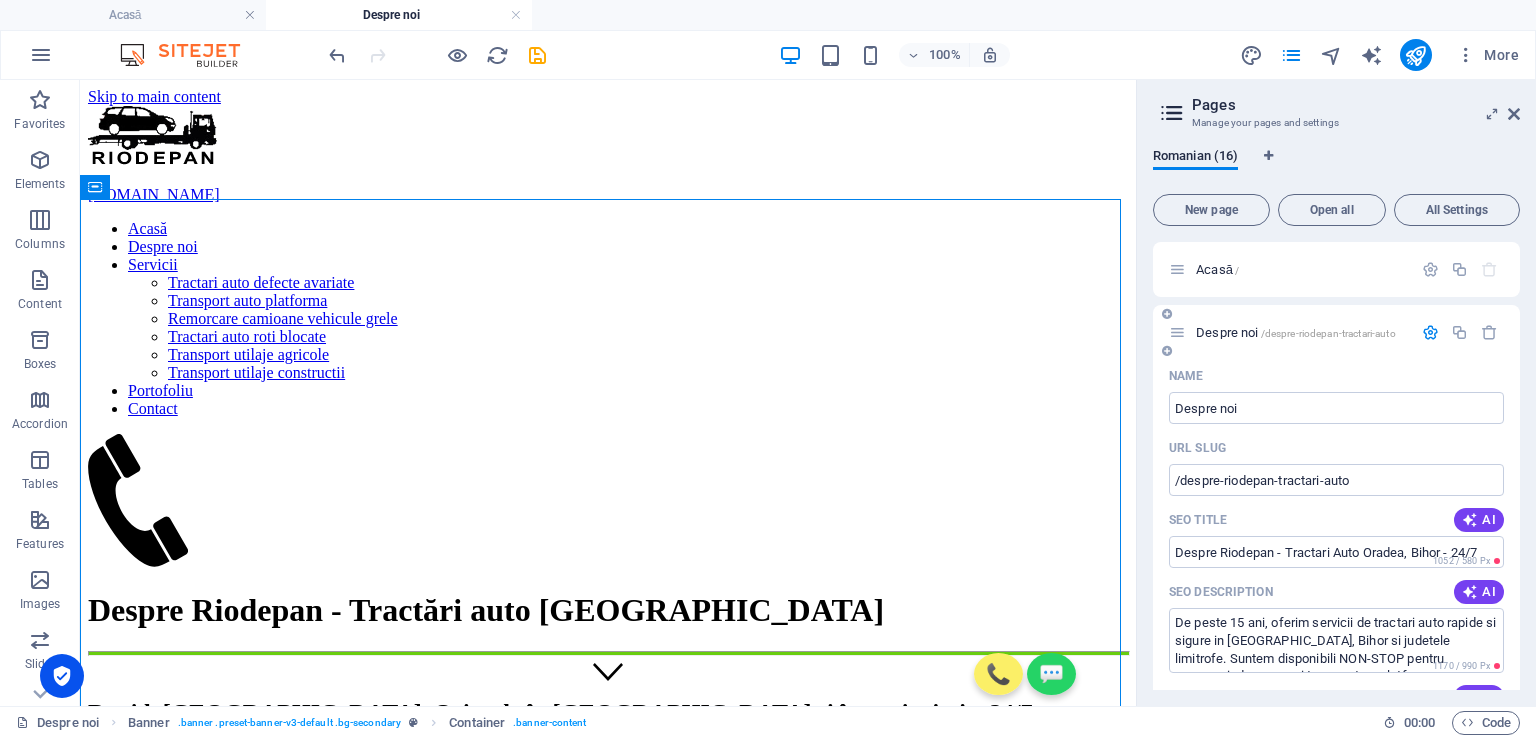 click on "SEO Description AI" at bounding box center [1336, 592] 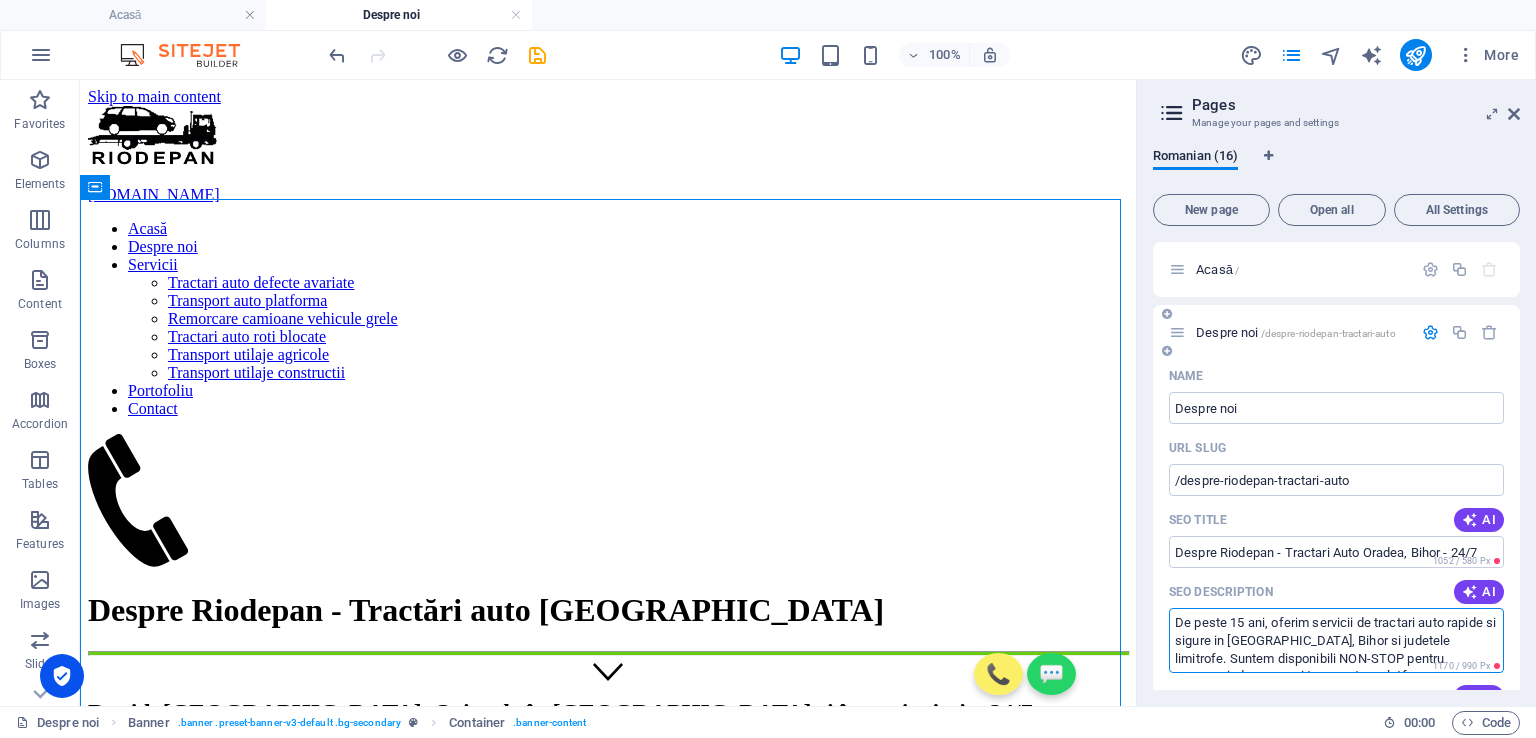 click on "De peste 15 ani, oferim servicii de tractari auto rapide si sigure in [GEOGRAPHIC_DATA], Bihor si judetele limitrofe. Suntem disponibili NON-STOP pentru remorcari, depanare si transport pe platforma." at bounding box center [1336, 640] 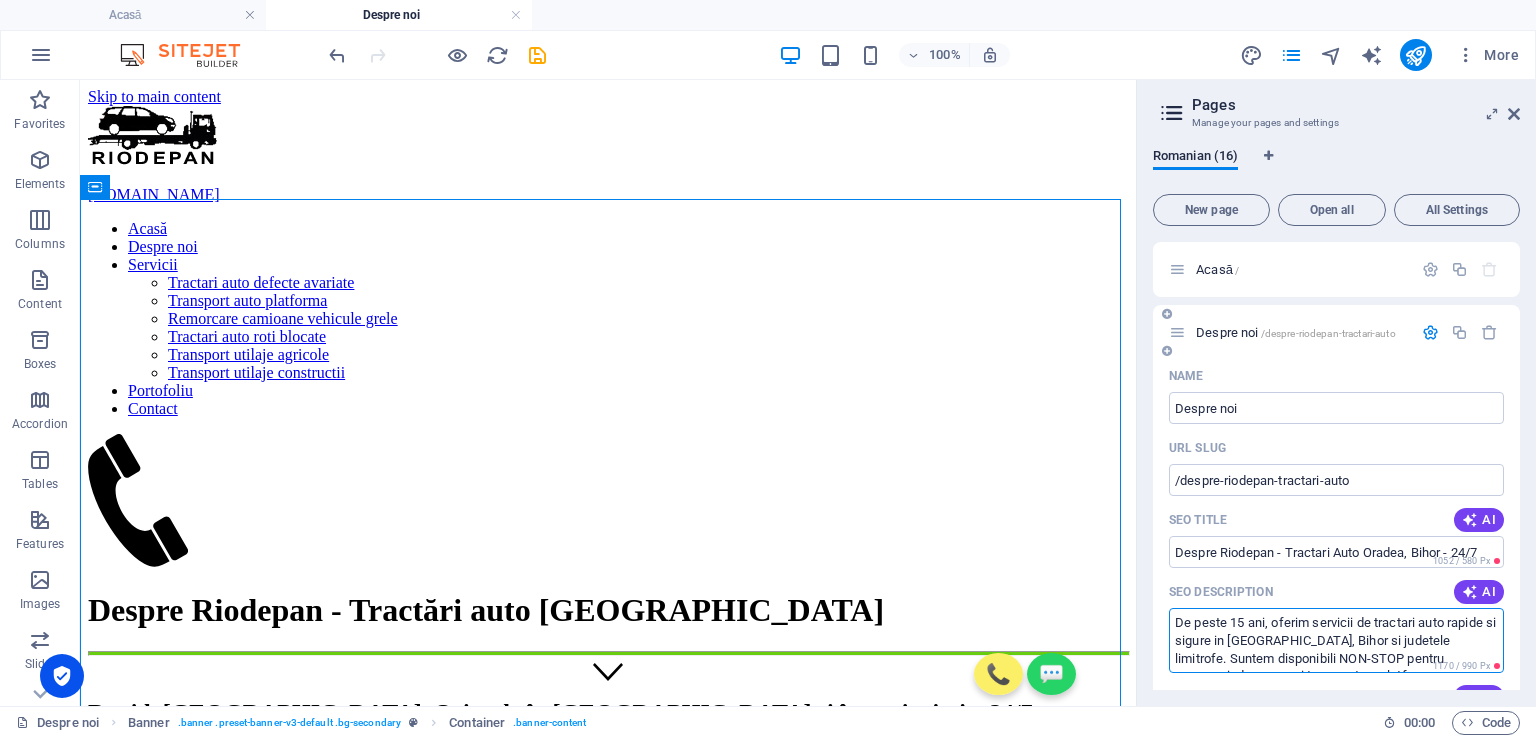 click on "De peste 15 ani, oferim servicii de tractari auto rapide si sigure in [GEOGRAPHIC_DATA], Bihor si judetele limitrofe. Suntem disponibili NON-STOP pentru remorcari, depanare si transport pe platforma." at bounding box center (1336, 640) 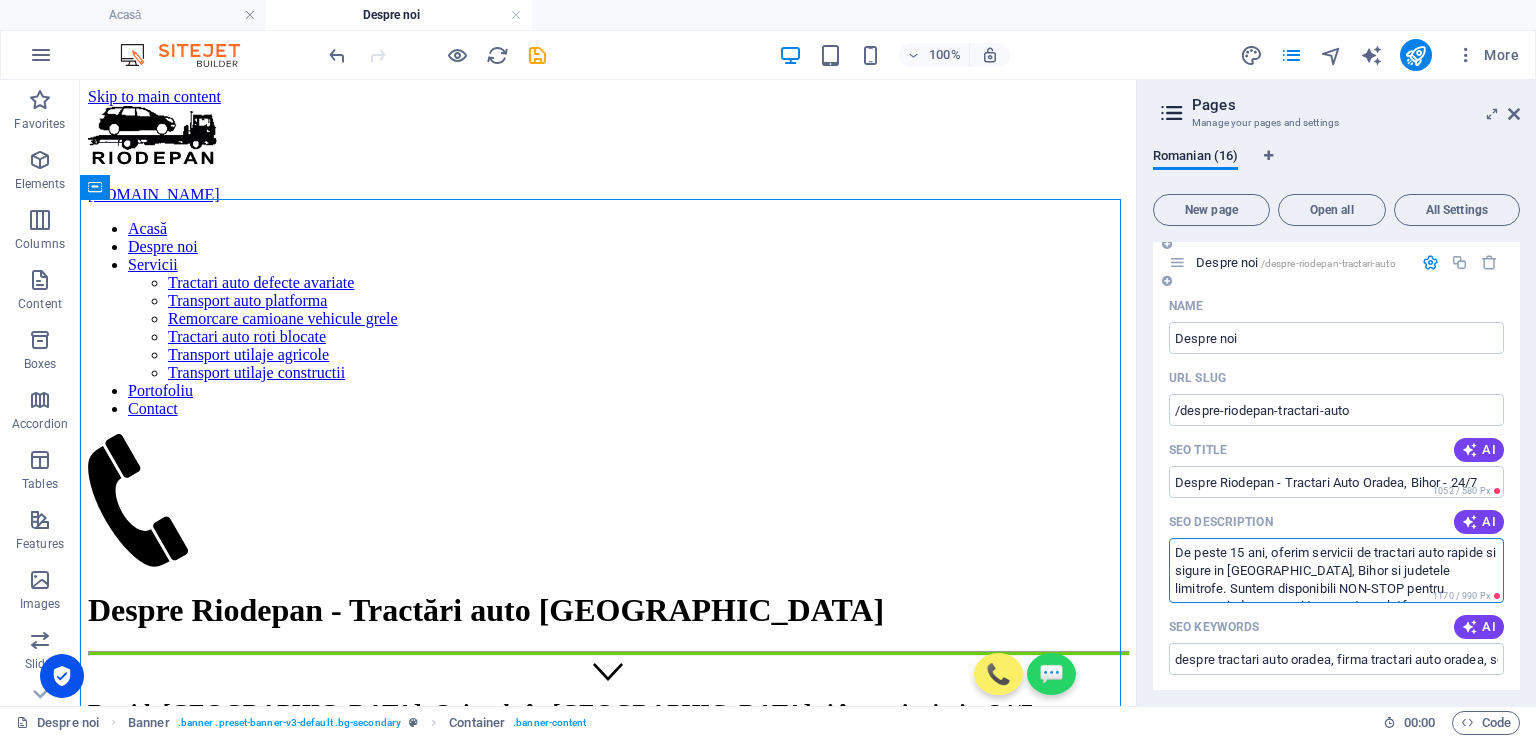 scroll, scrollTop: 100, scrollLeft: 0, axis: vertical 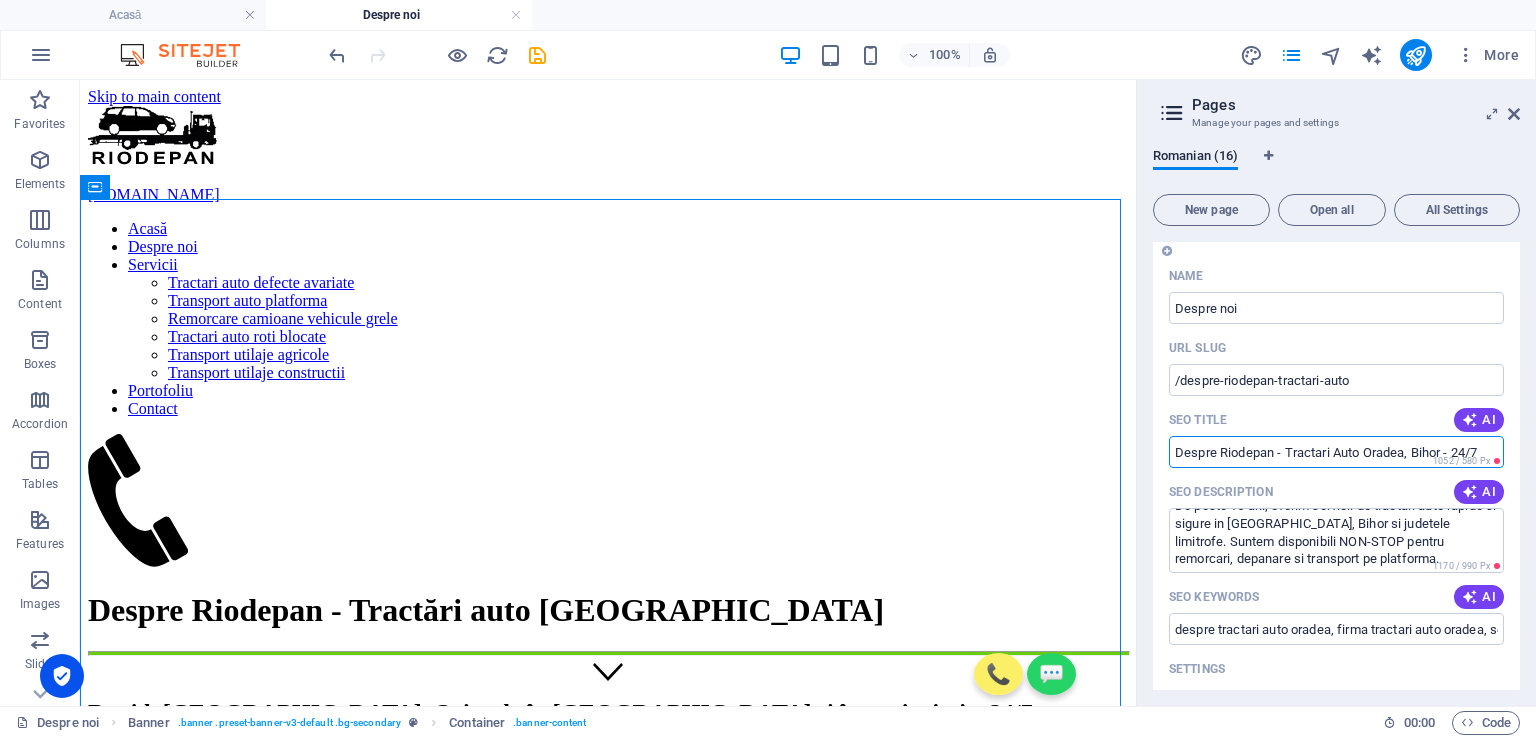 click on "Despre Riodepan - Tractari Auto Oradea, Bihor - 24/7" at bounding box center (1336, 452) 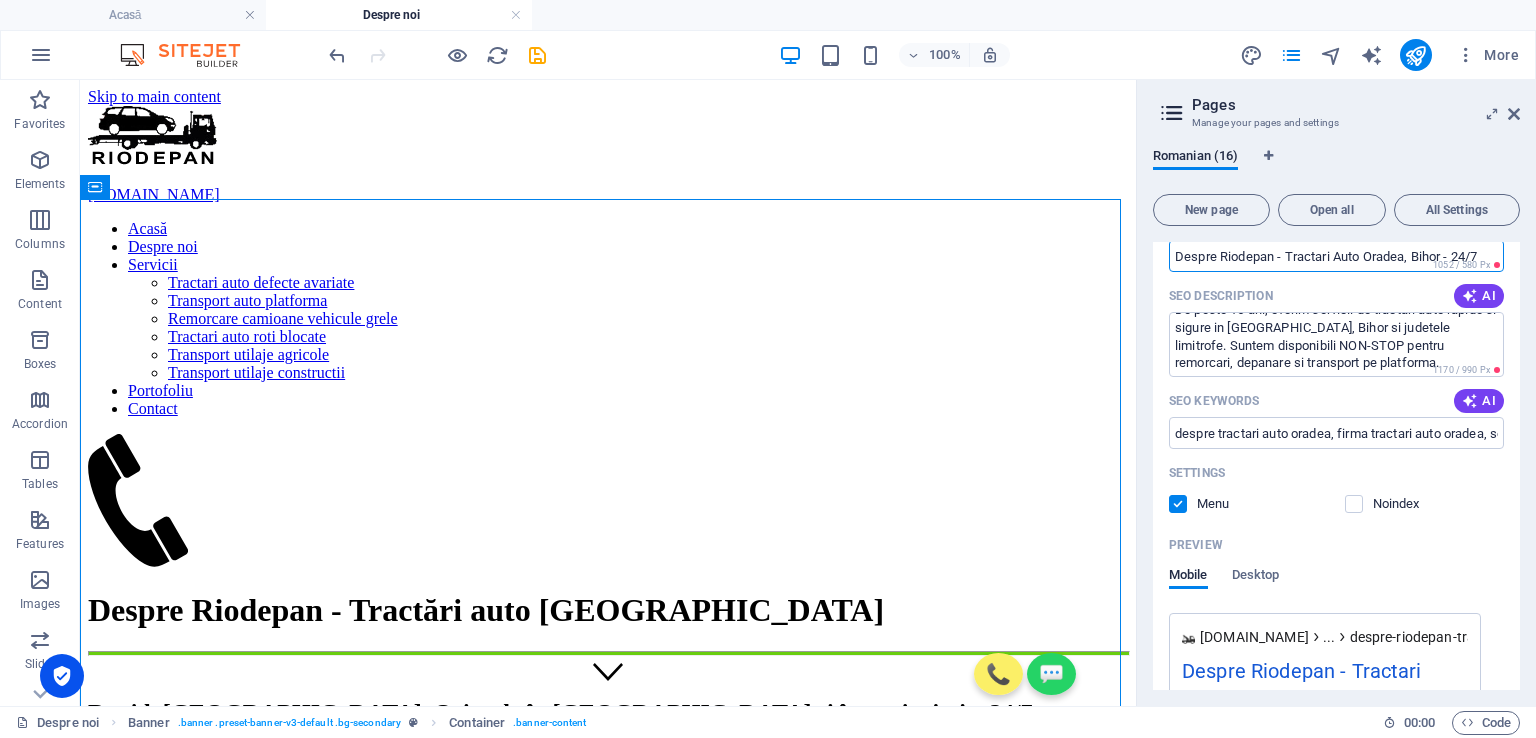 scroll, scrollTop: 300, scrollLeft: 0, axis: vertical 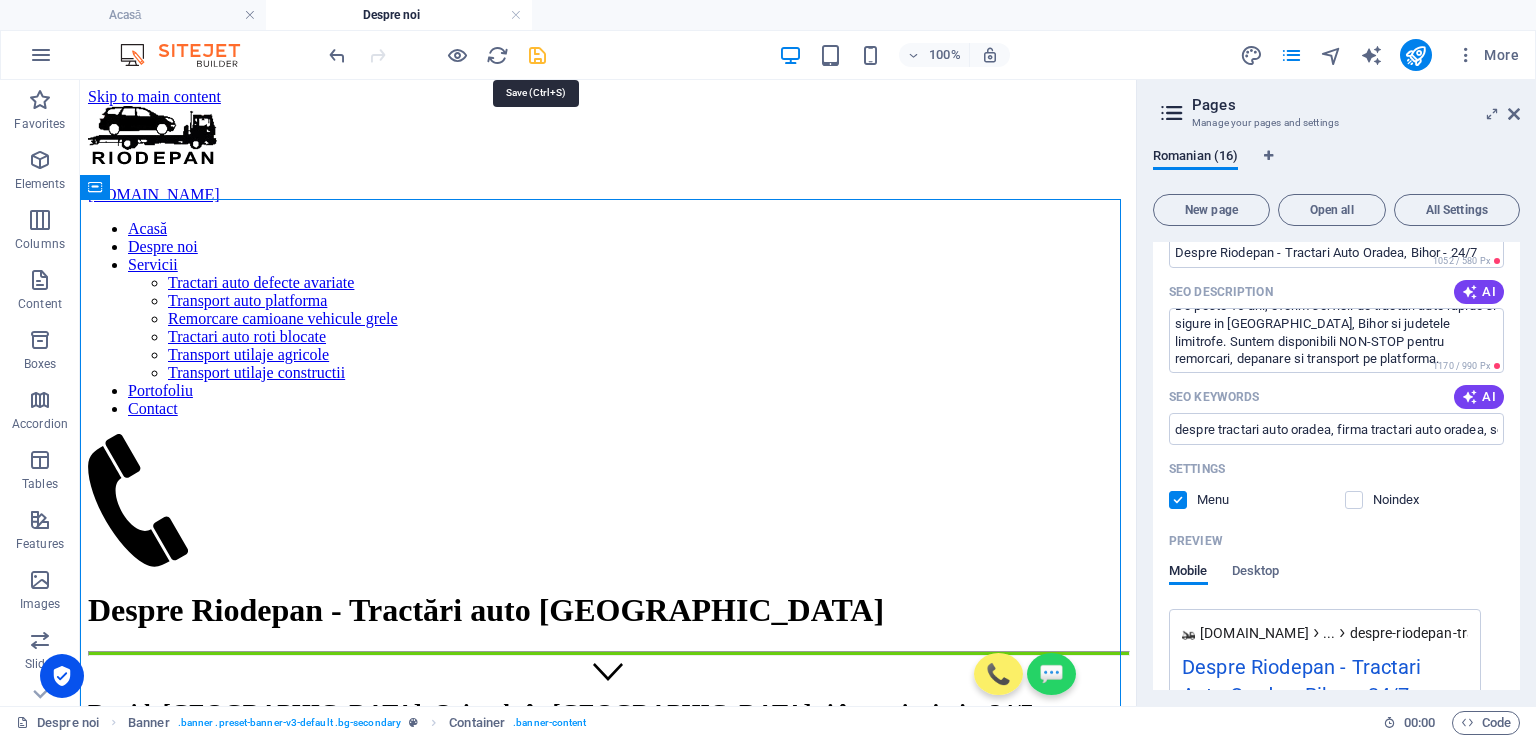 click at bounding box center (537, 55) 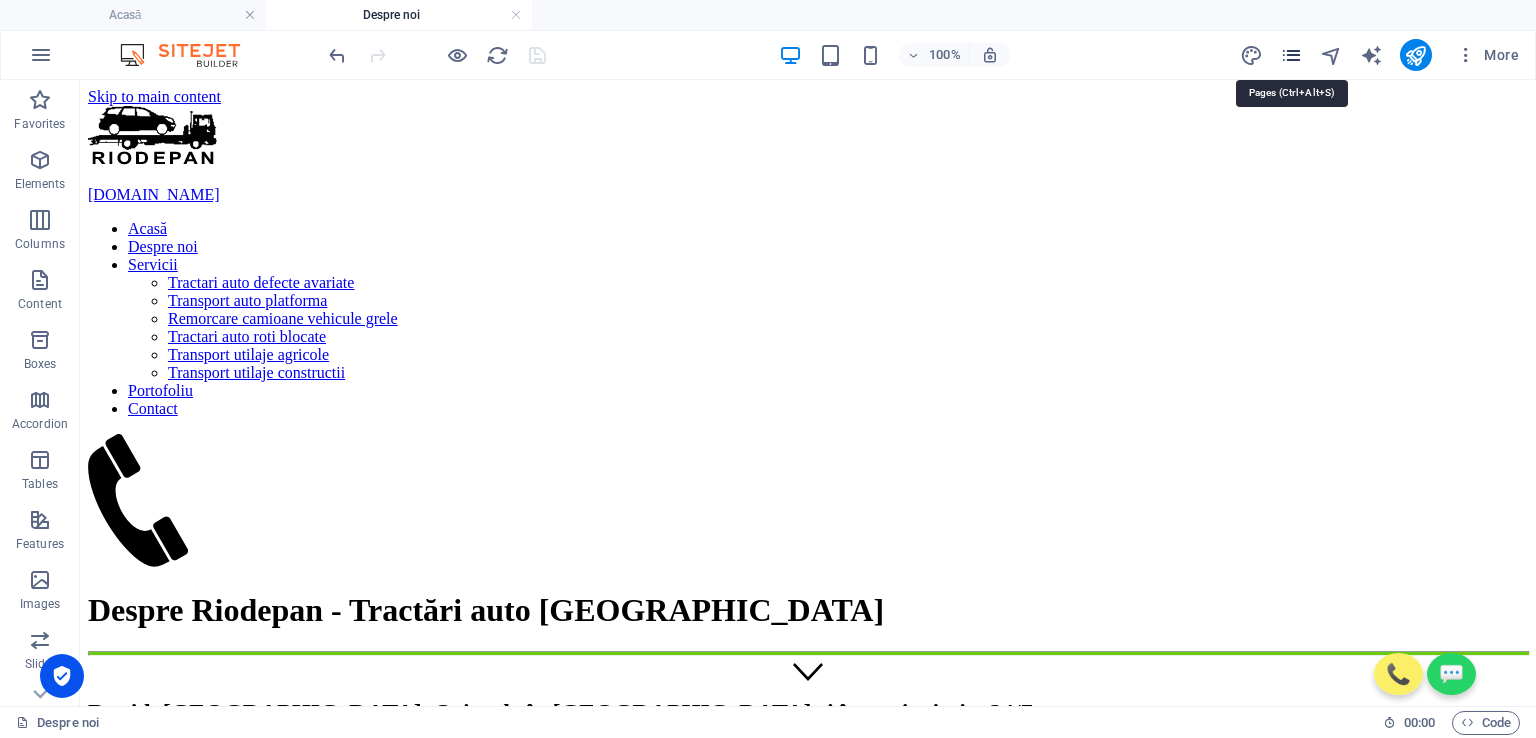 click at bounding box center (1291, 55) 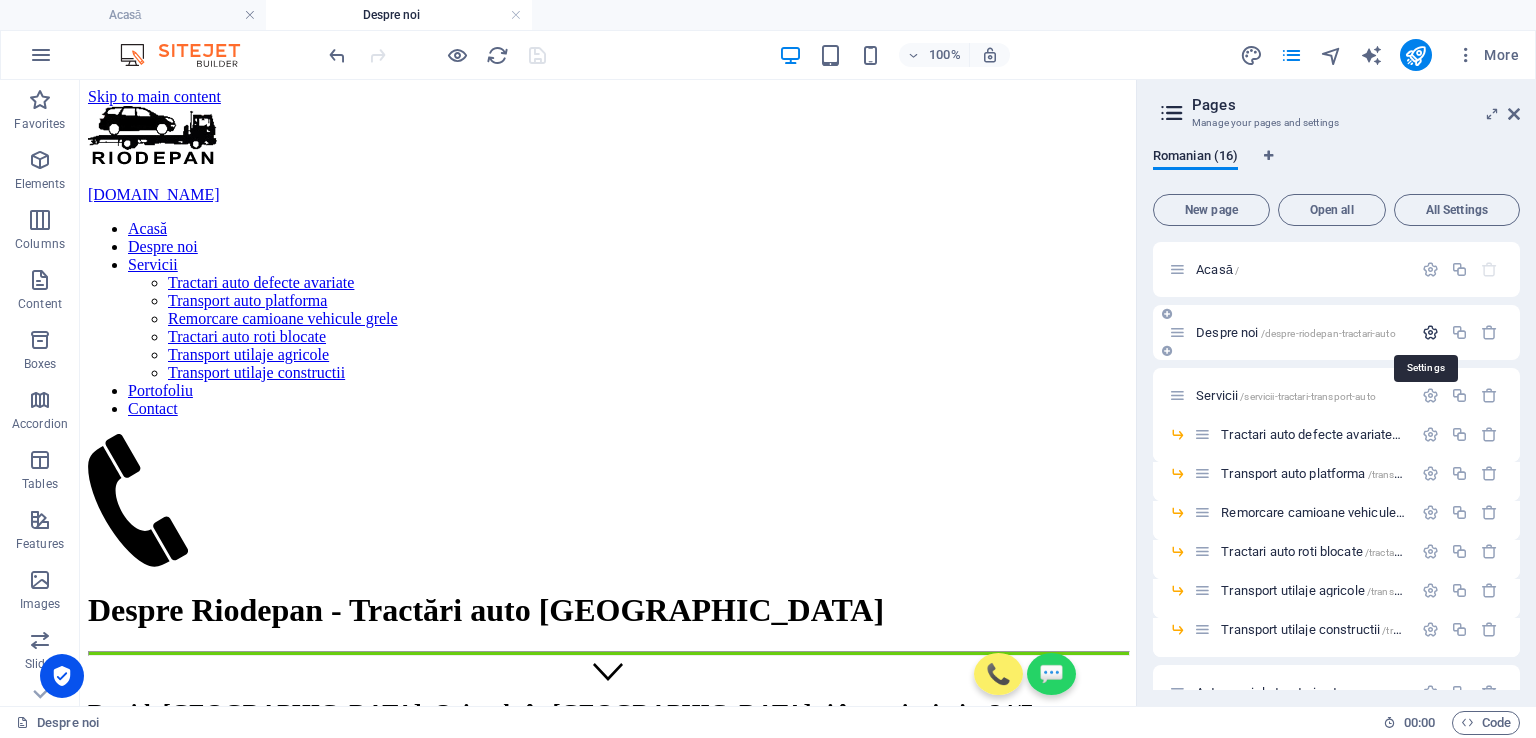click at bounding box center (1430, 332) 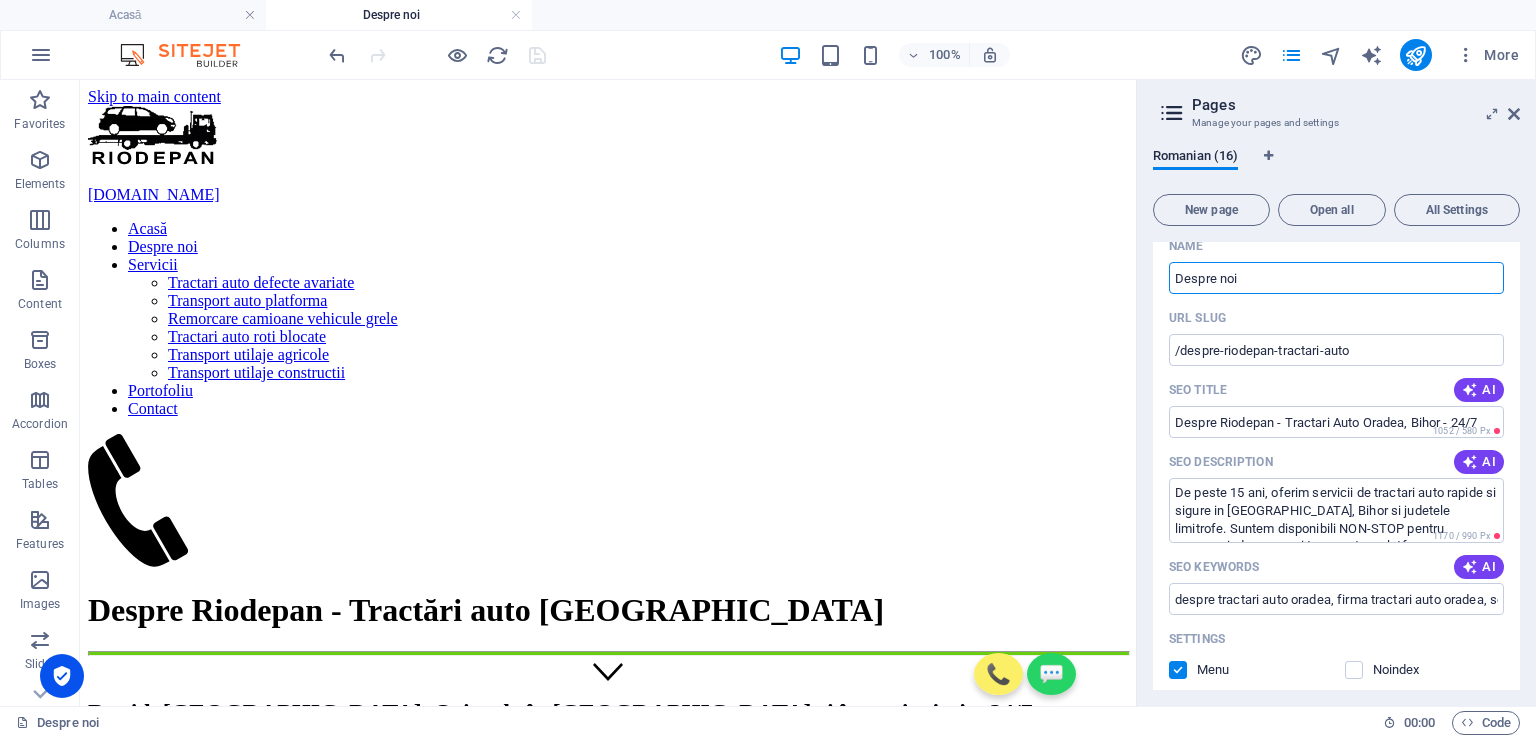 scroll, scrollTop: 100, scrollLeft: 0, axis: vertical 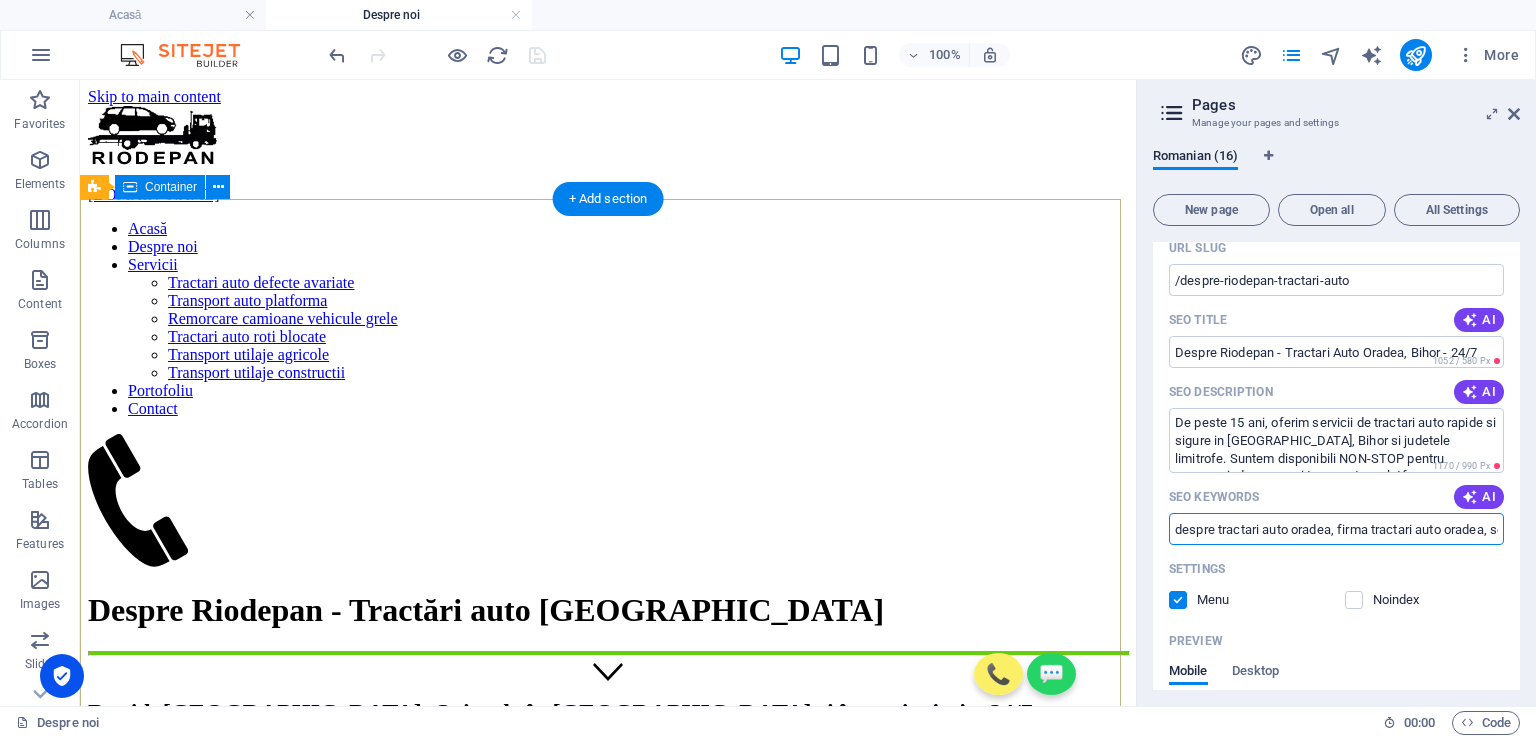 drag, startPoint x: 1296, startPoint y: 606, endPoint x: 1072, endPoint y: 530, distance: 236.54175 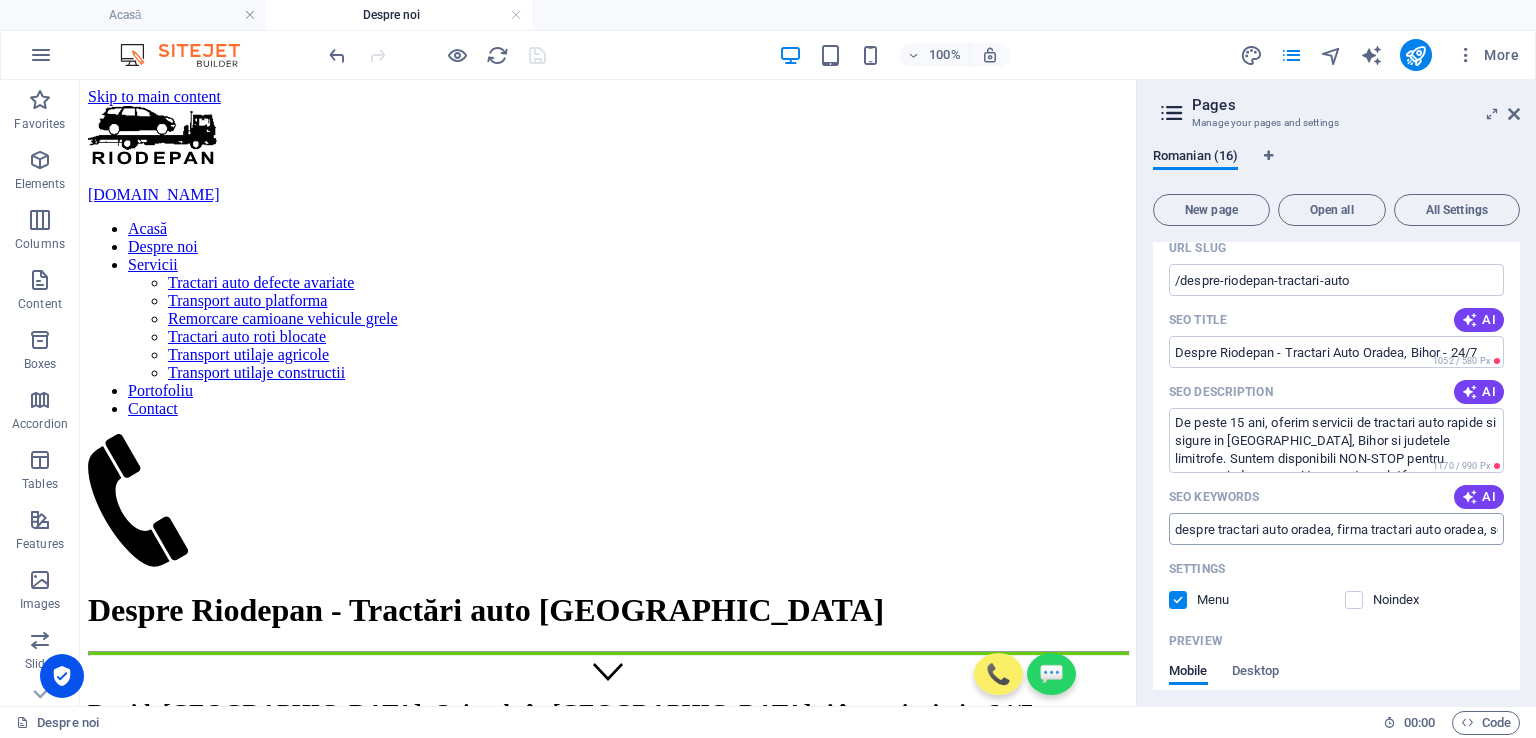 click on "despre tractari auto oradea, firma tractari auto oradea, servicii remorcare oradea, transport auto oradea" at bounding box center [1336, 529] 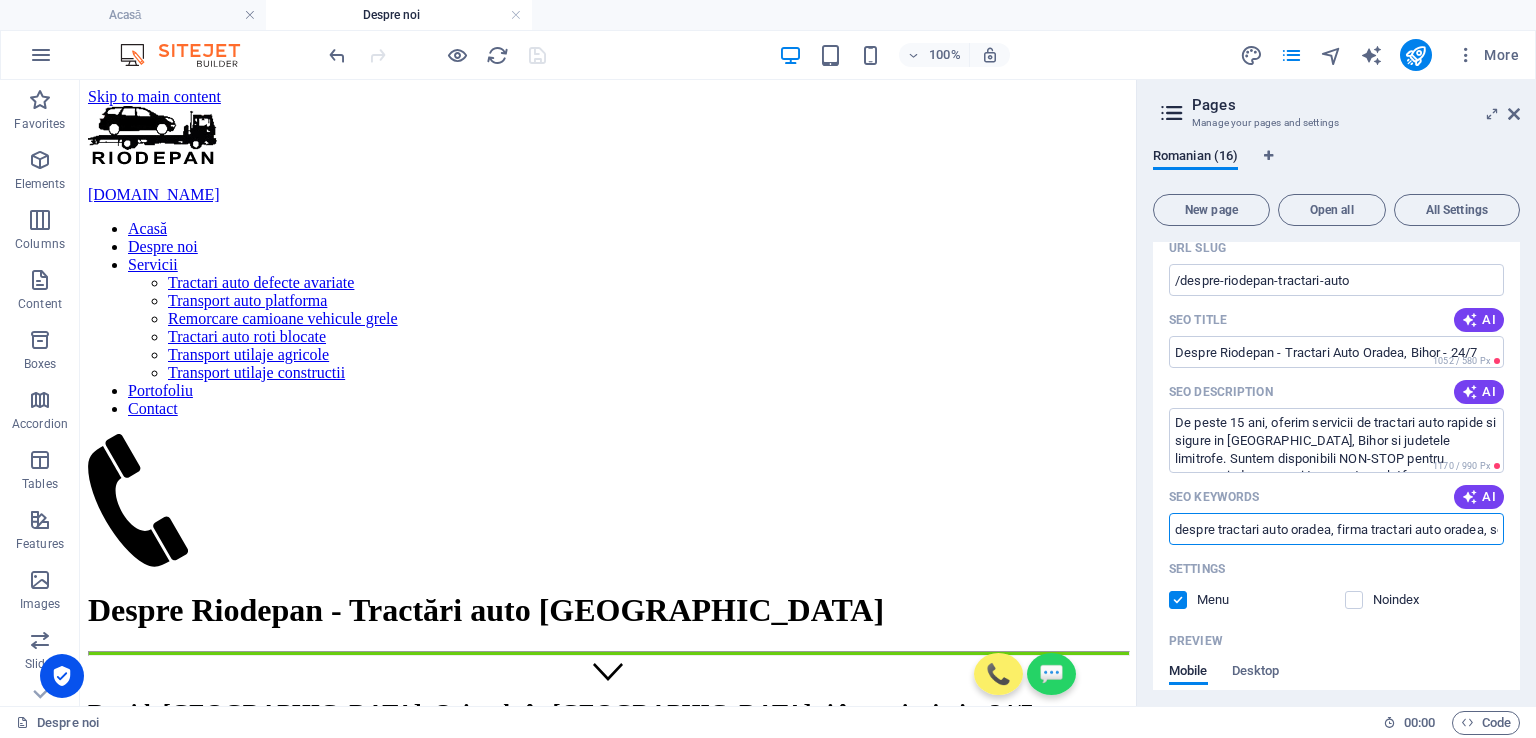 click on "despre tractari auto oradea, firma tractari auto oradea, servicii remorcare oradea, transport auto oradea" at bounding box center (1336, 529) 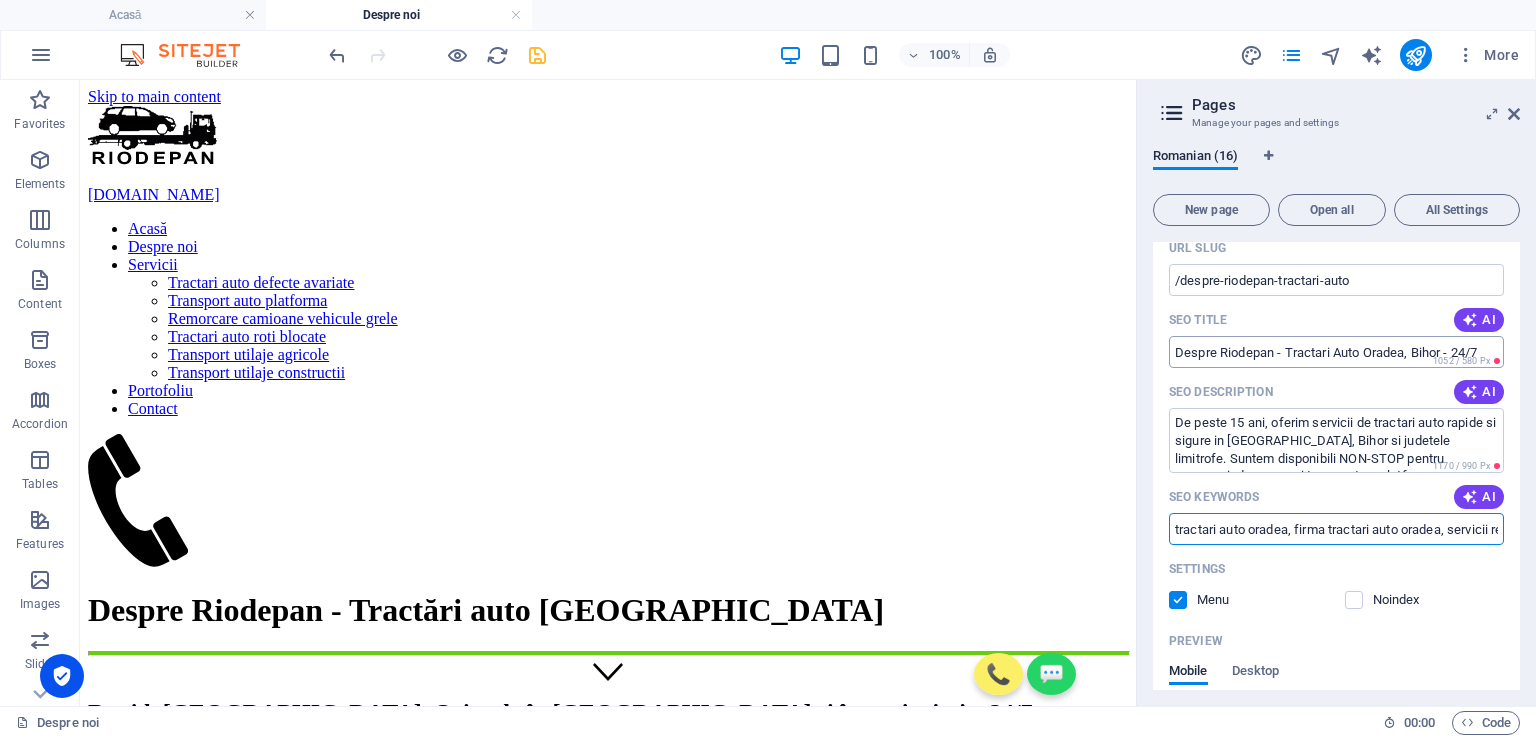 type on "tractari auto oradea, firma tractari auto oradea, servicii remorcare oradea, transport auto oradea" 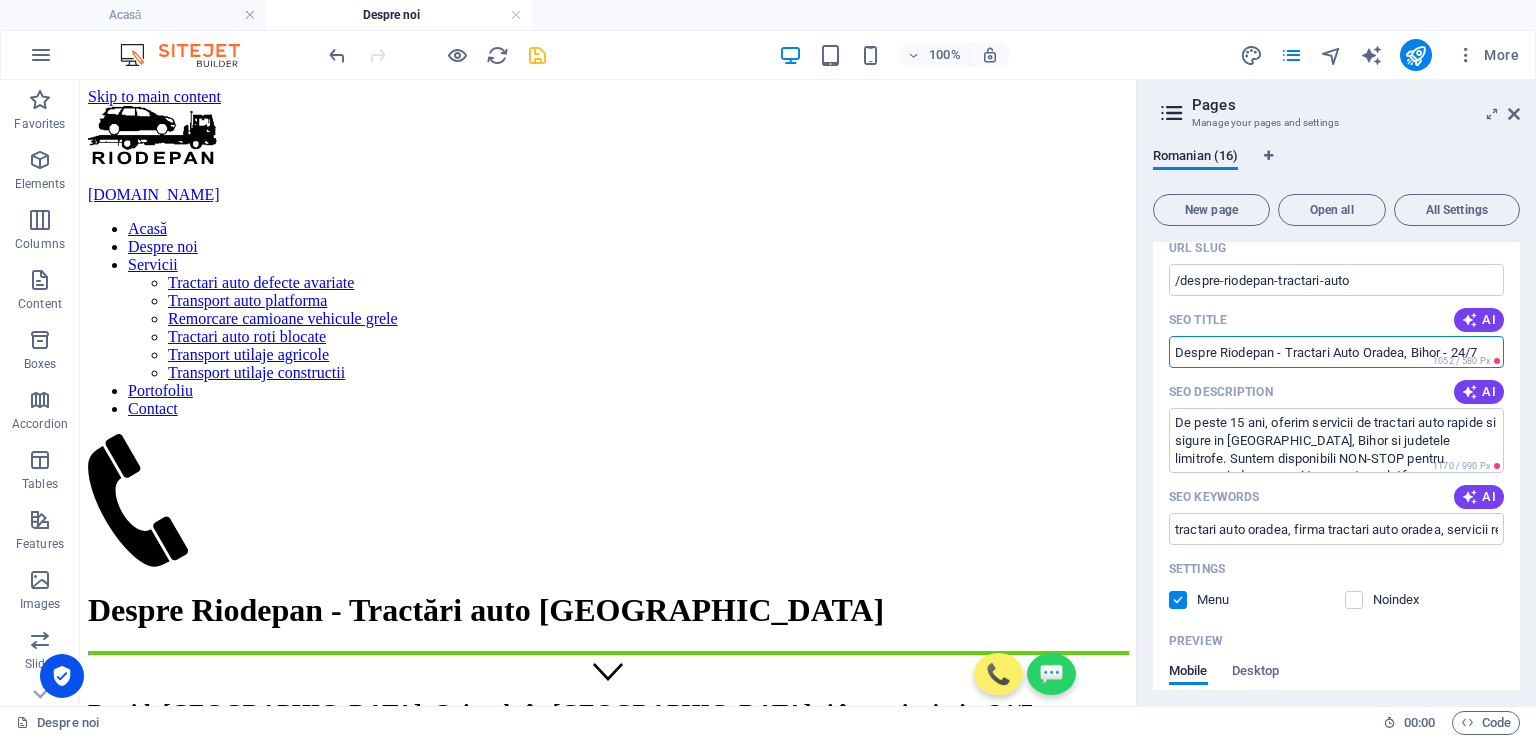 drag, startPoint x: 1406, startPoint y: 350, endPoint x: 1521, endPoint y: 348, distance: 115.01739 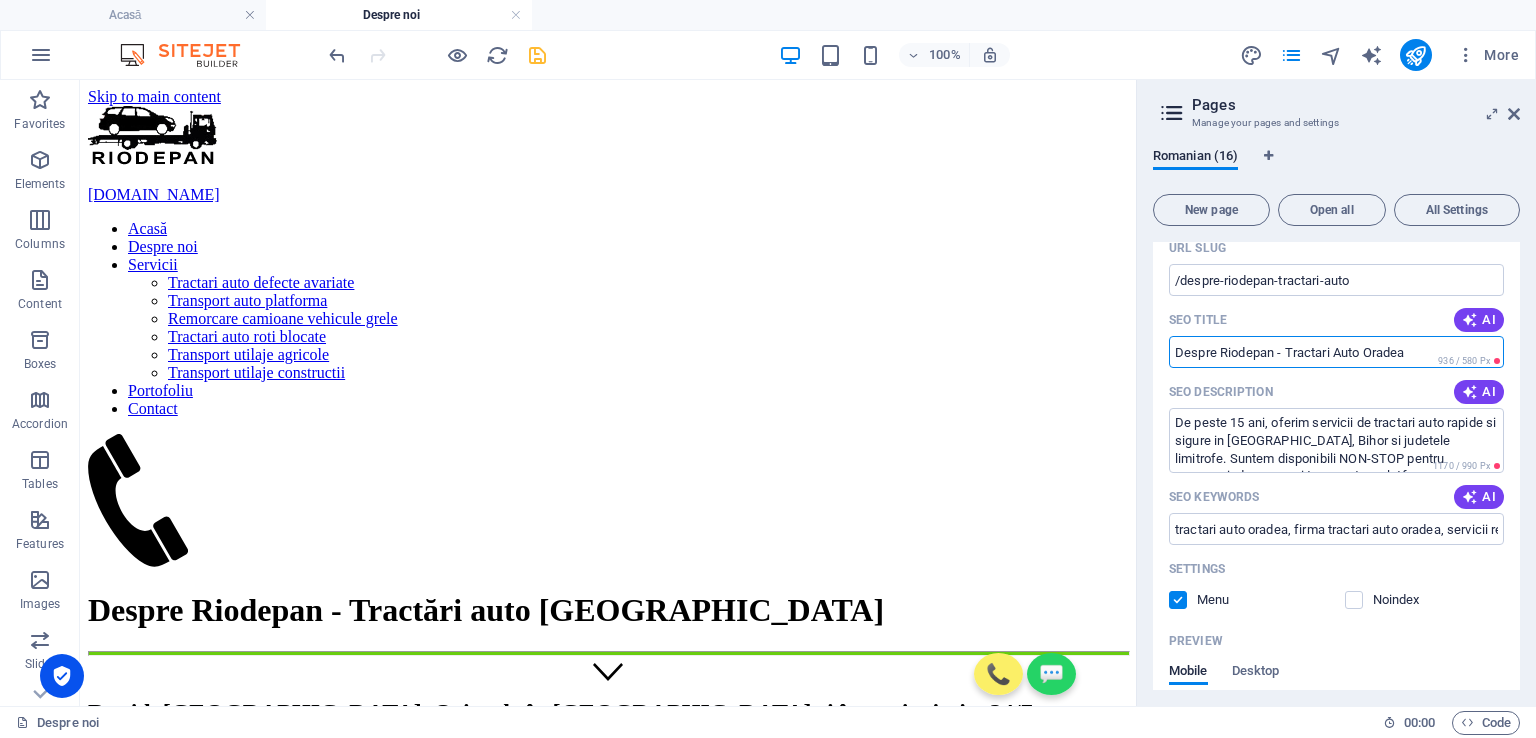 click on "Despre Riodepan - Tractari Auto Oradea" at bounding box center [1336, 352] 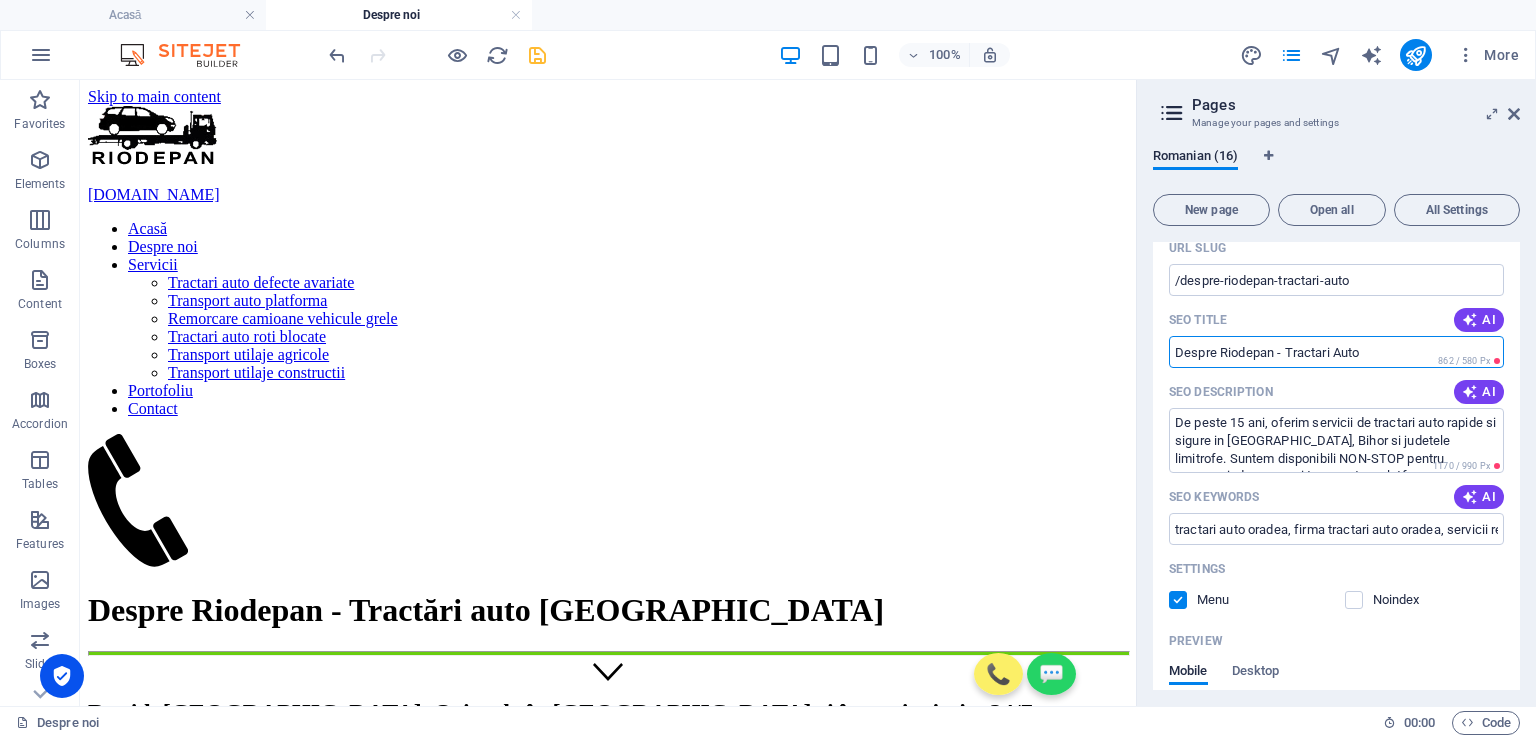 type on "Despre Riodepan - Tractari Auto" 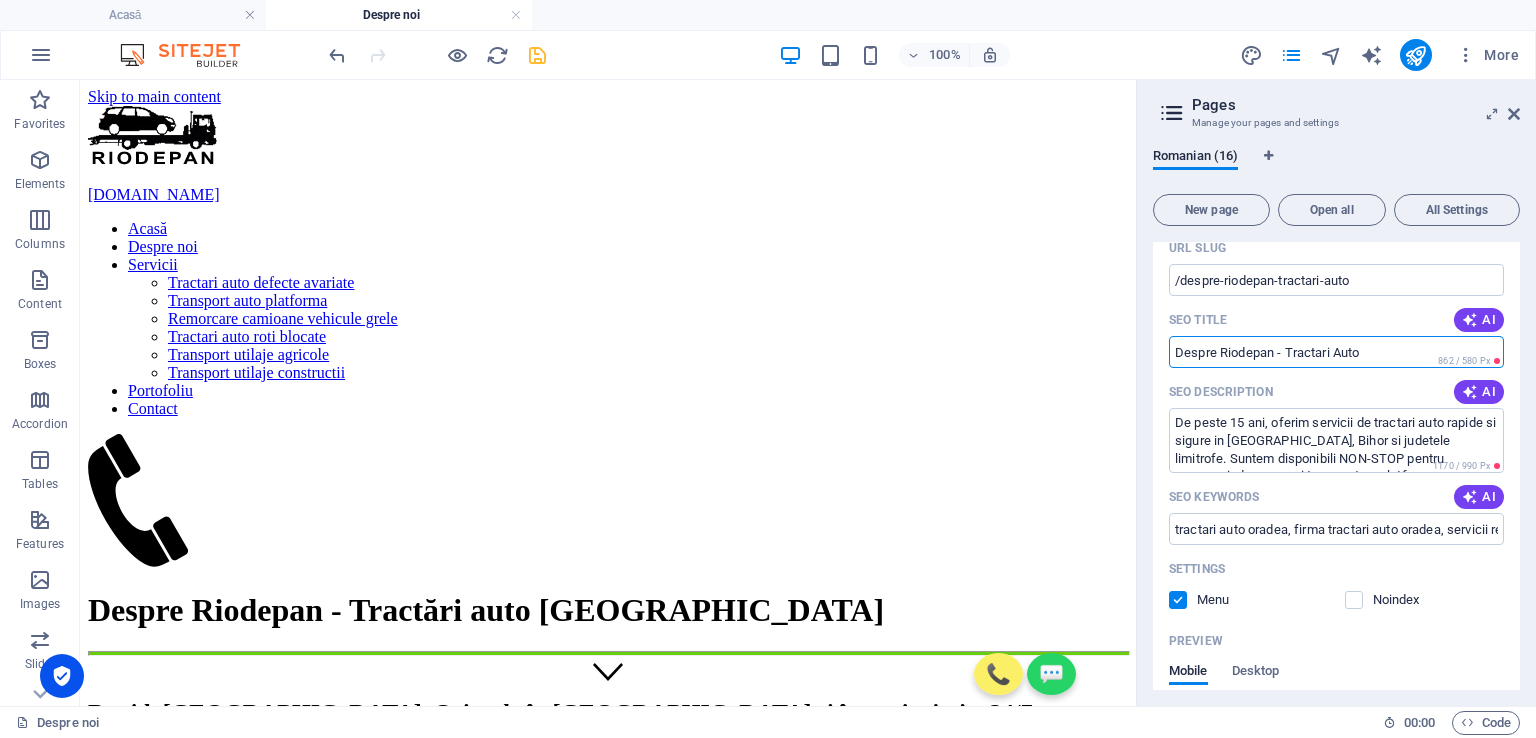 drag, startPoint x: 1406, startPoint y: 351, endPoint x: 1161, endPoint y: 353, distance: 245.00816 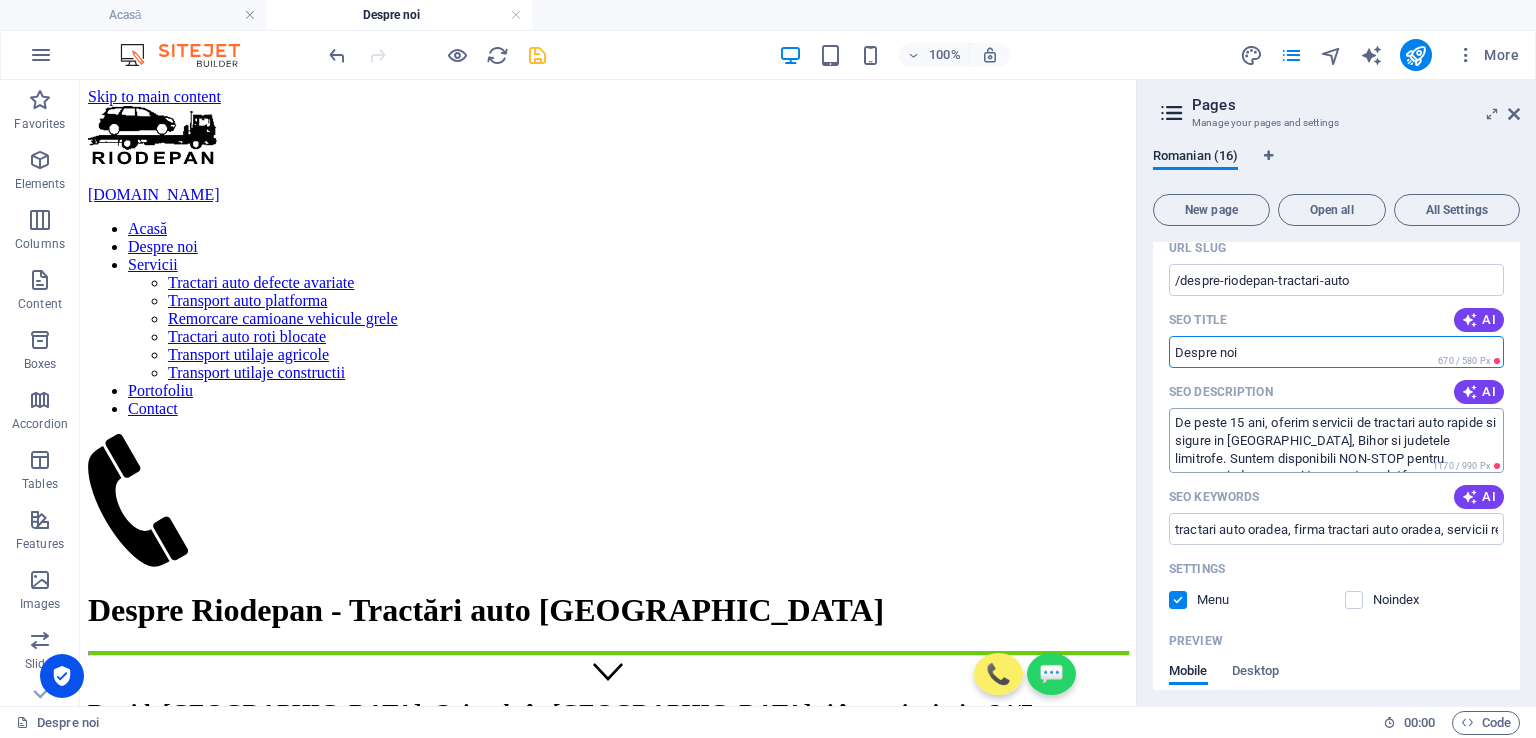 type 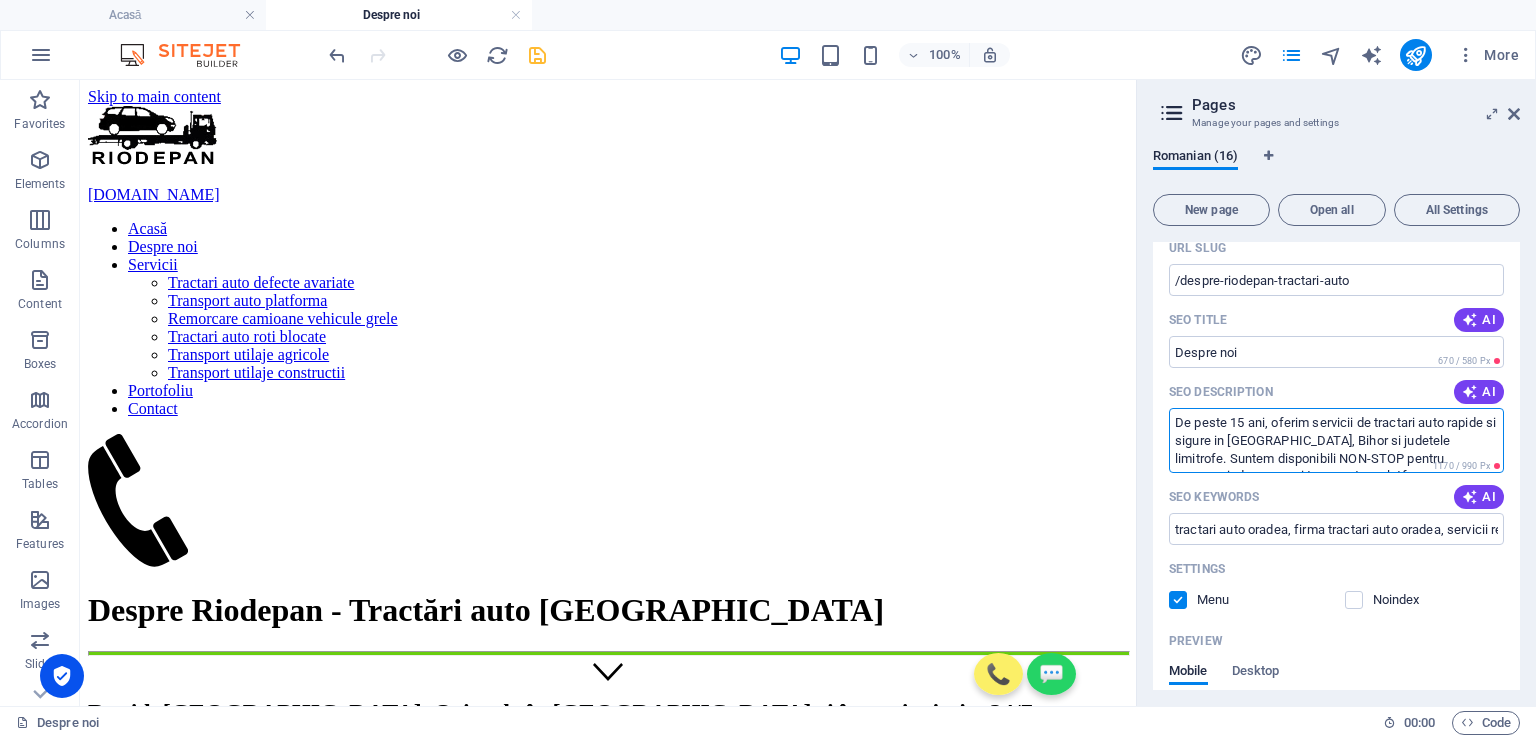 click on "De peste 15 ani, oferim servicii de tractari auto rapide si sigure in [GEOGRAPHIC_DATA], Bihor si judetele limitrofe. Suntem disponibili NON-STOP pentru remorcari, depanare si transport pe platforma." at bounding box center (1336, 440) 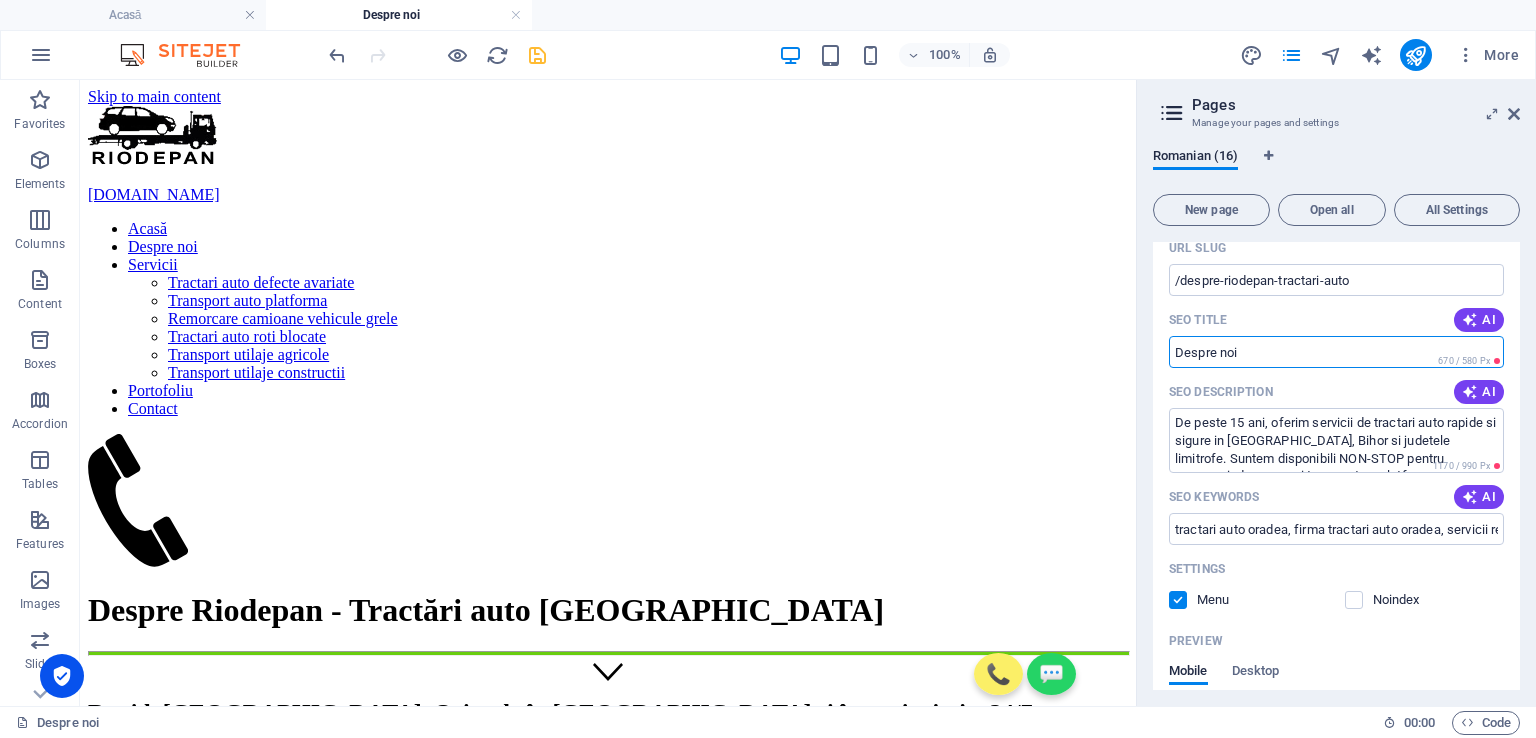 click on "SEO Title" at bounding box center (1336, 352) 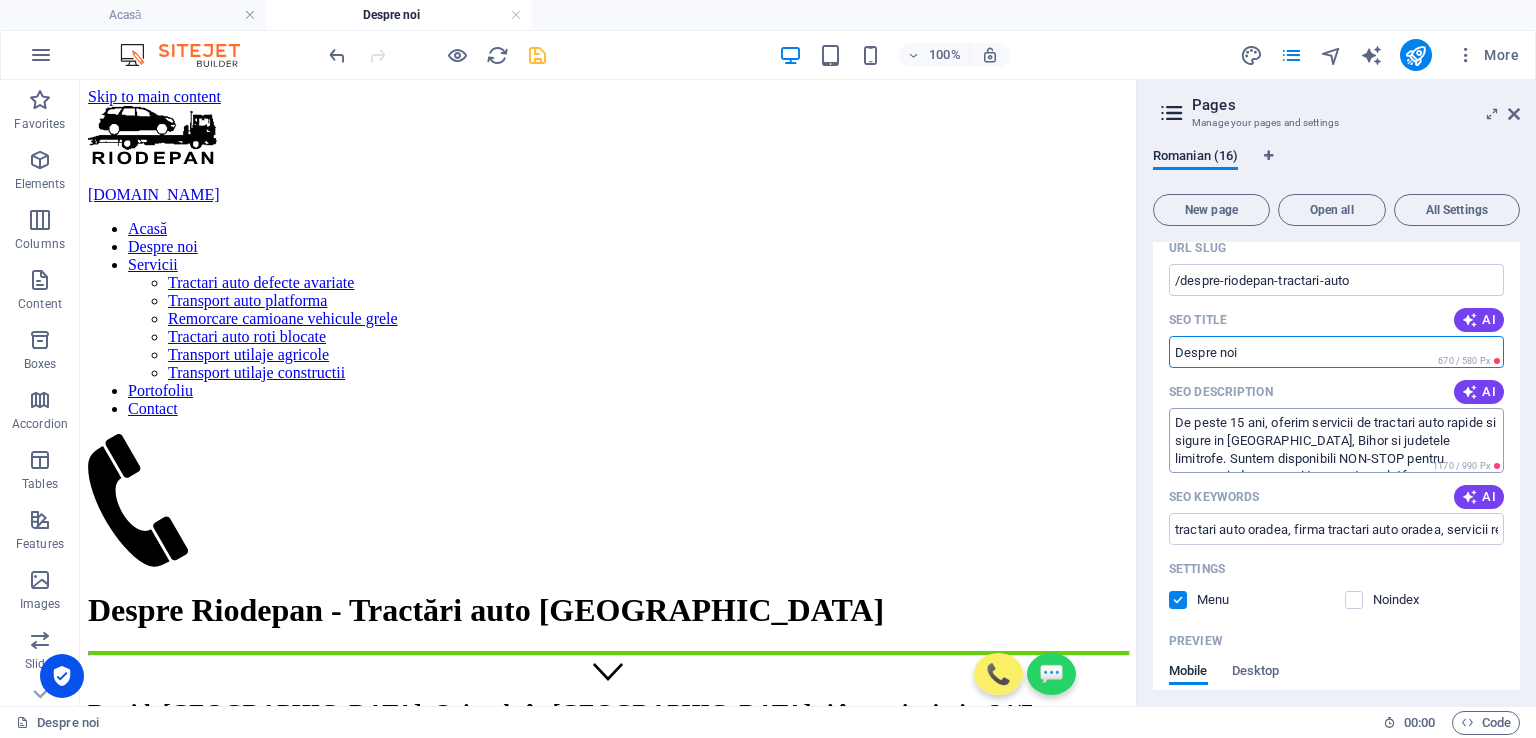 scroll, scrollTop: 17, scrollLeft: 0, axis: vertical 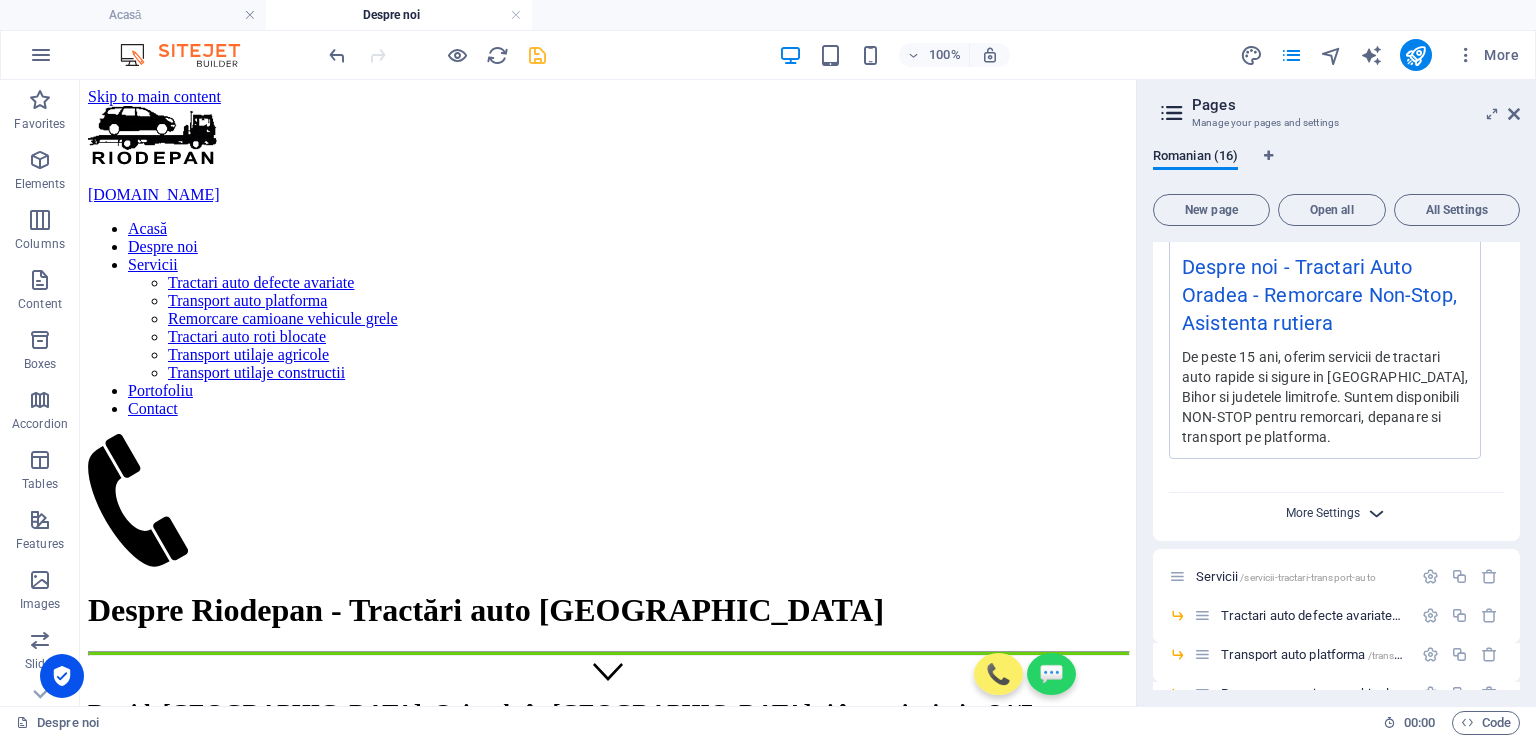 click on "More Settings" at bounding box center (1323, 513) 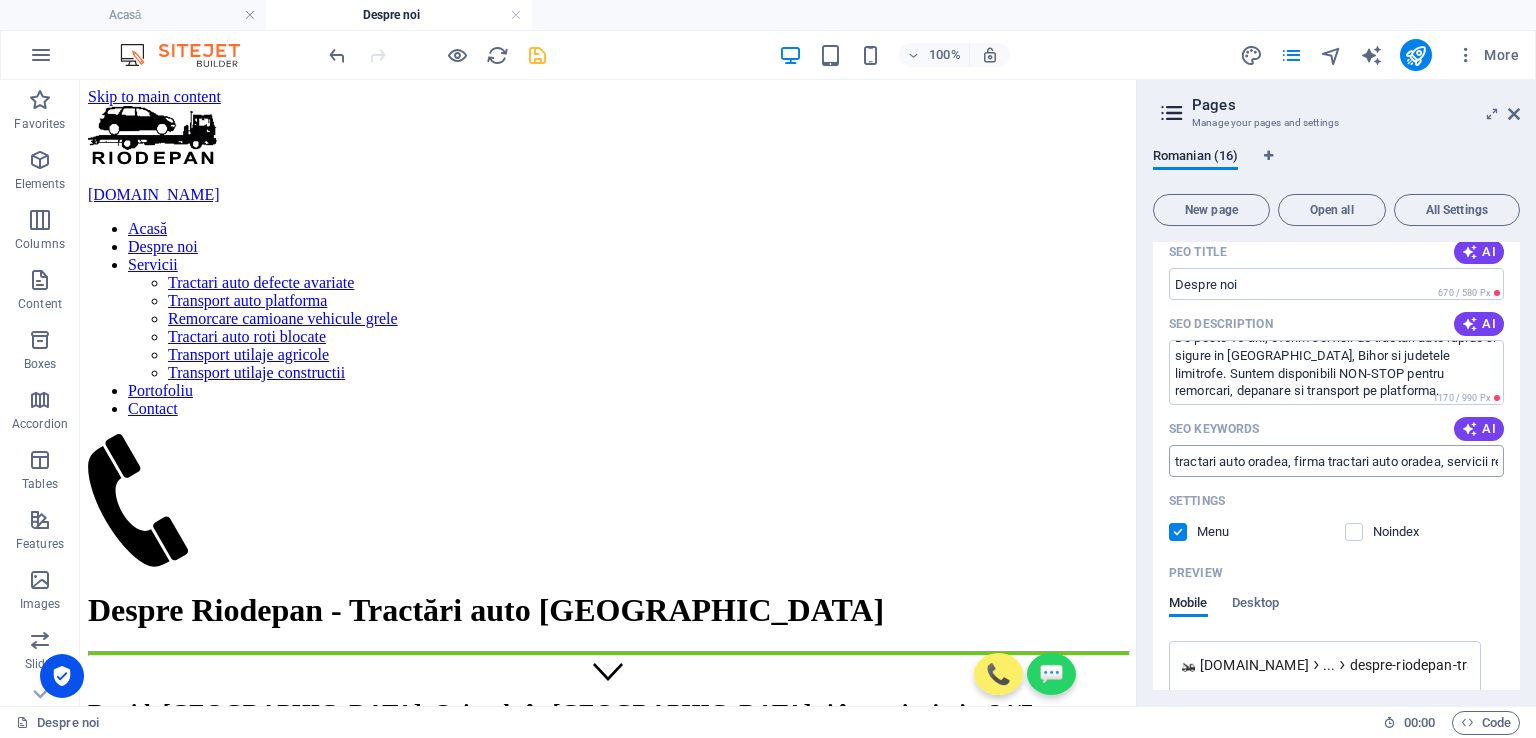 scroll, scrollTop: 200, scrollLeft: 0, axis: vertical 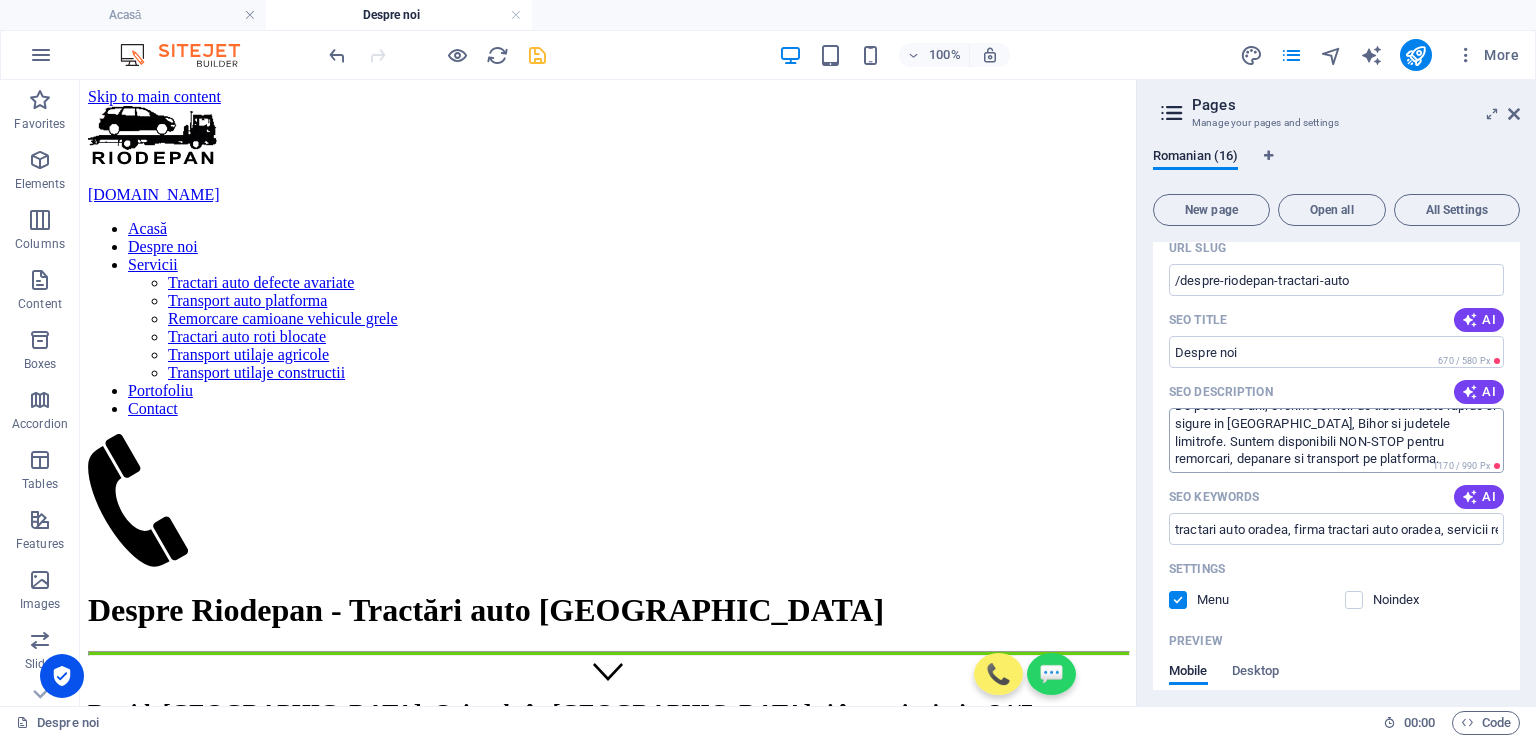 click on "De peste 15 ani, oferim servicii de tractari auto rapide si sigure in [GEOGRAPHIC_DATA], Bihor si judetele limitrofe. Suntem disponibili NON-STOP pentru remorcari, depanare si transport pe platforma." at bounding box center [1336, 440] 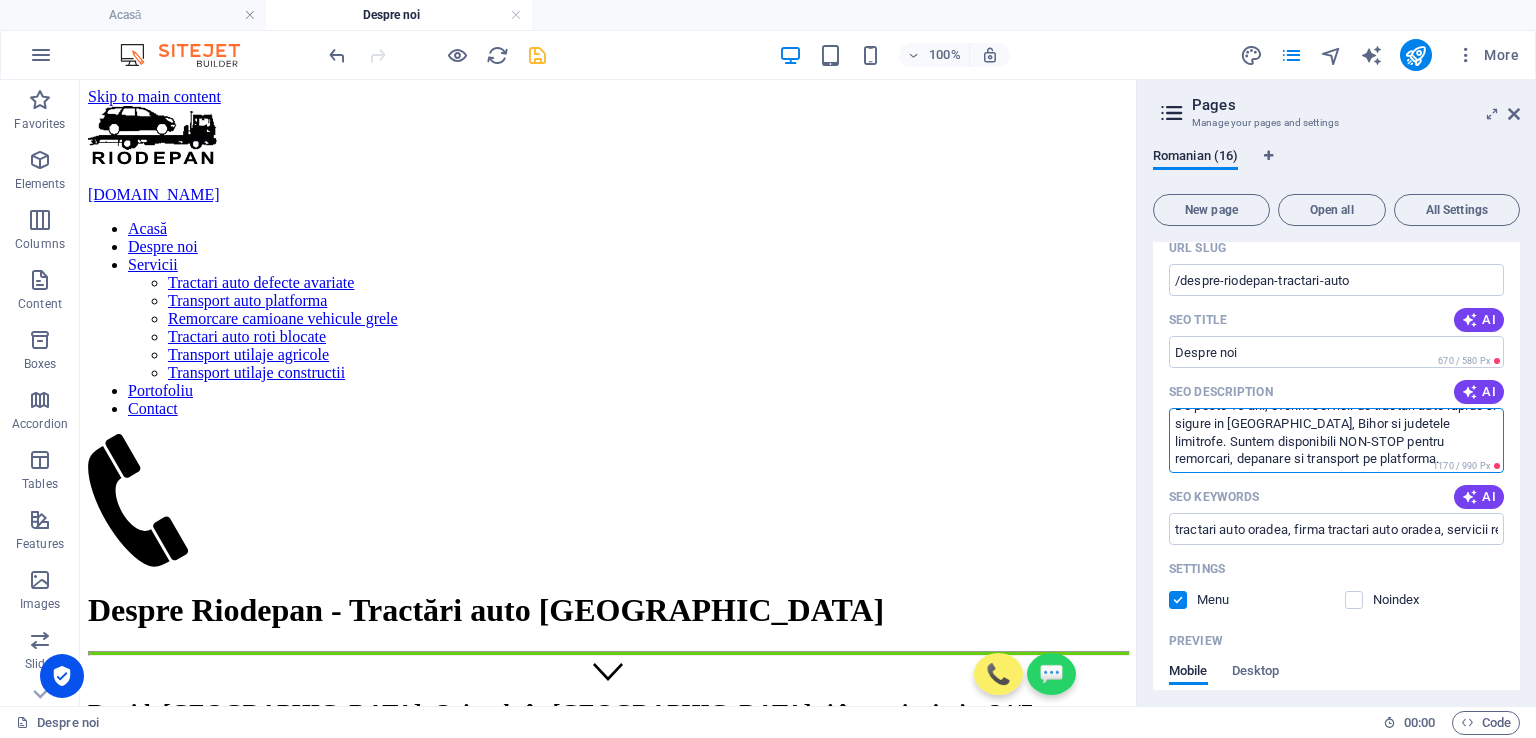 scroll, scrollTop: 0, scrollLeft: 0, axis: both 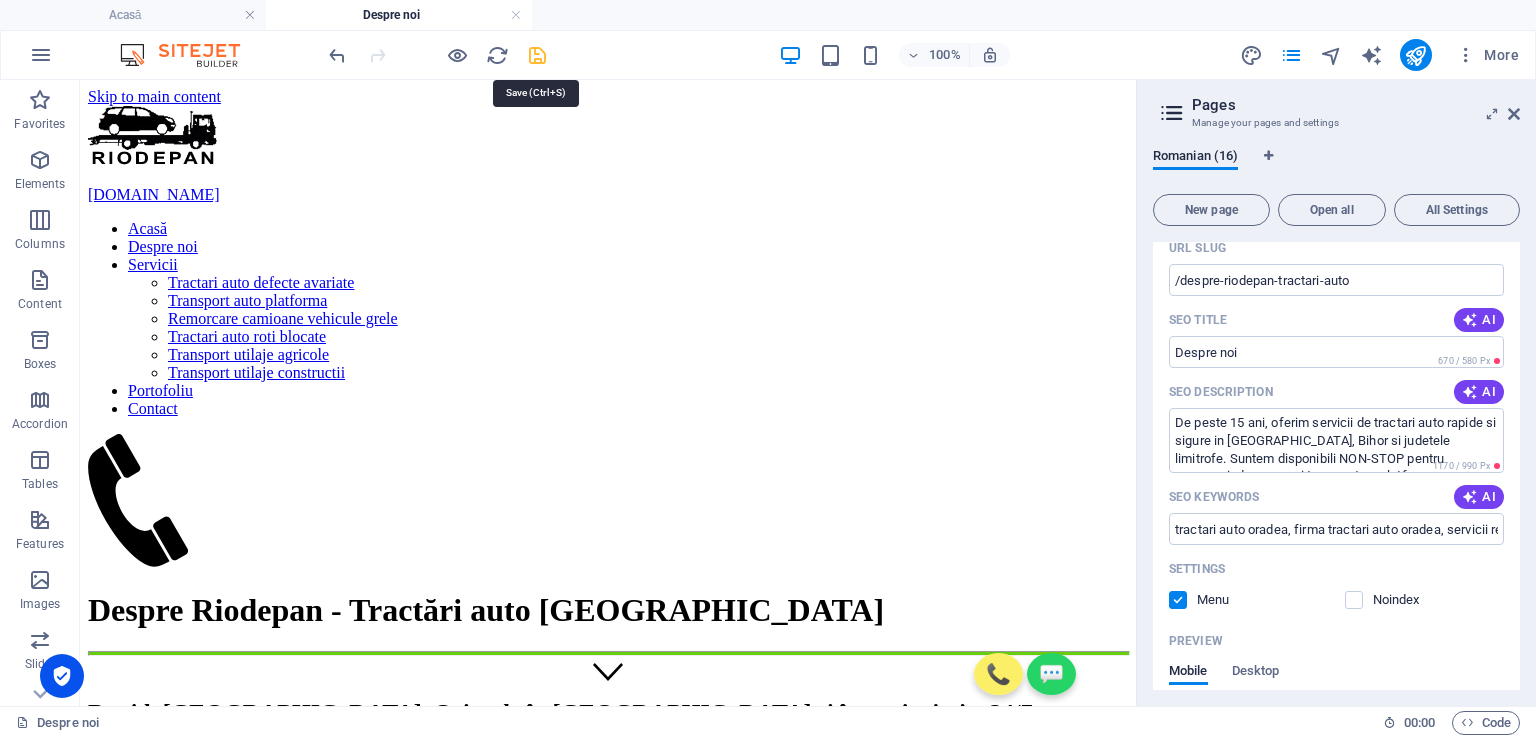 click at bounding box center [537, 55] 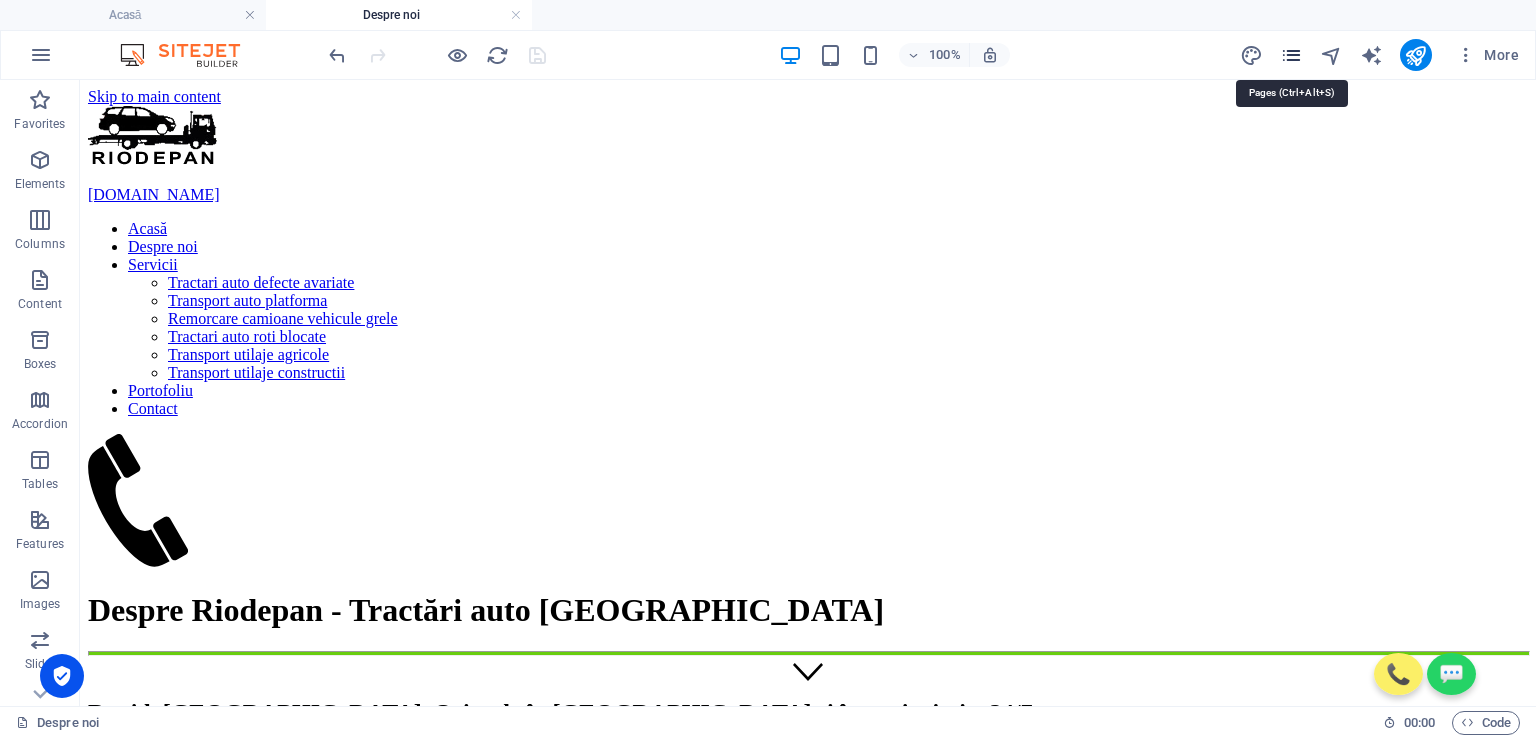 click at bounding box center [1291, 55] 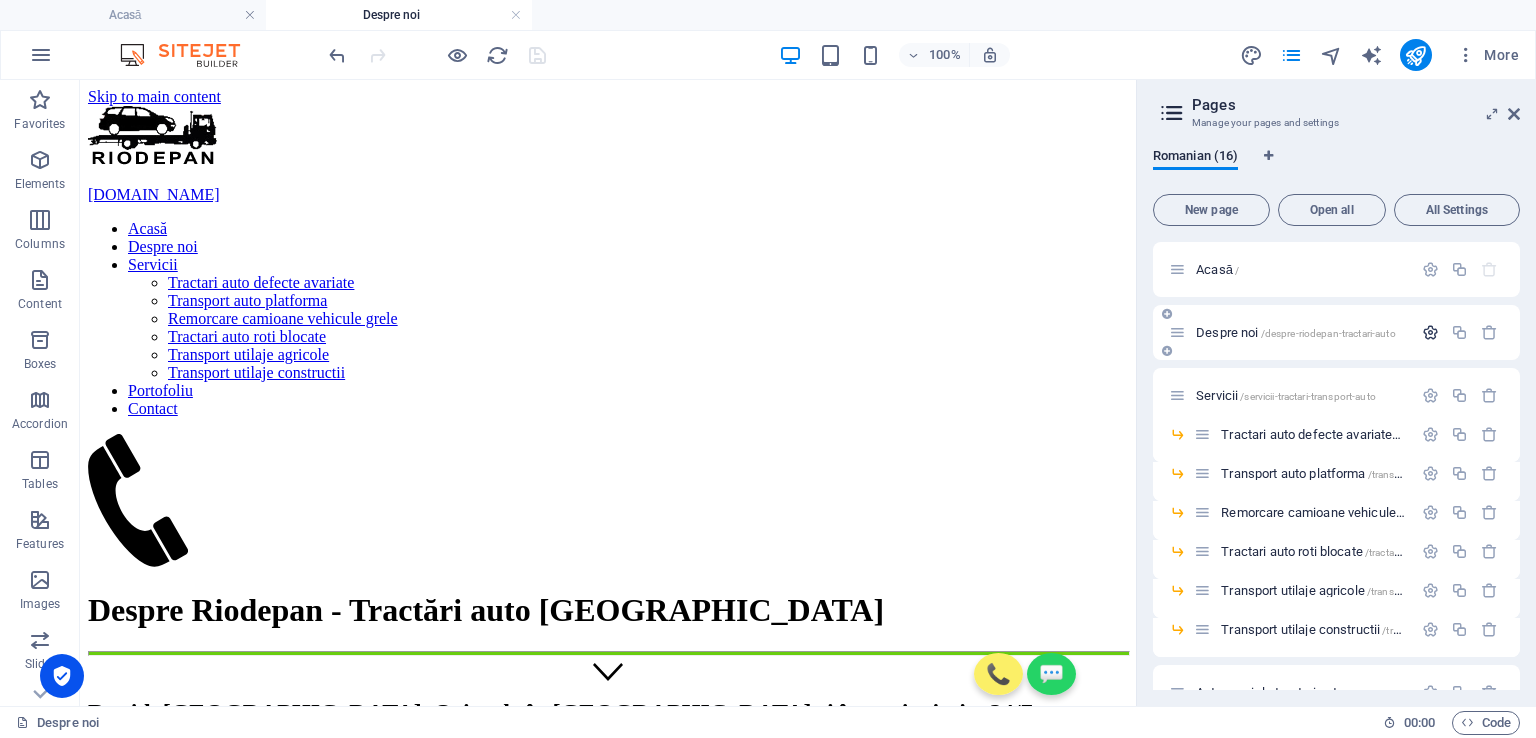 click at bounding box center (1430, 332) 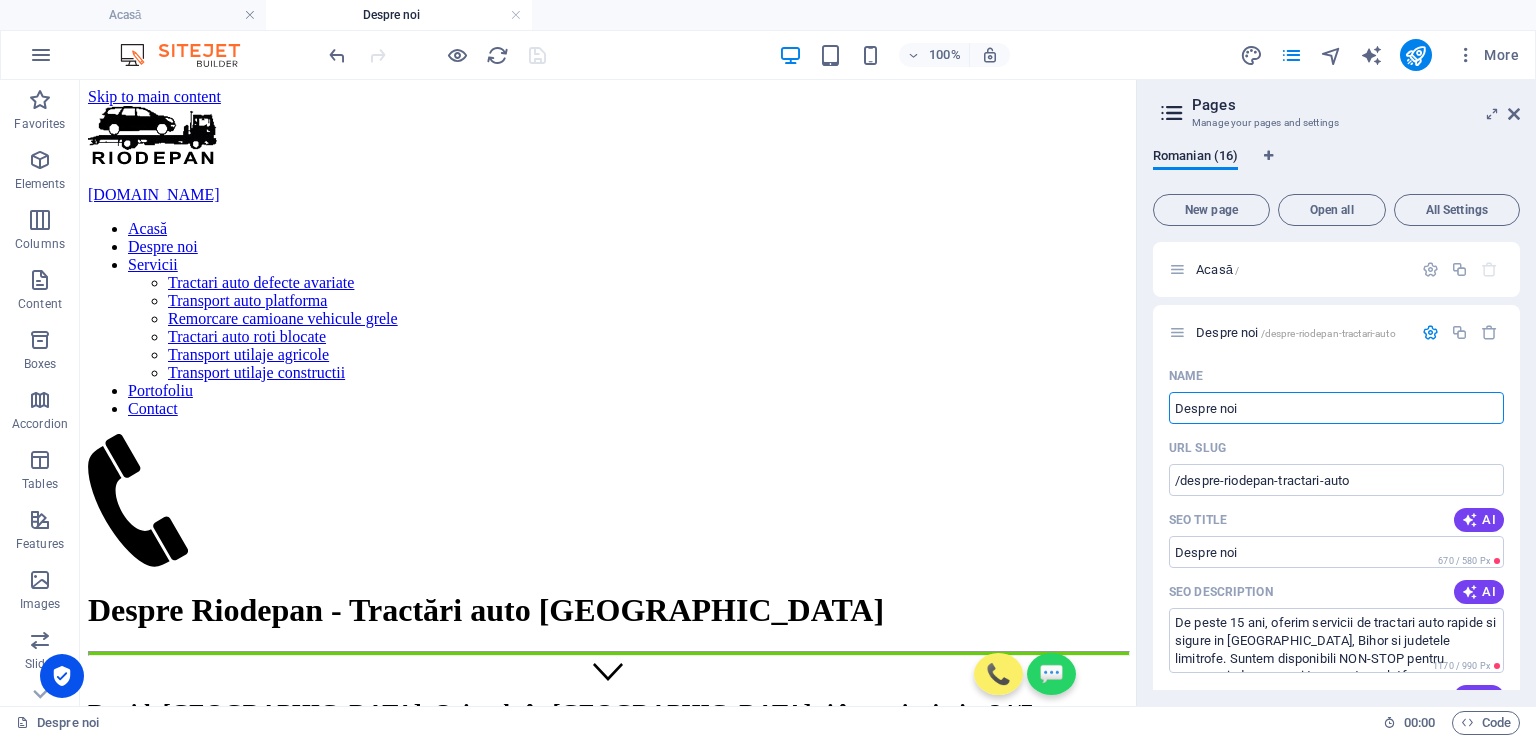 drag, startPoint x: 1334, startPoint y: 490, endPoint x: 1134, endPoint y: 416, distance: 213.25102 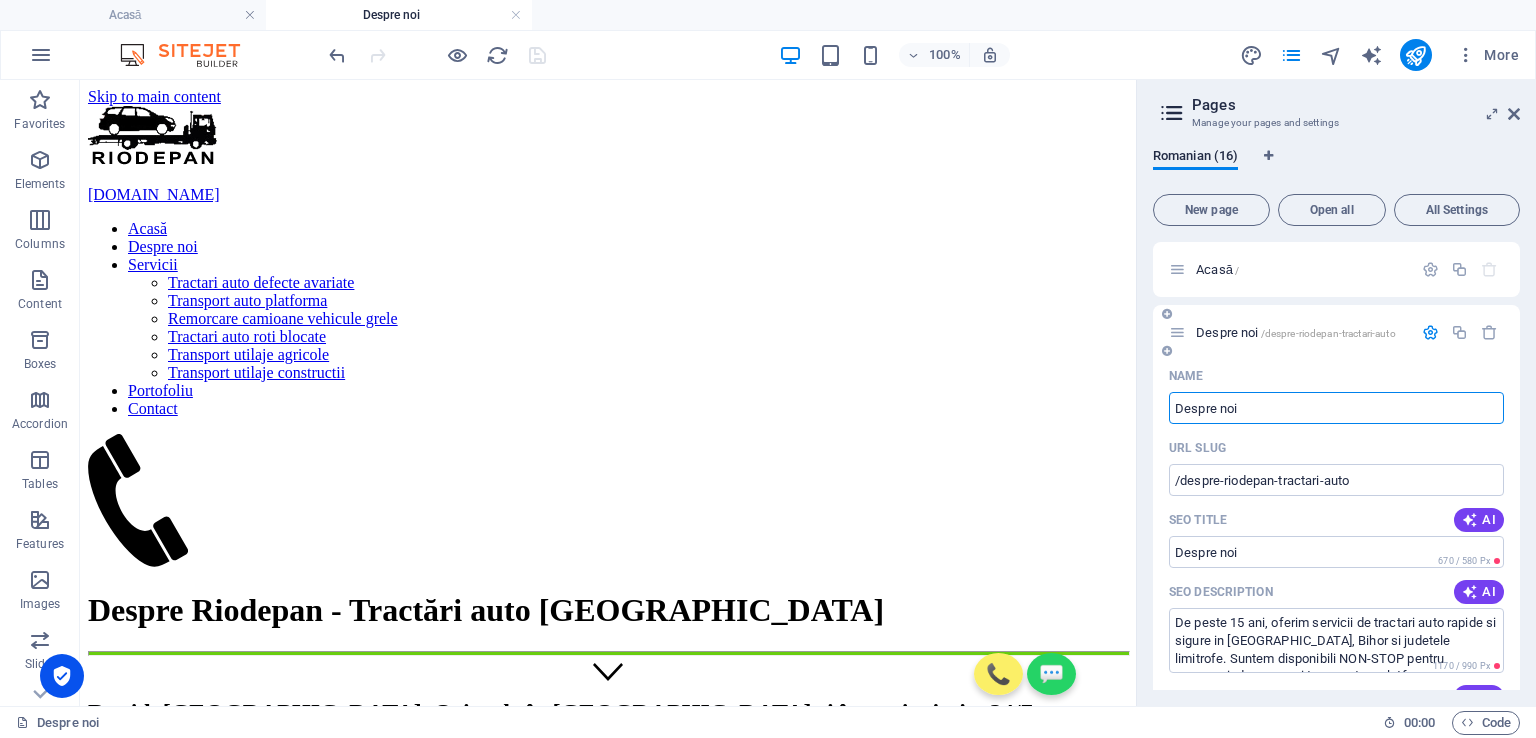 drag, startPoint x: 1241, startPoint y: 409, endPoint x: 1218, endPoint y: 409, distance: 23 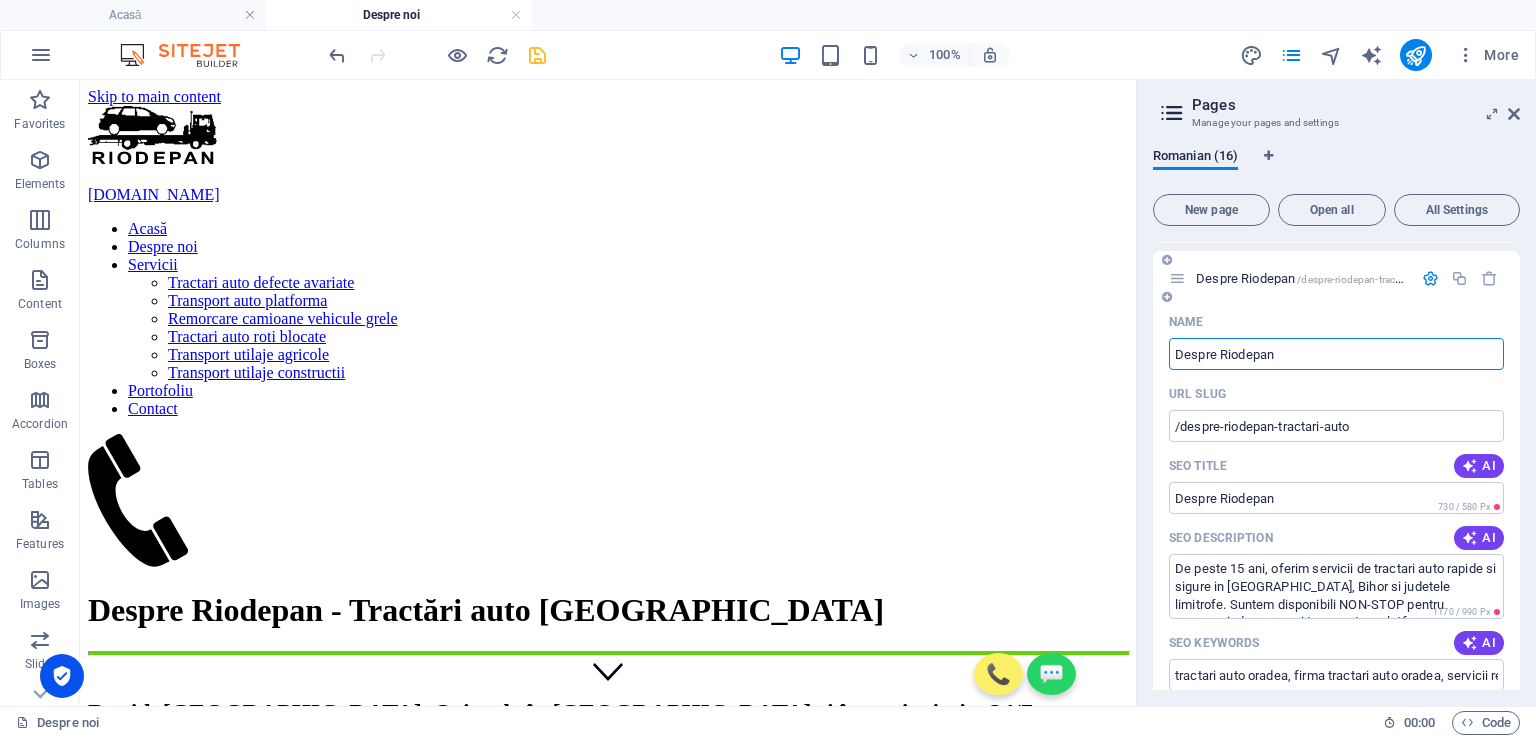 scroll, scrollTop: 0, scrollLeft: 0, axis: both 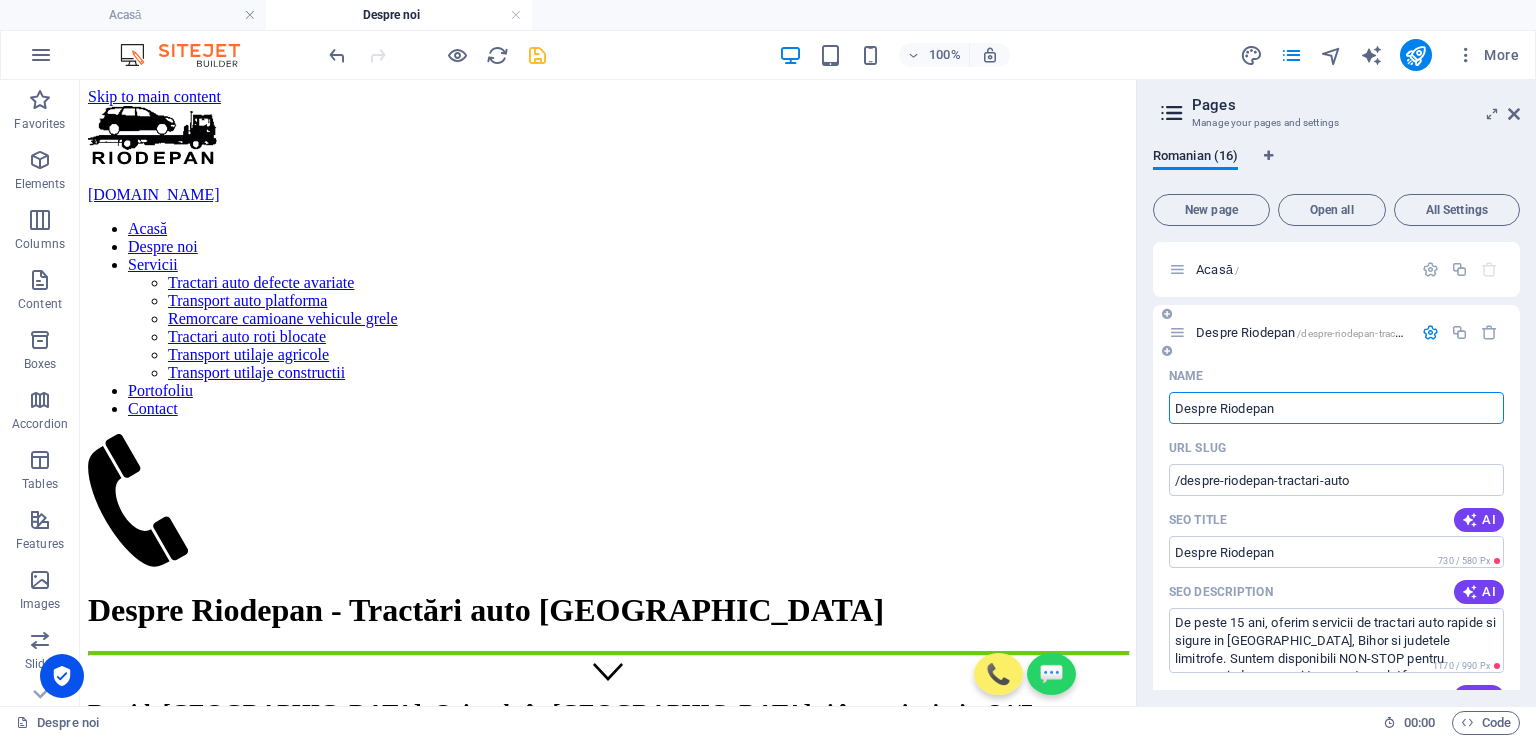 click on "Despre Riodepan" at bounding box center (1336, 408) 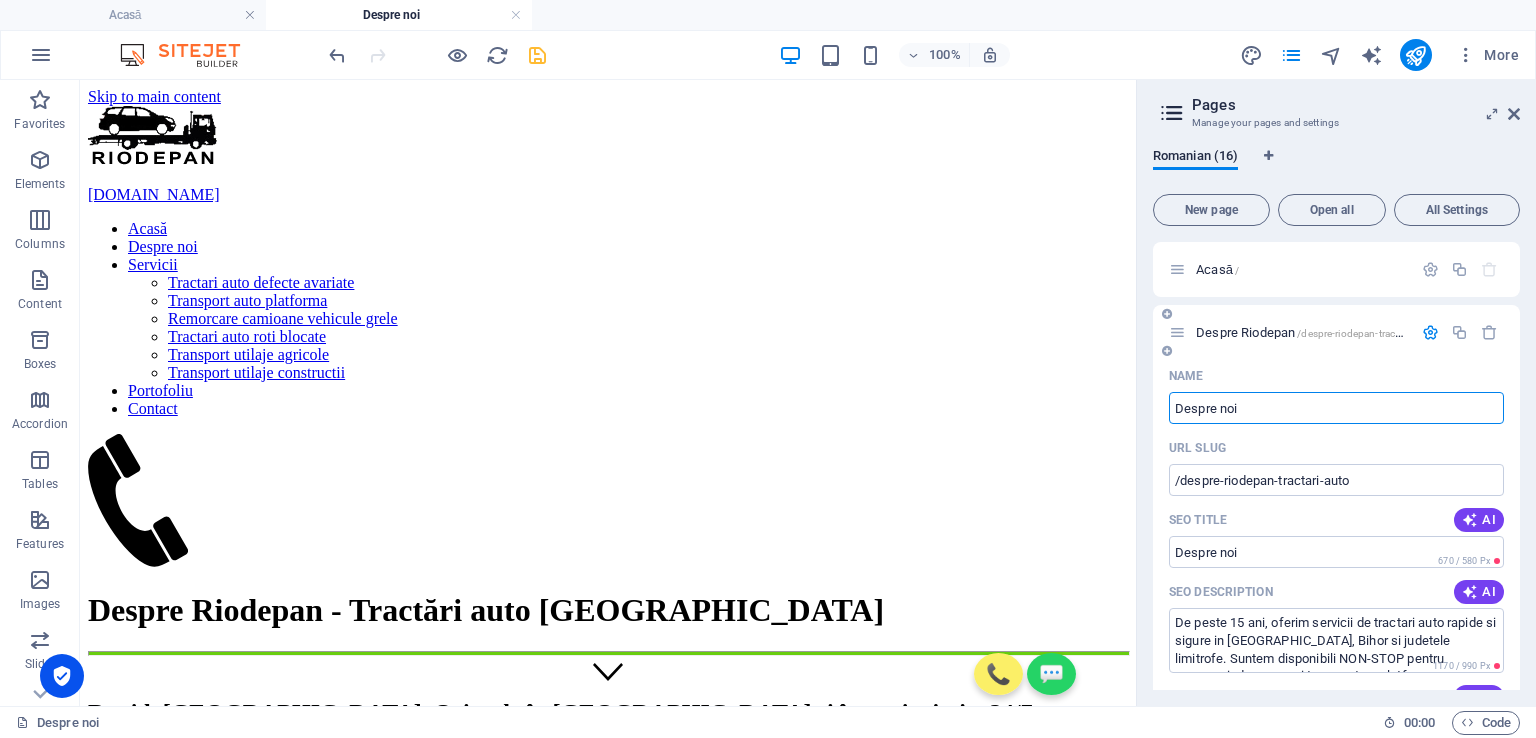 type on "Despre noi" 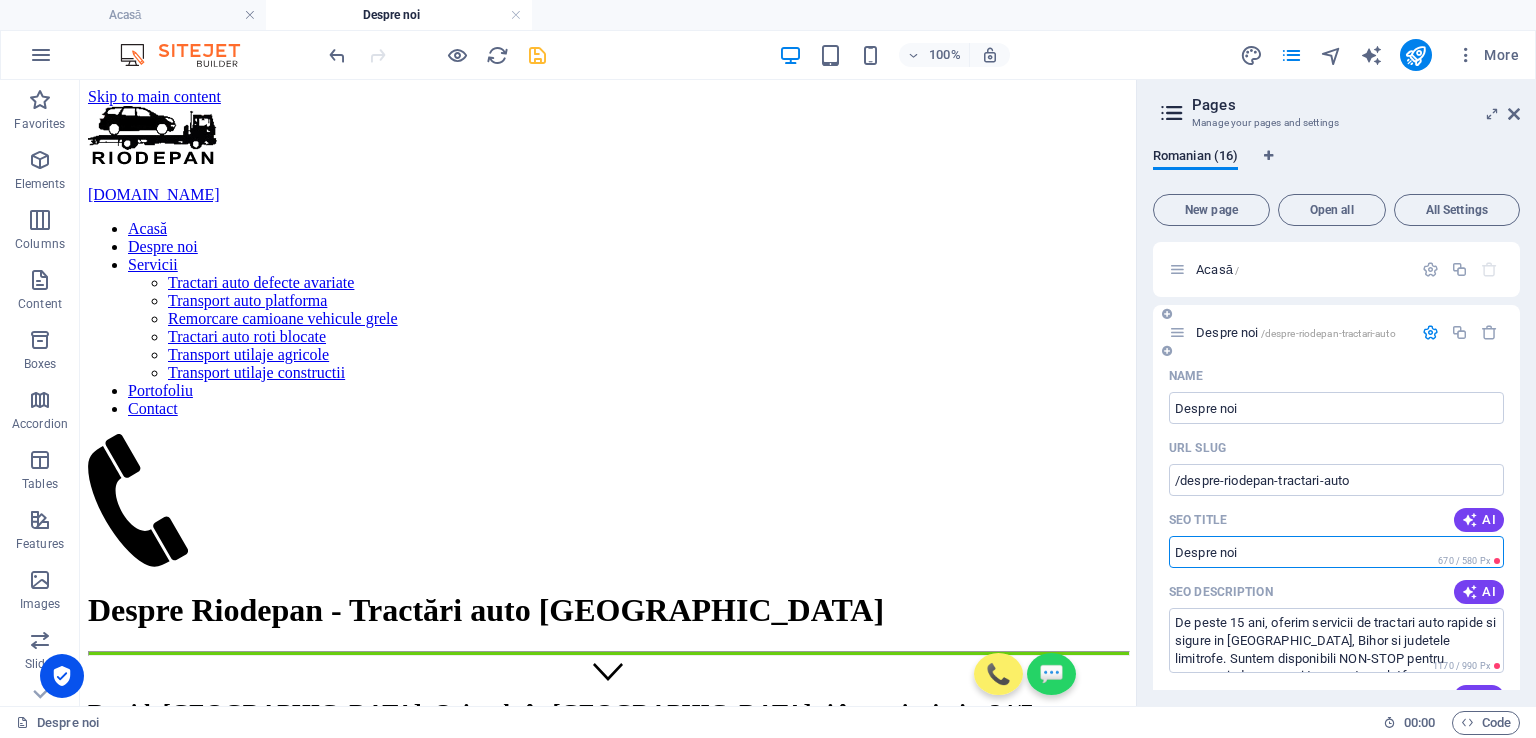 click on "SEO Title" at bounding box center (1336, 552) 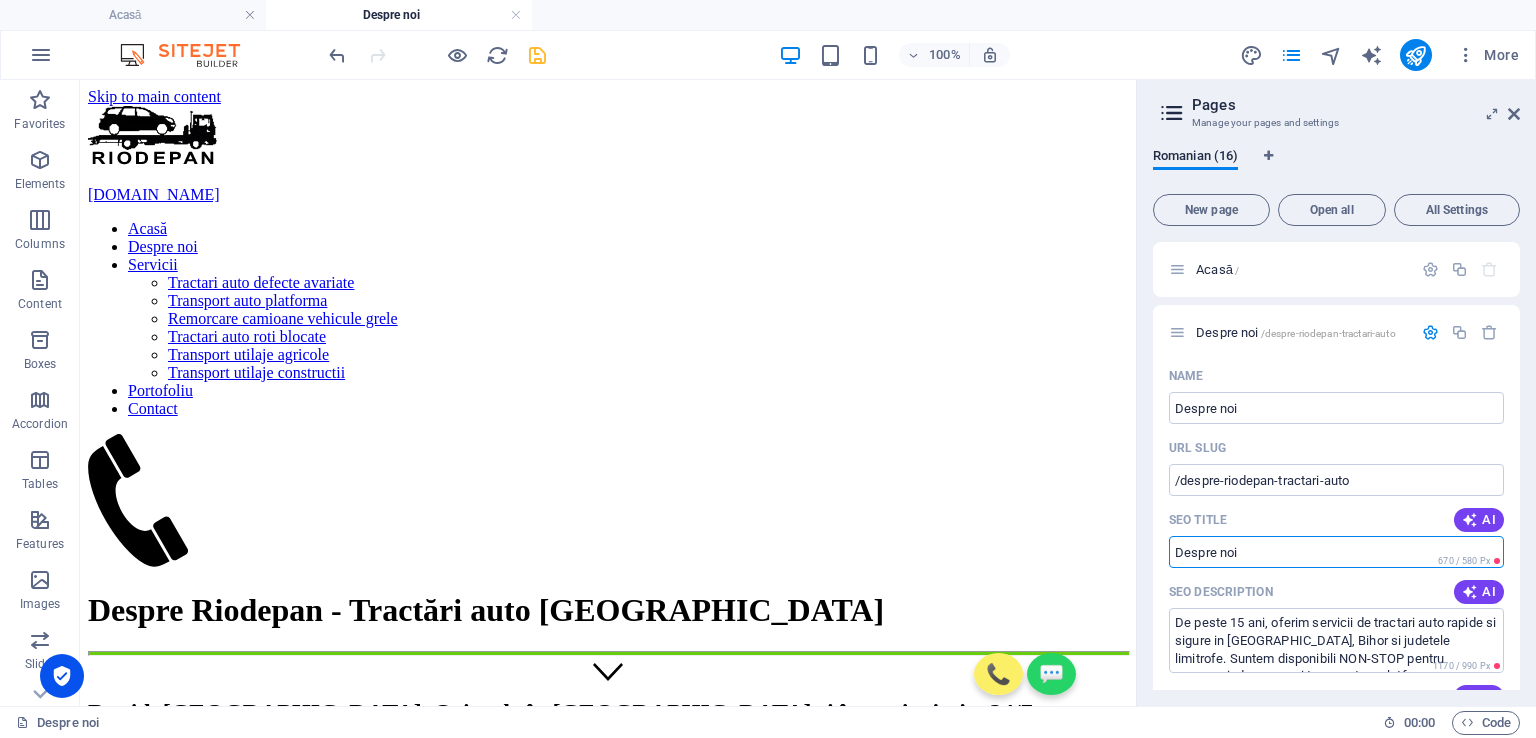 drag, startPoint x: 1369, startPoint y: 627, endPoint x: 1133, endPoint y: 554, distance: 247.03238 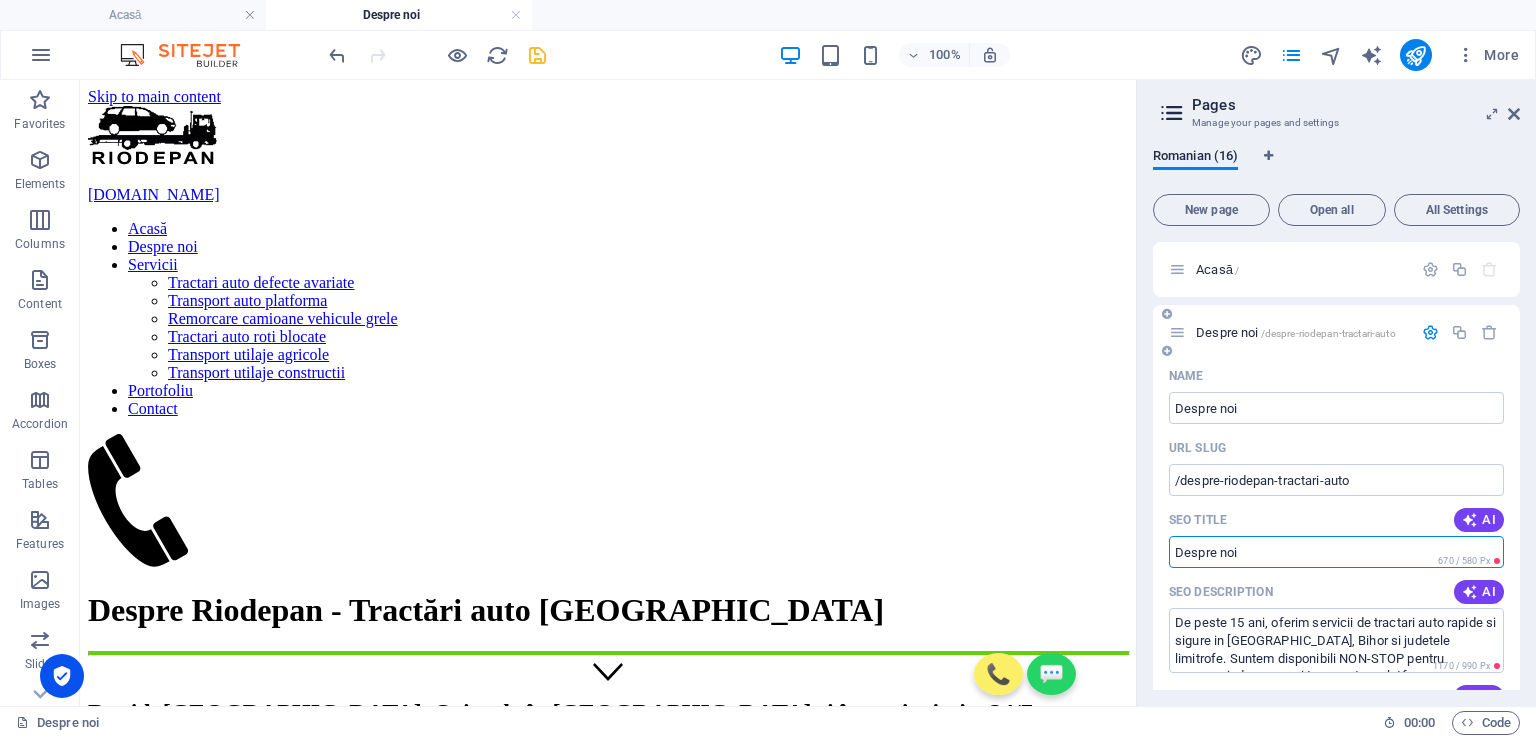 click on "SEO Title" at bounding box center [1336, 552] 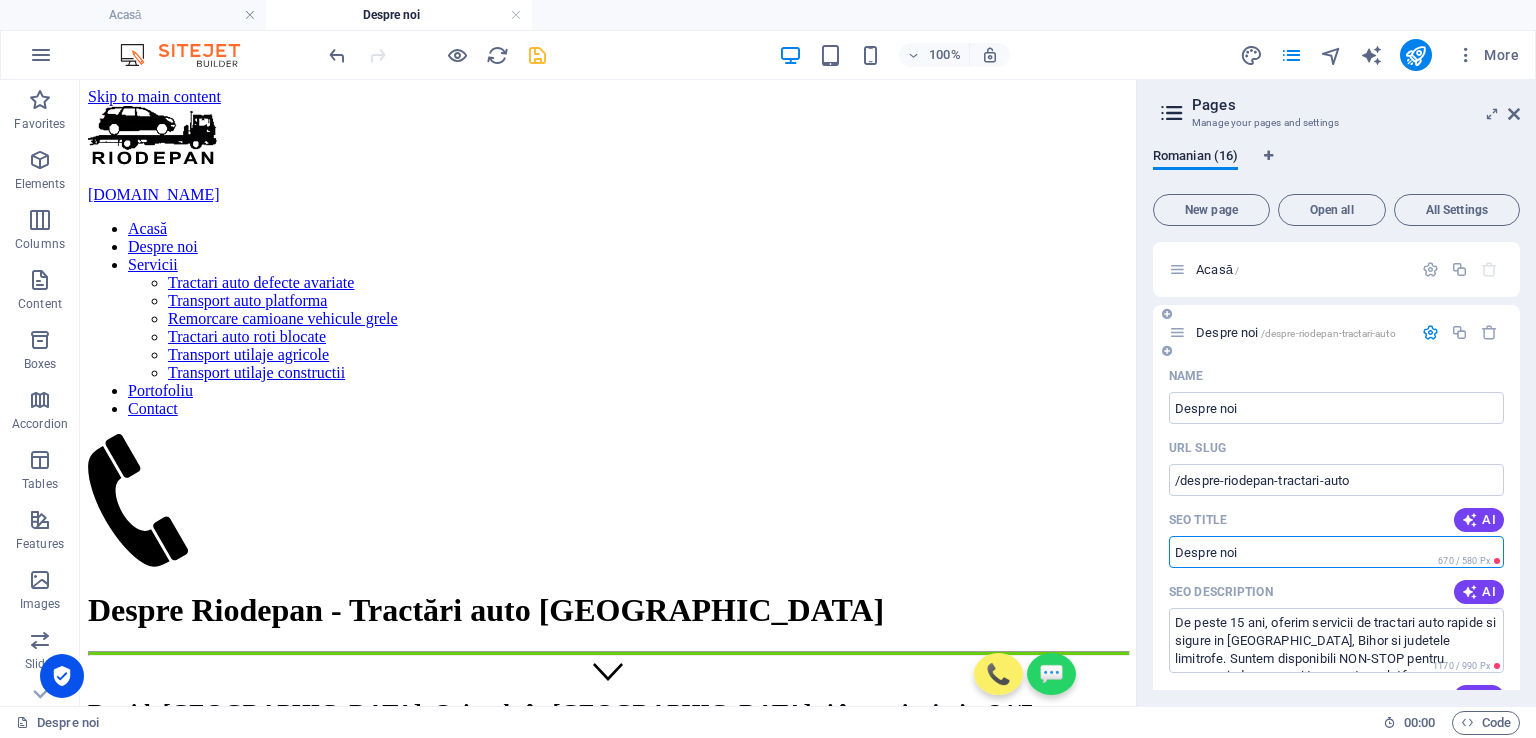paste on "D" 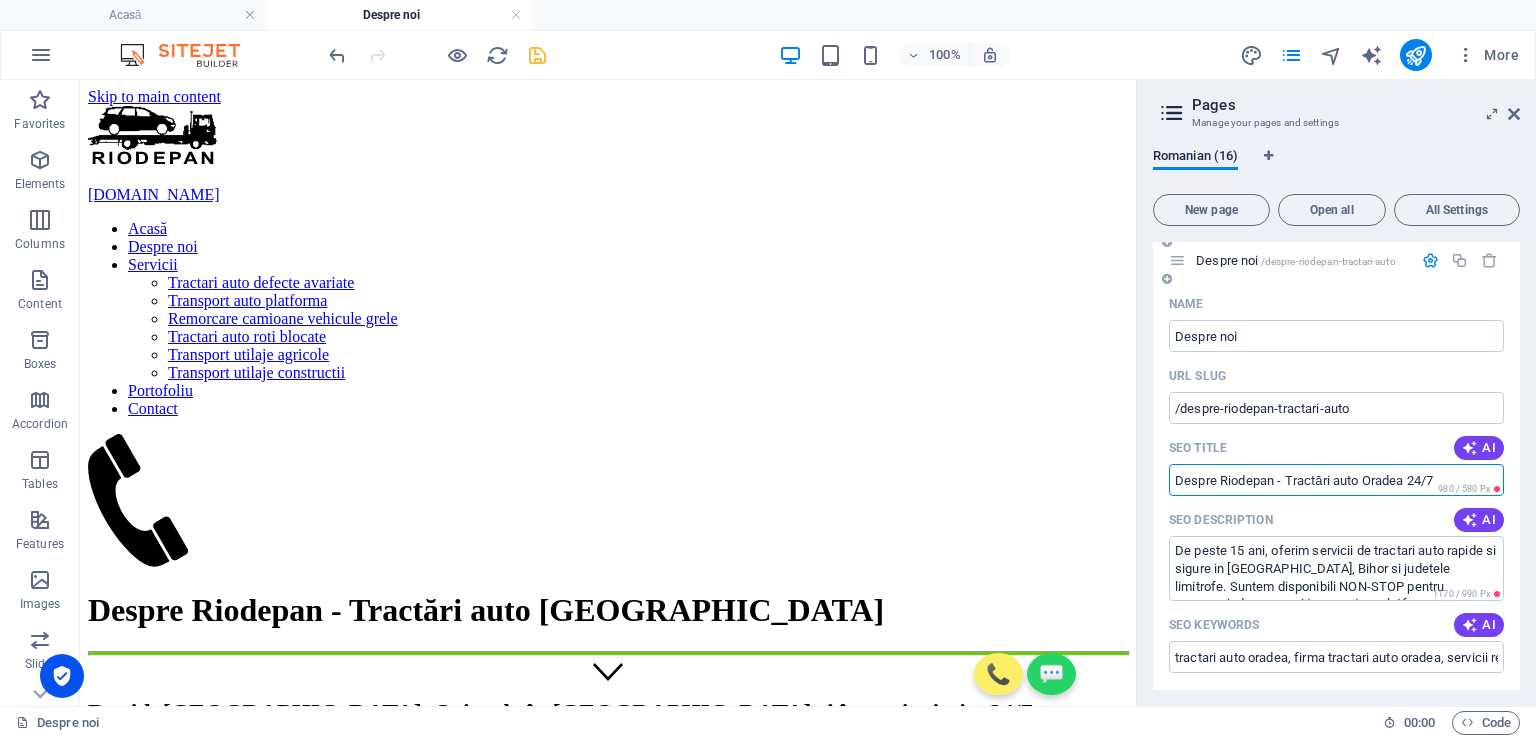 scroll, scrollTop: 100, scrollLeft: 0, axis: vertical 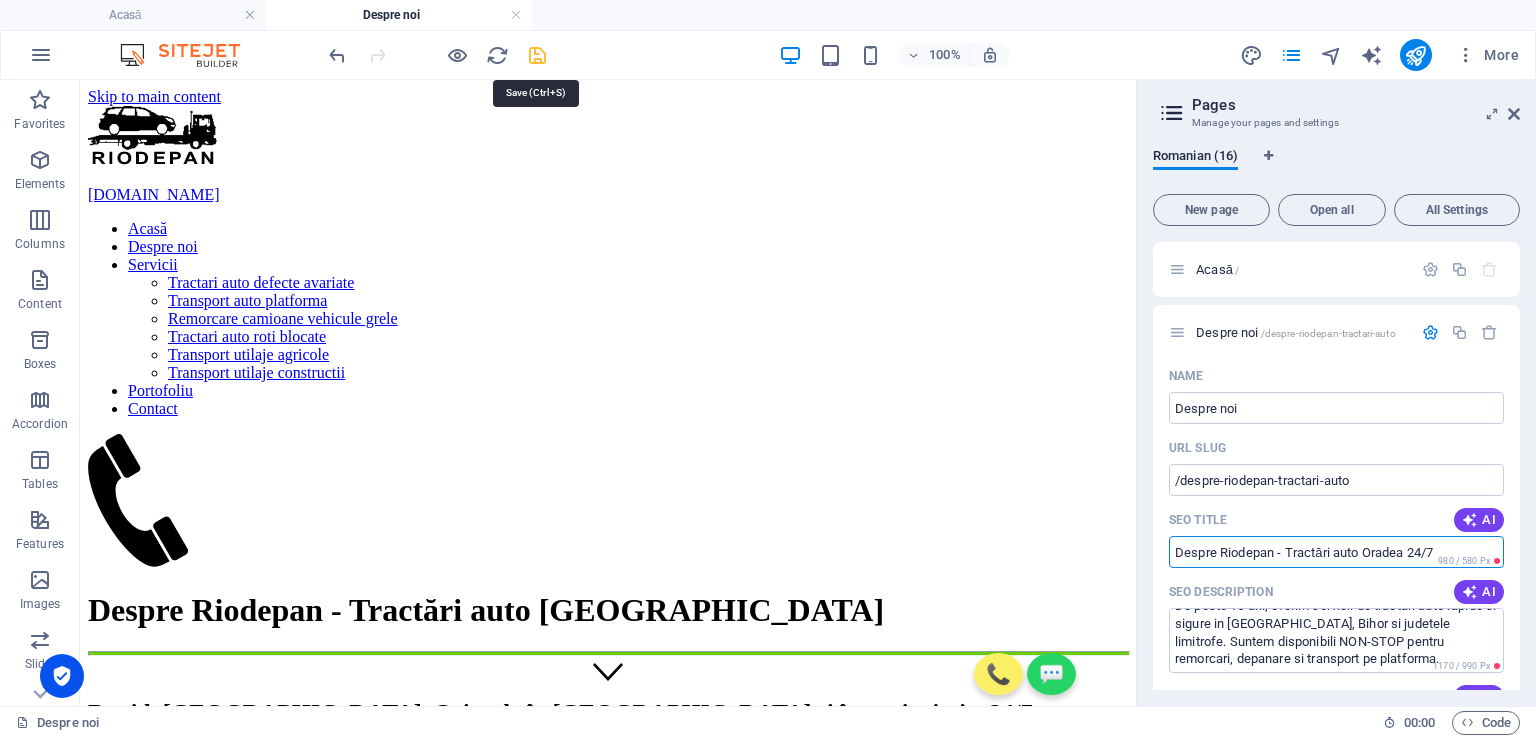 type on "Despre Riodepan - Tractări auto Oradea 24/7" 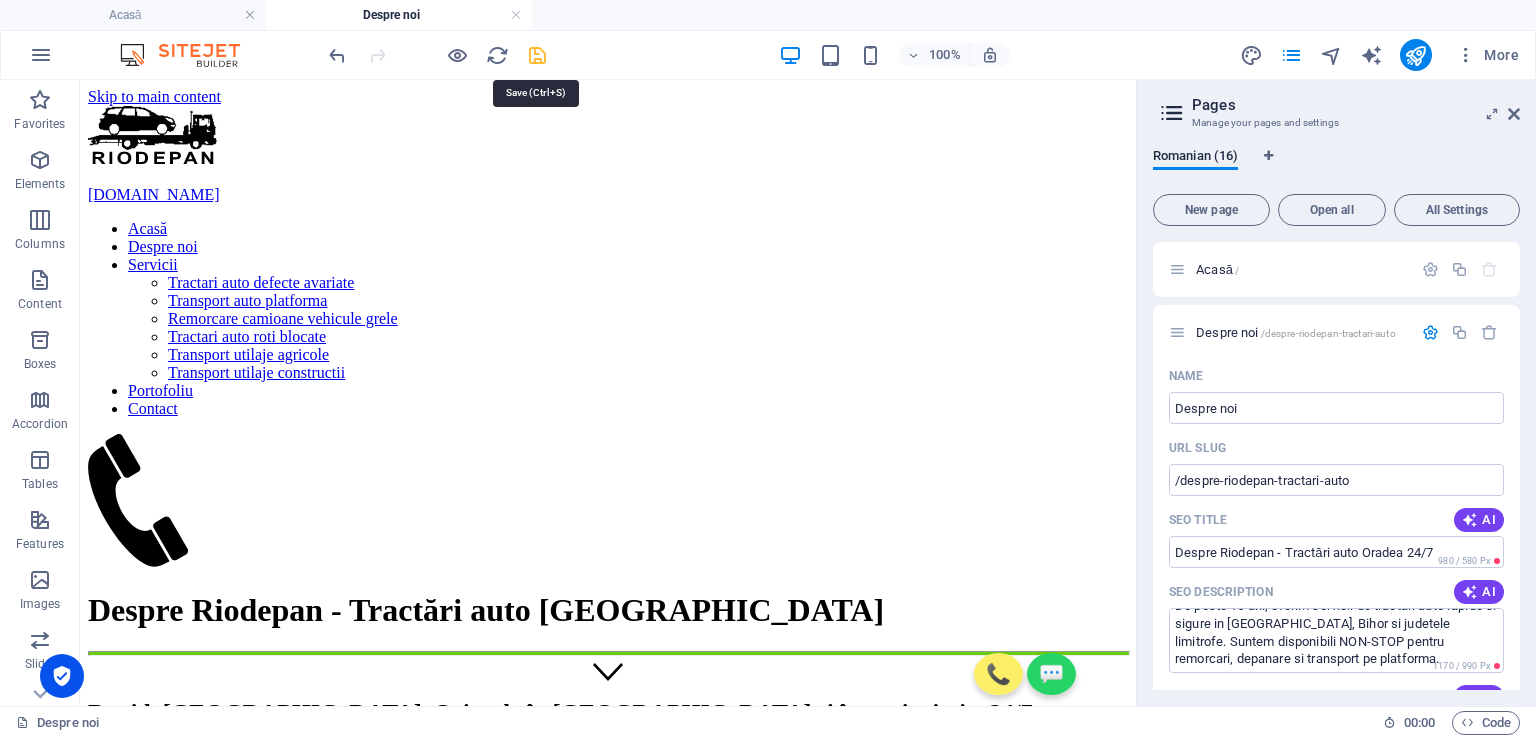 click at bounding box center [537, 55] 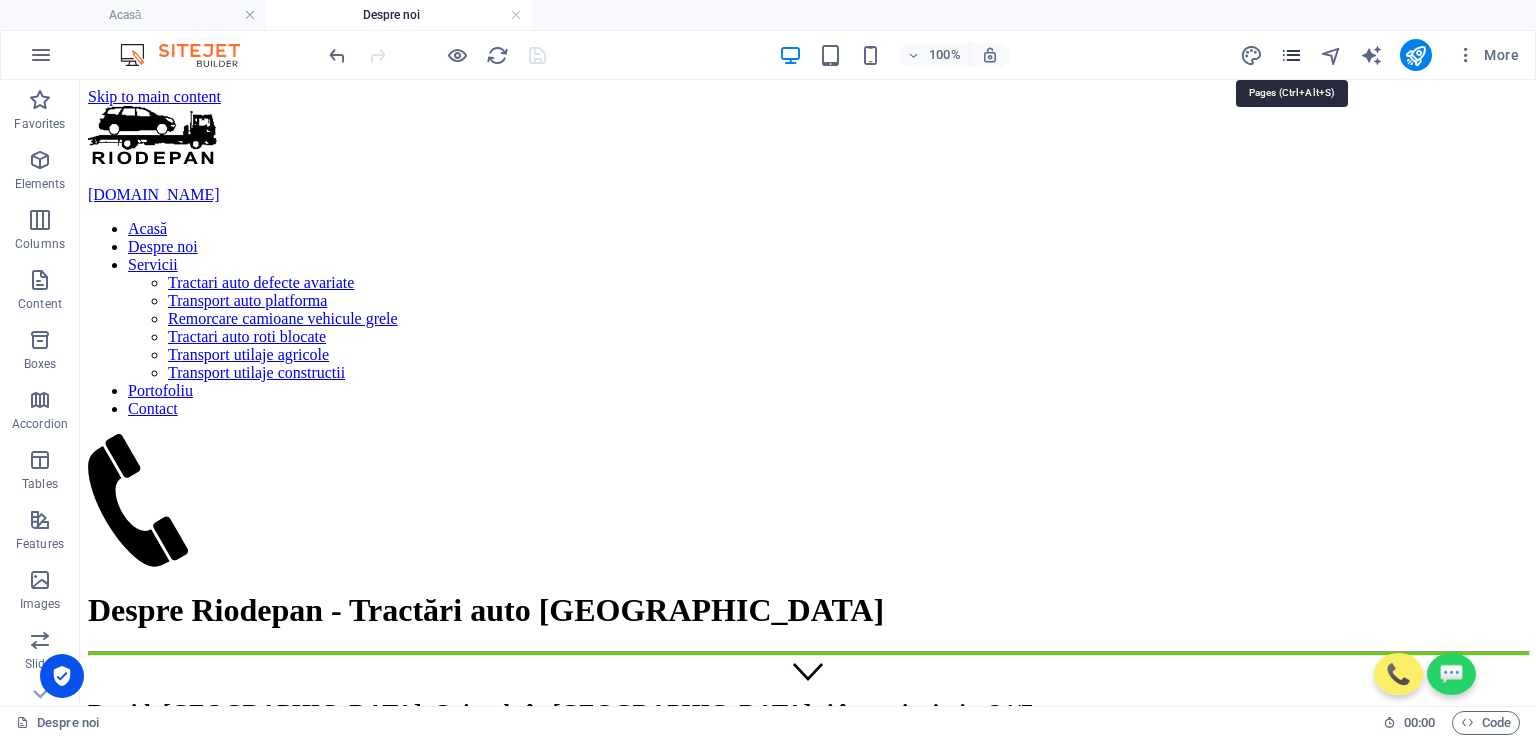 click at bounding box center (1291, 55) 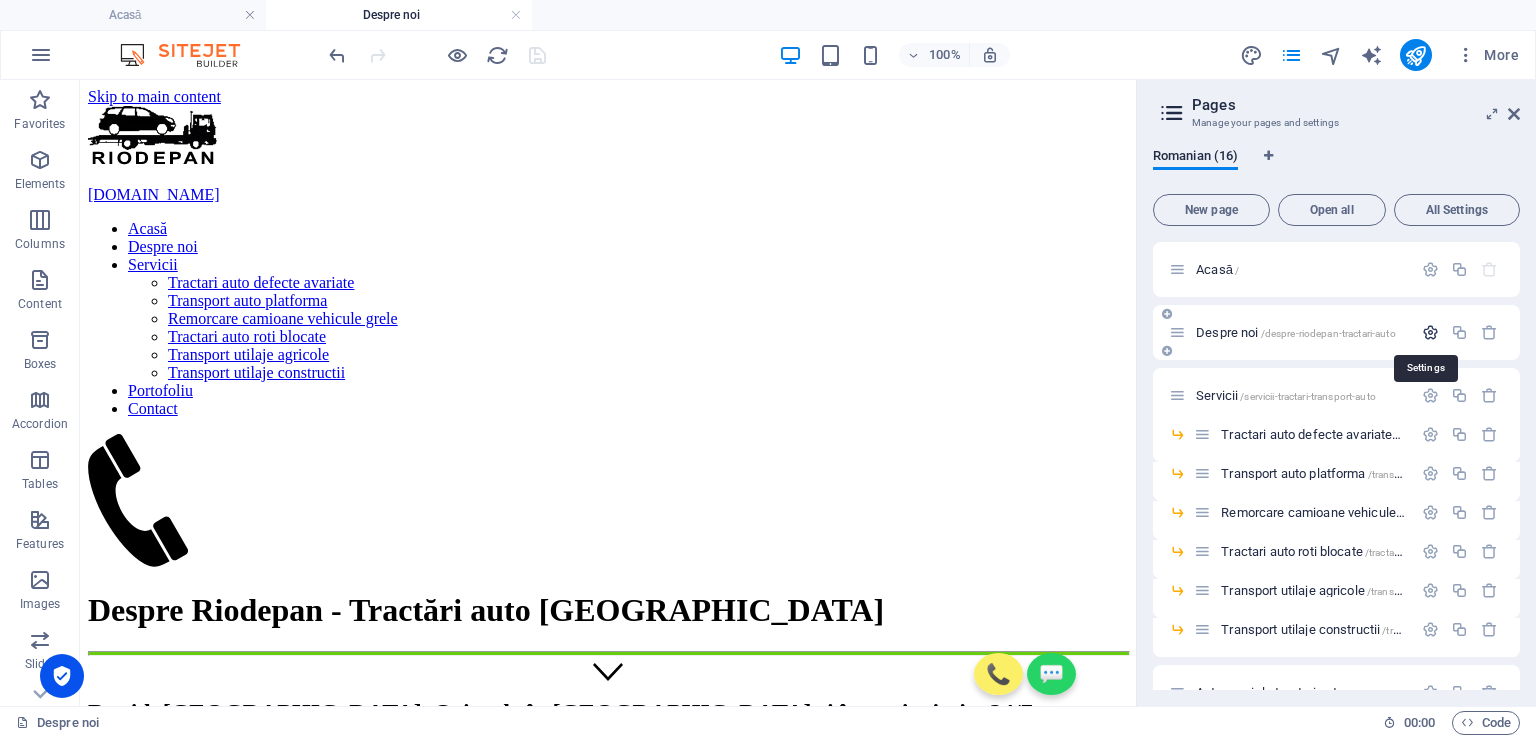 click at bounding box center (1430, 332) 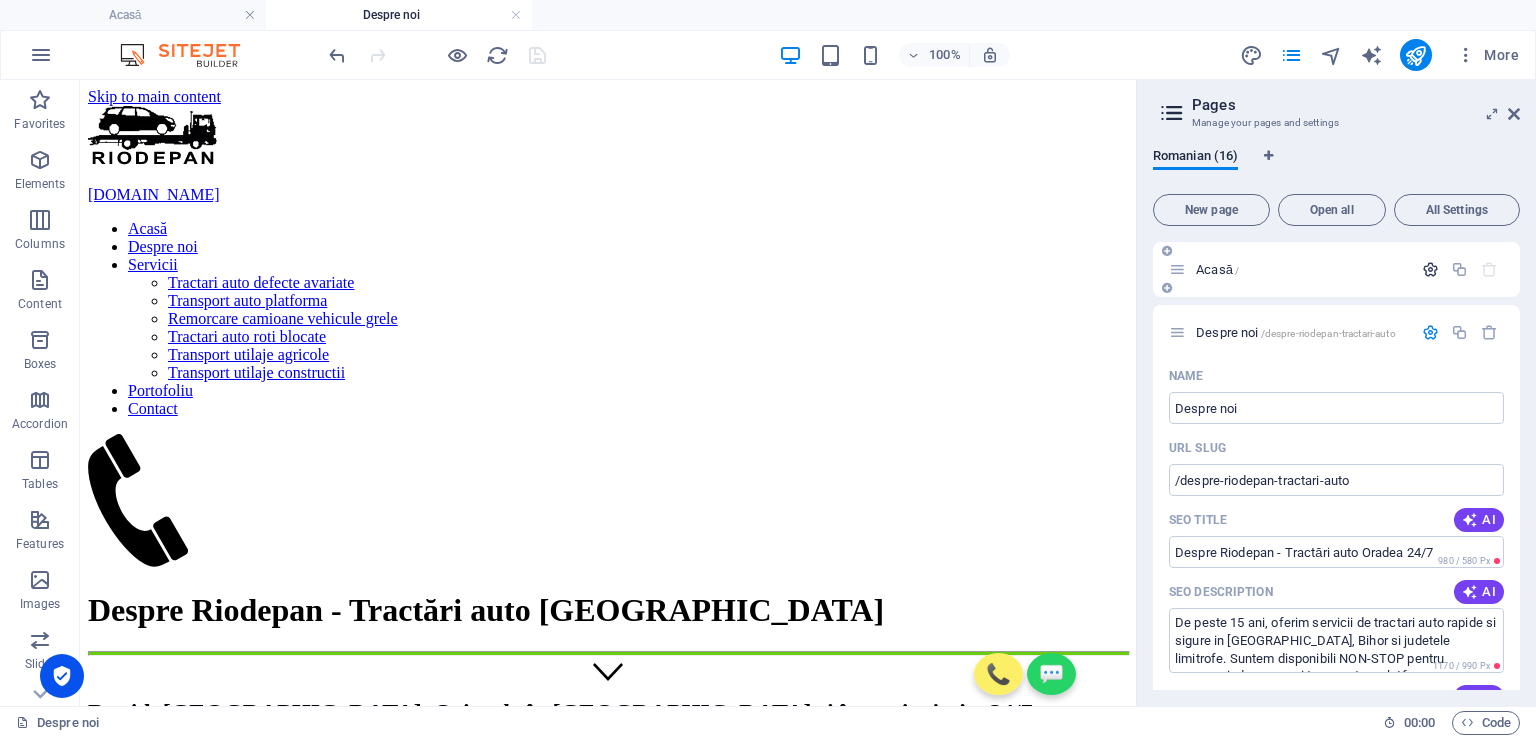 click at bounding box center [1430, 269] 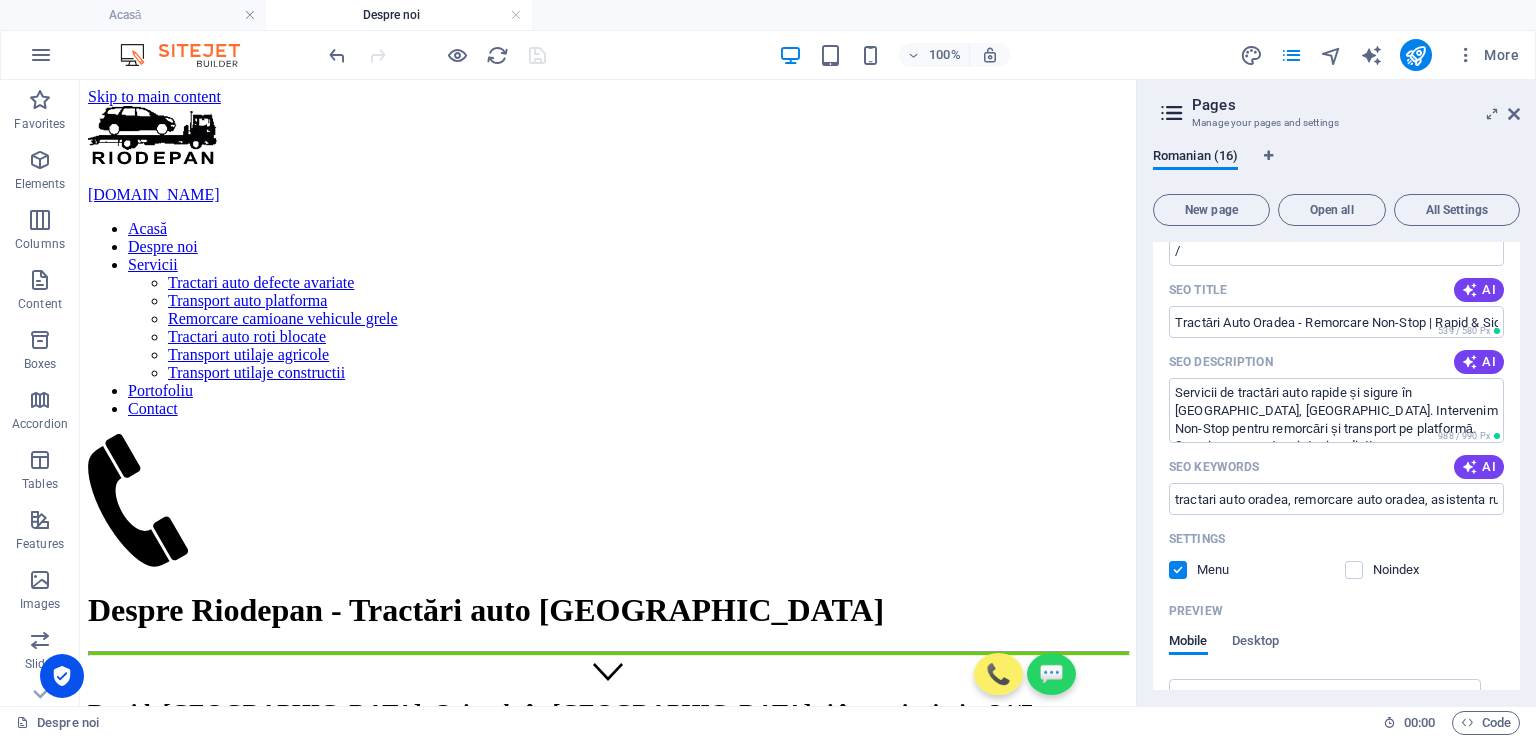 scroll, scrollTop: 200, scrollLeft: 0, axis: vertical 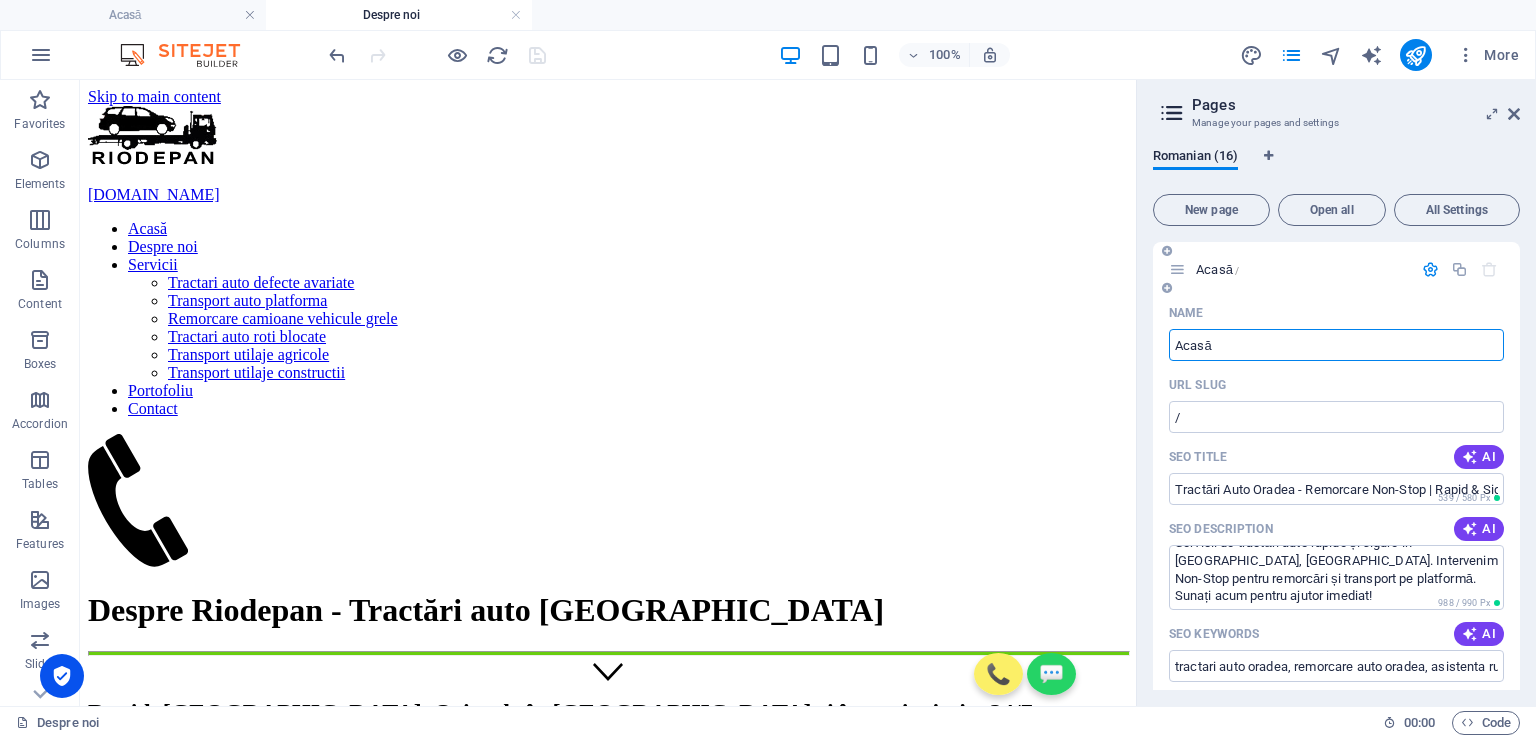 click at bounding box center [1167, 251] 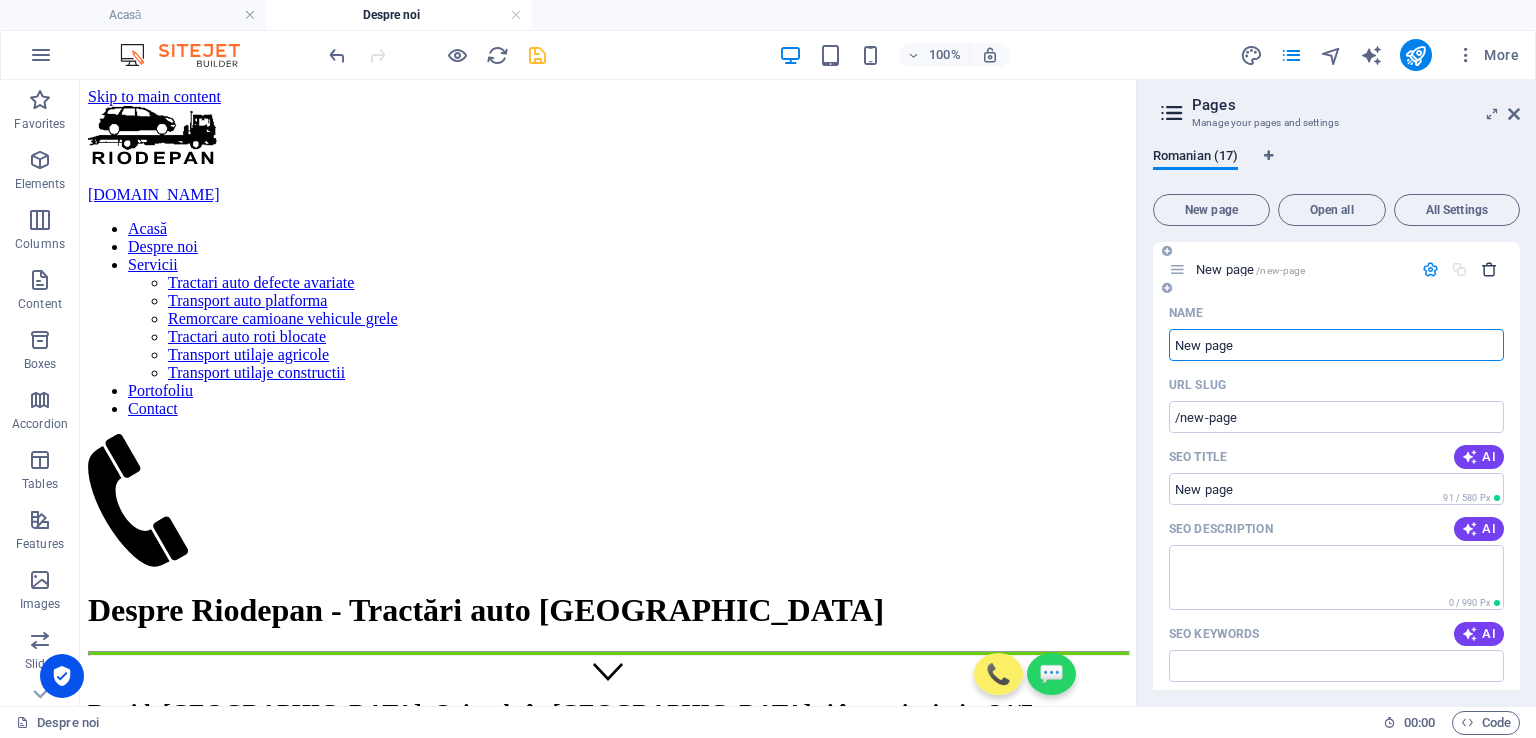 click at bounding box center [1489, 269] 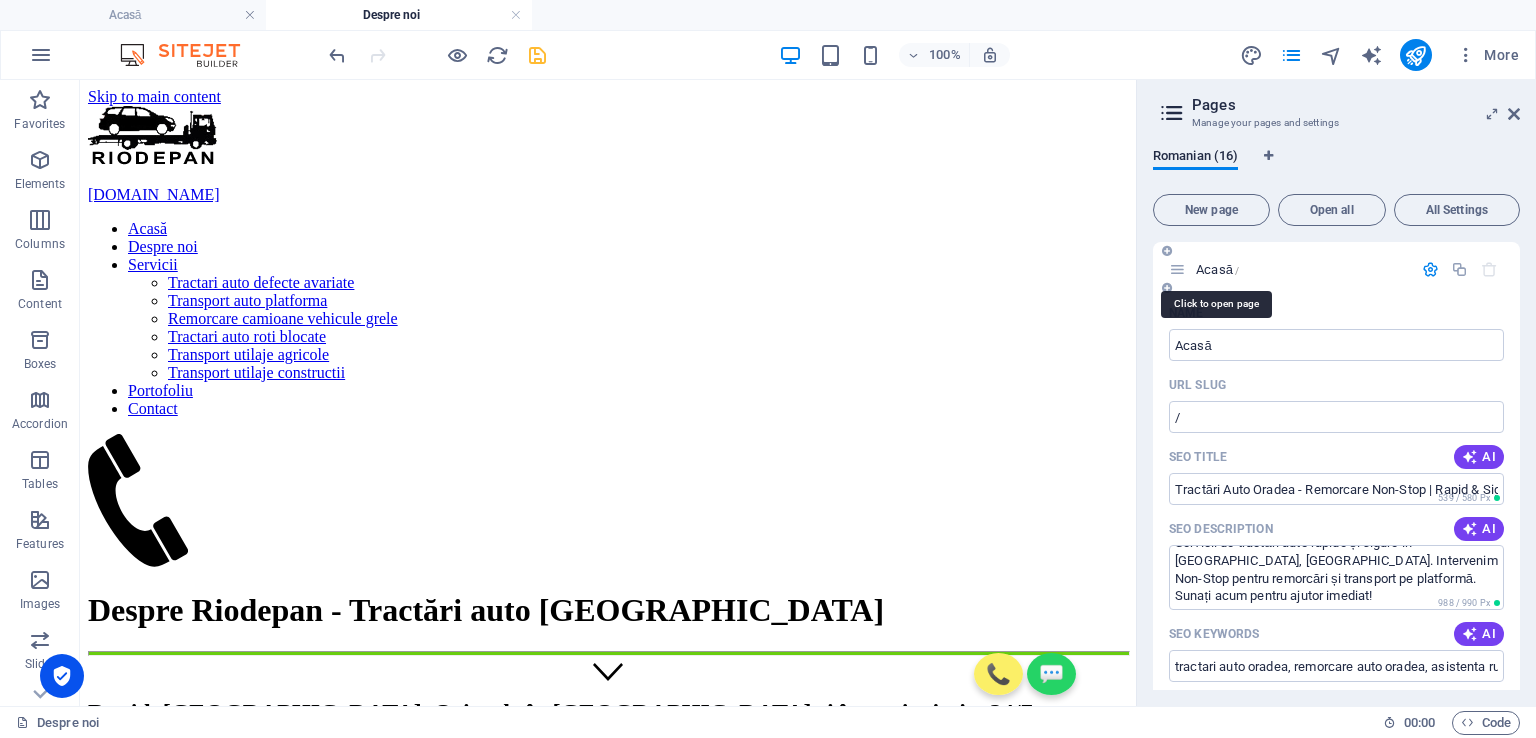 click on "Acasă /" at bounding box center [1217, 269] 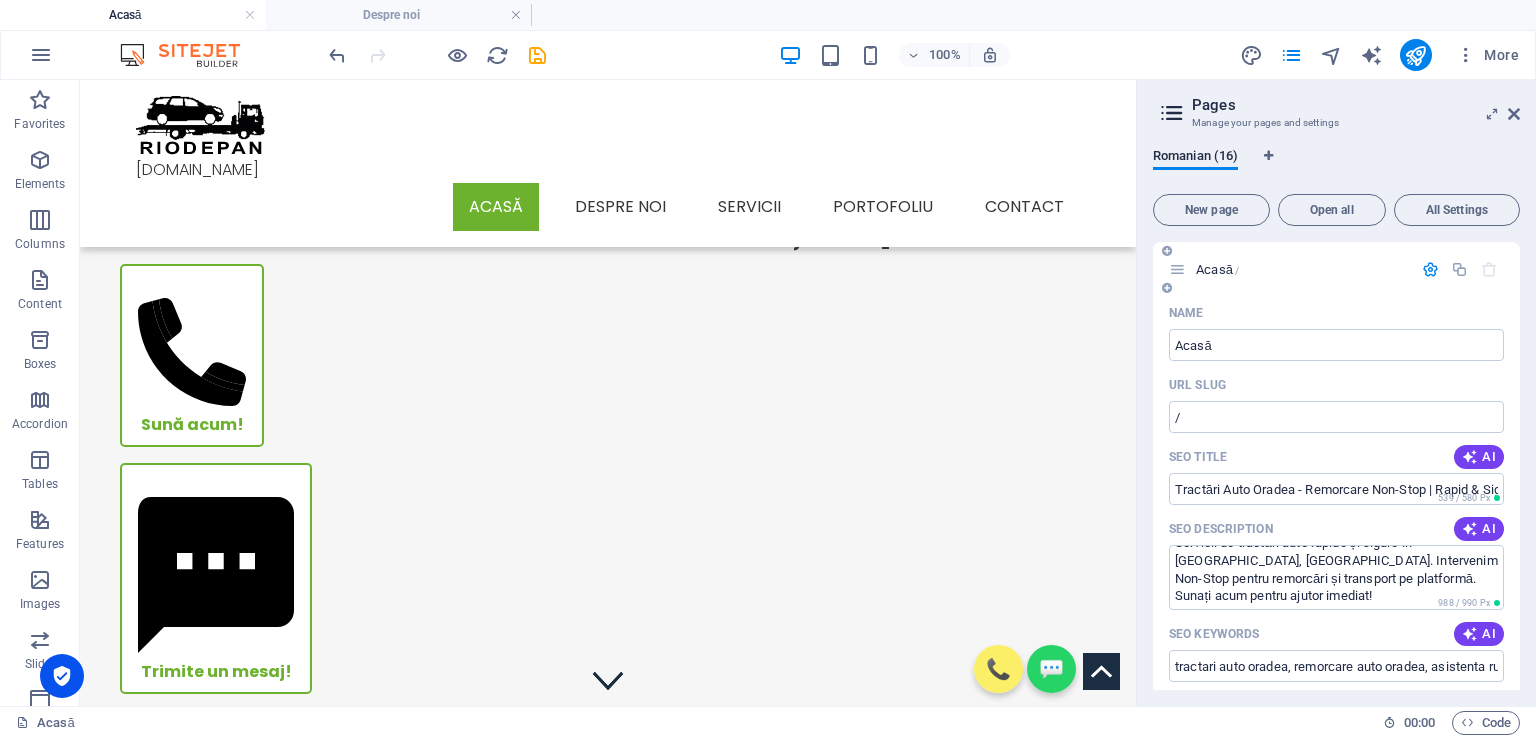 click at bounding box center (1177, 269) 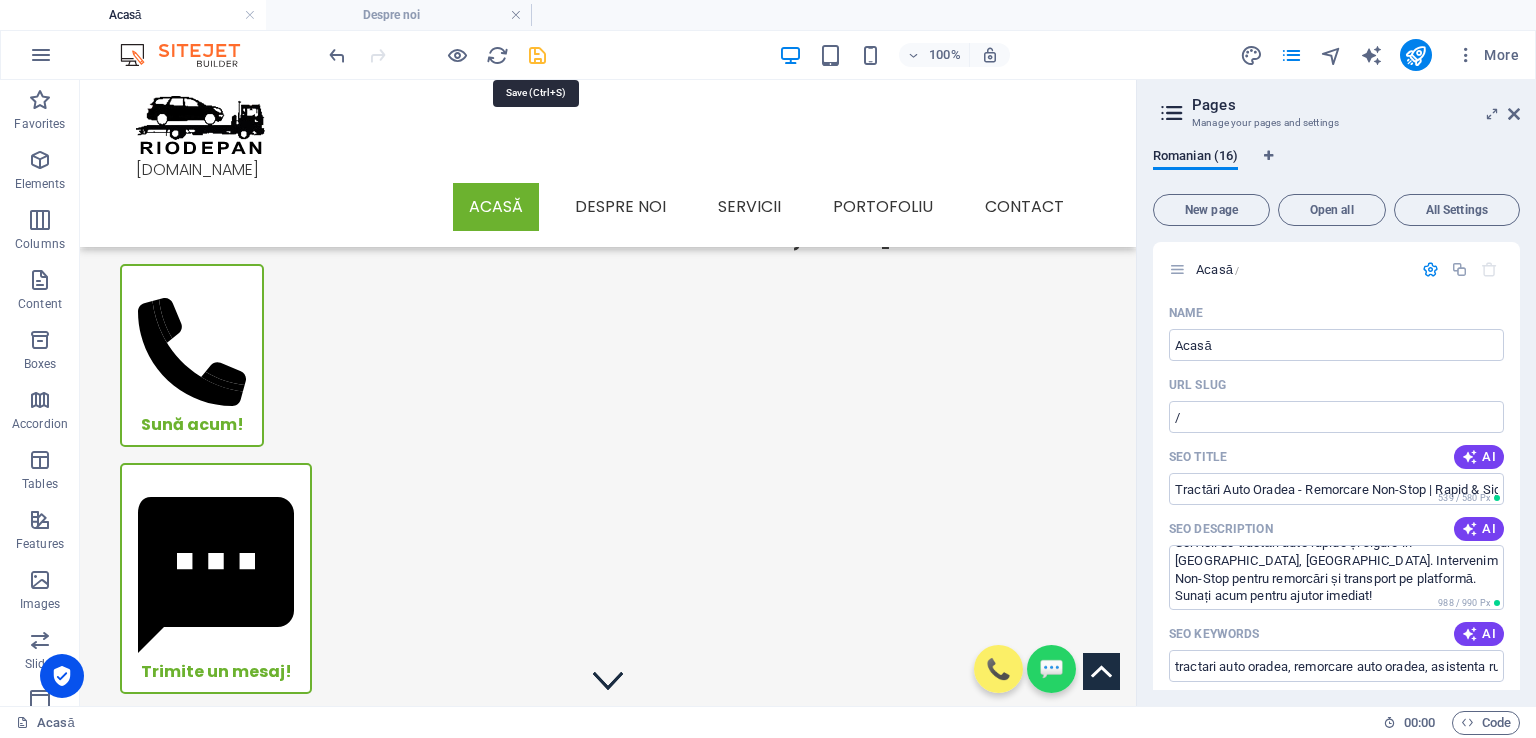 click at bounding box center [537, 55] 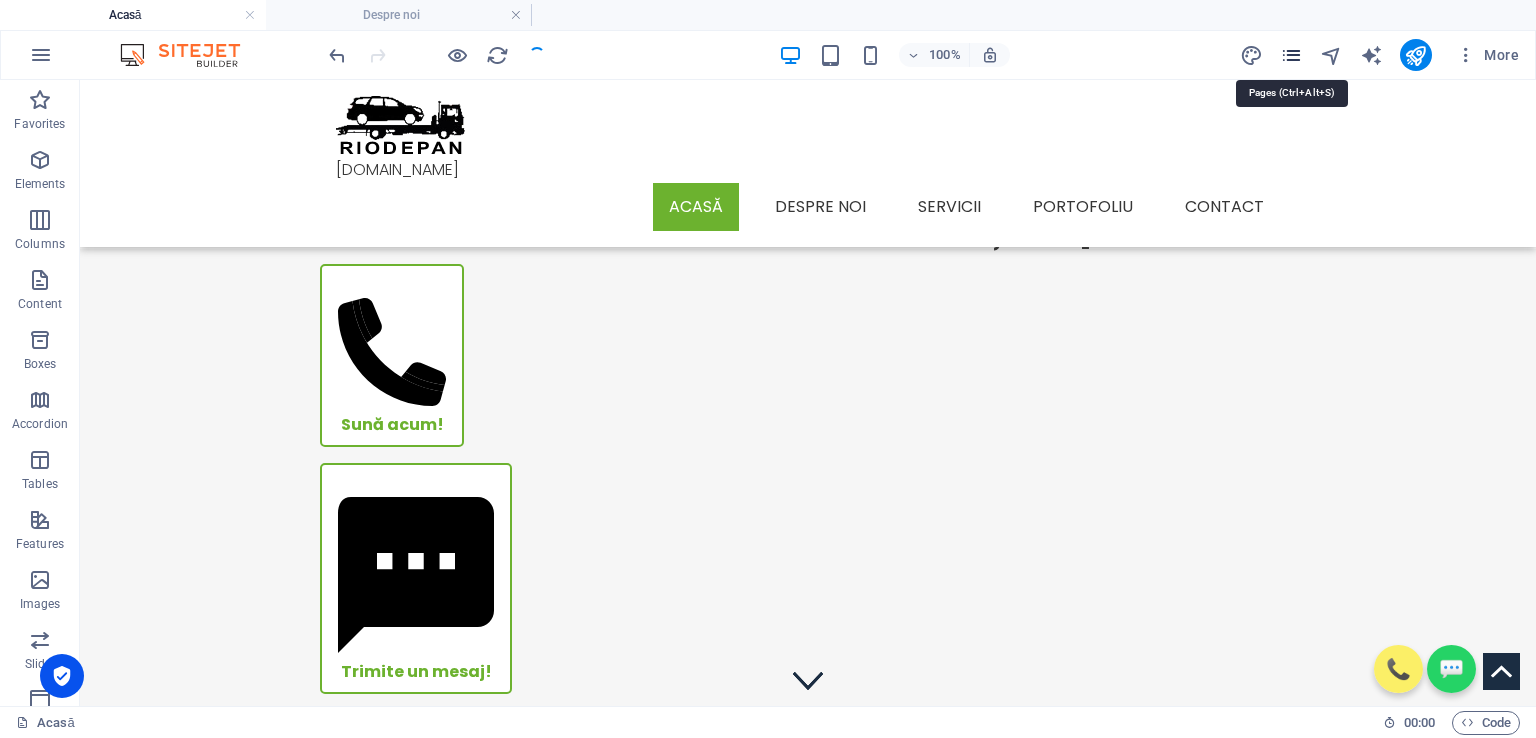 click at bounding box center (1291, 55) 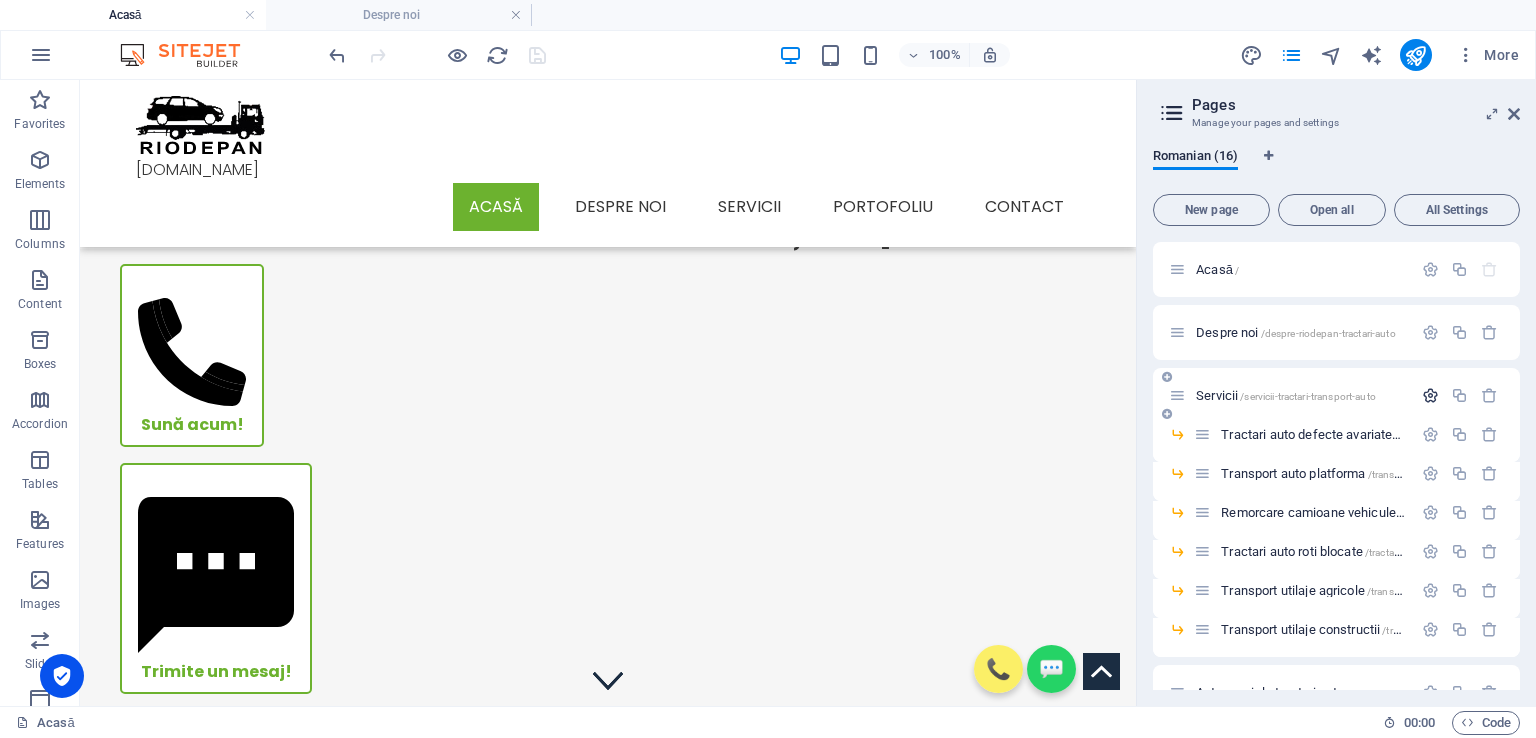click at bounding box center (1430, 395) 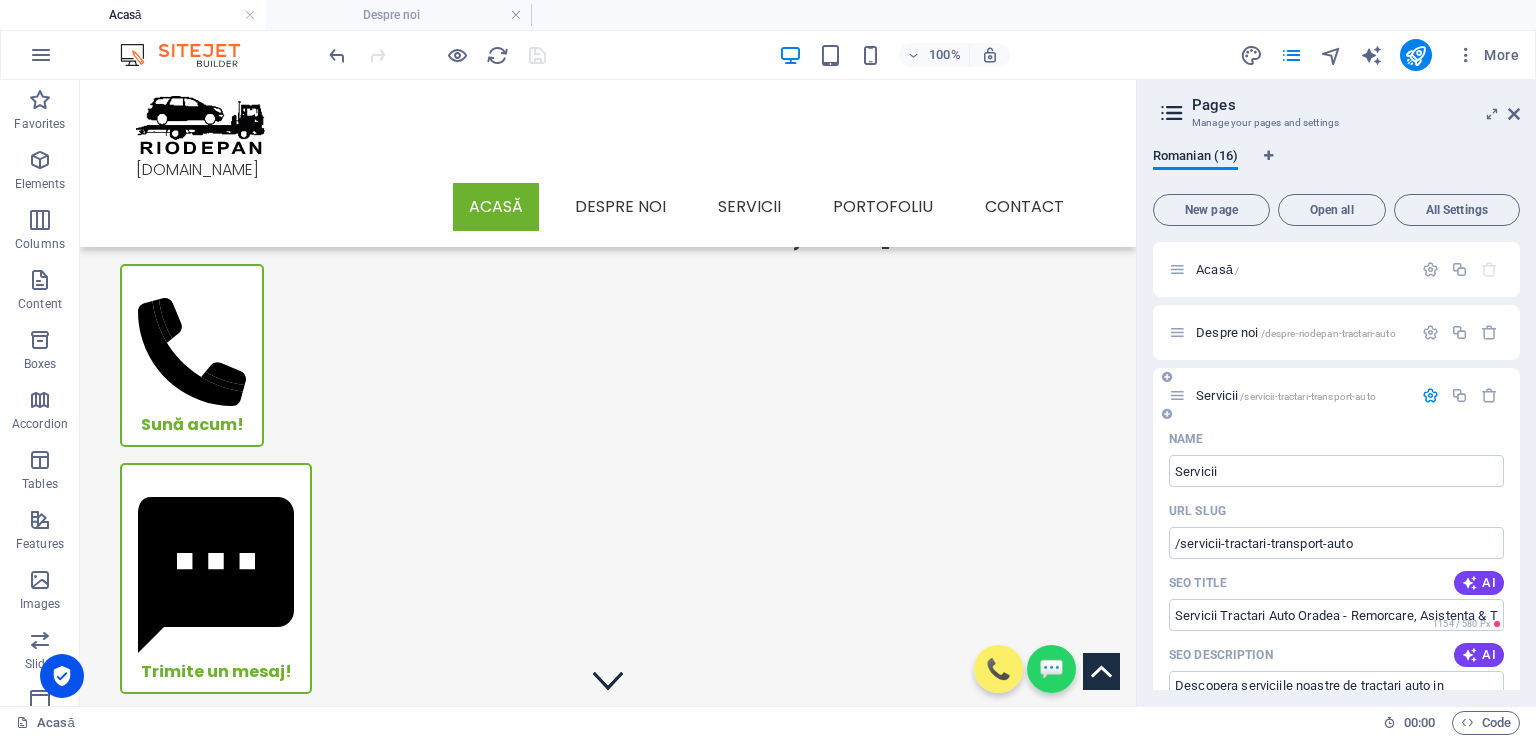 click at bounding box center [1430, 395] 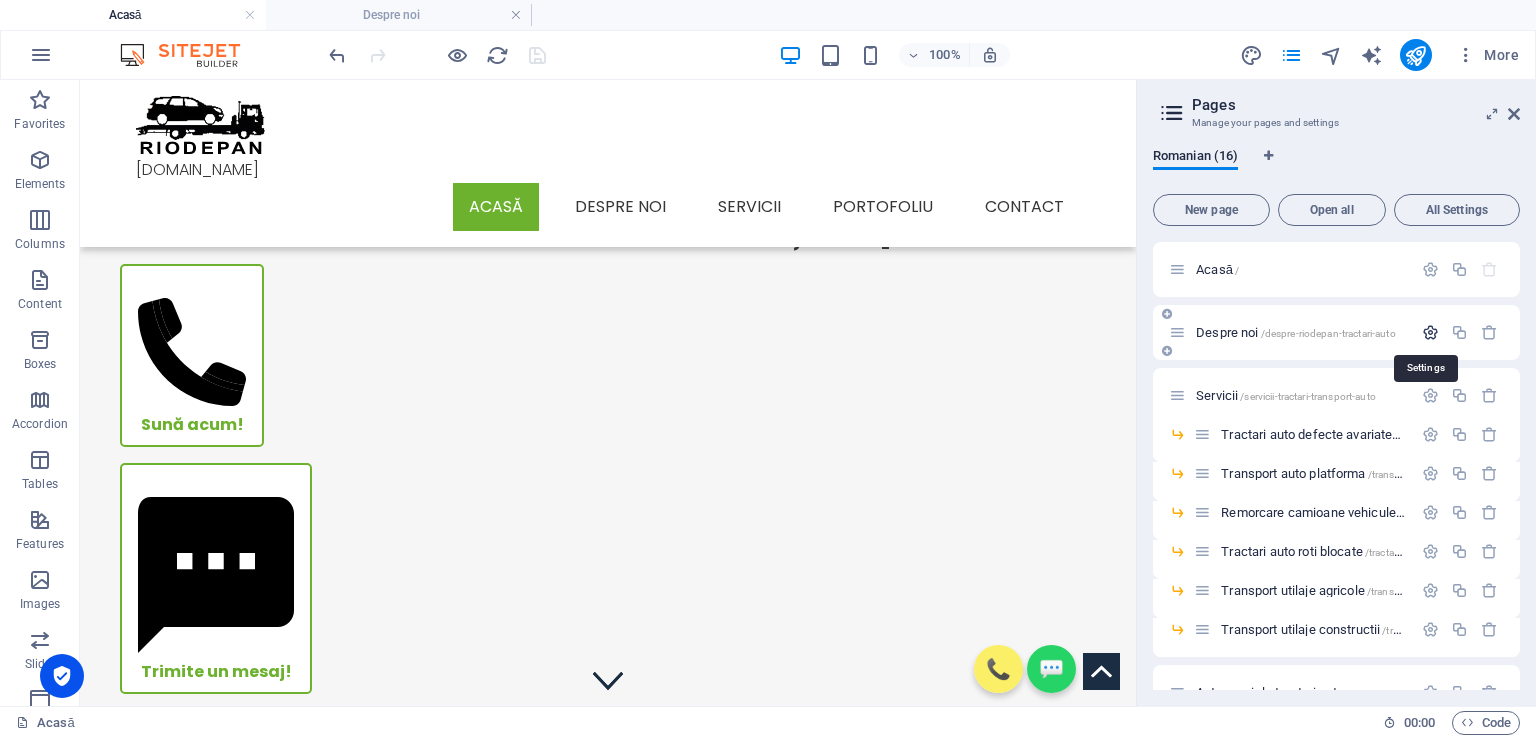 click at bounding box center [1430, 332] 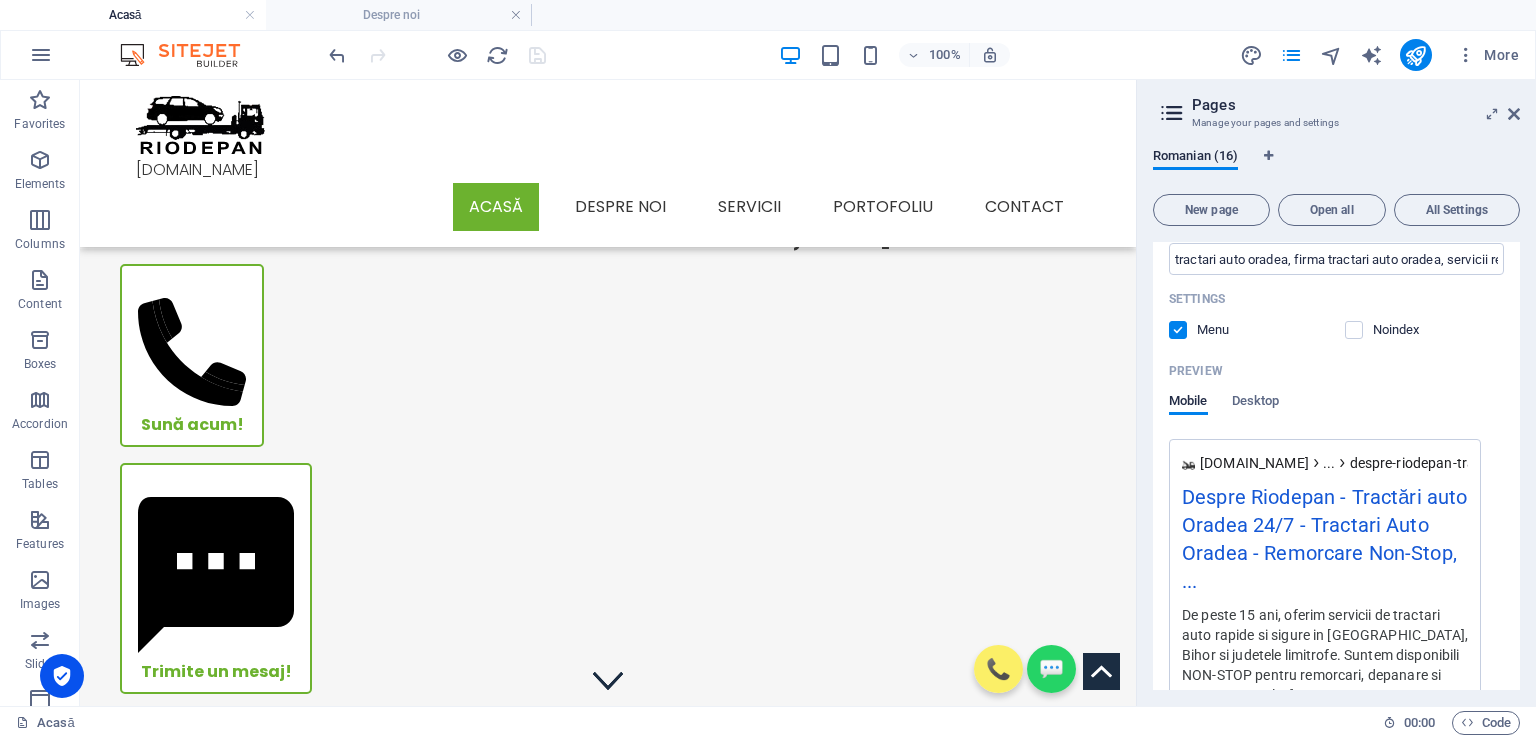 scroll, scrollTop: 500, scrollLeft: 0, axis: vertical 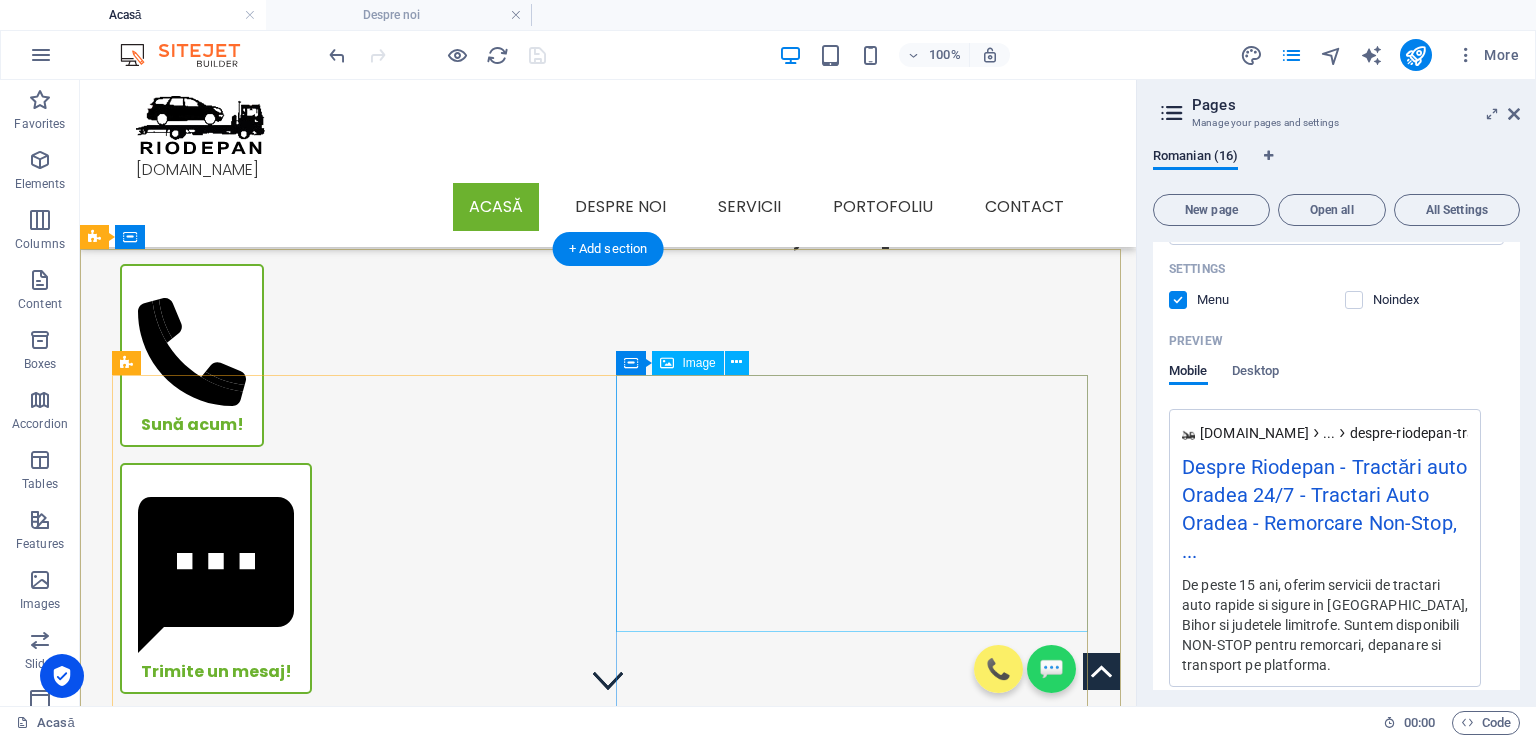 click at bounding box center [356, 1268] 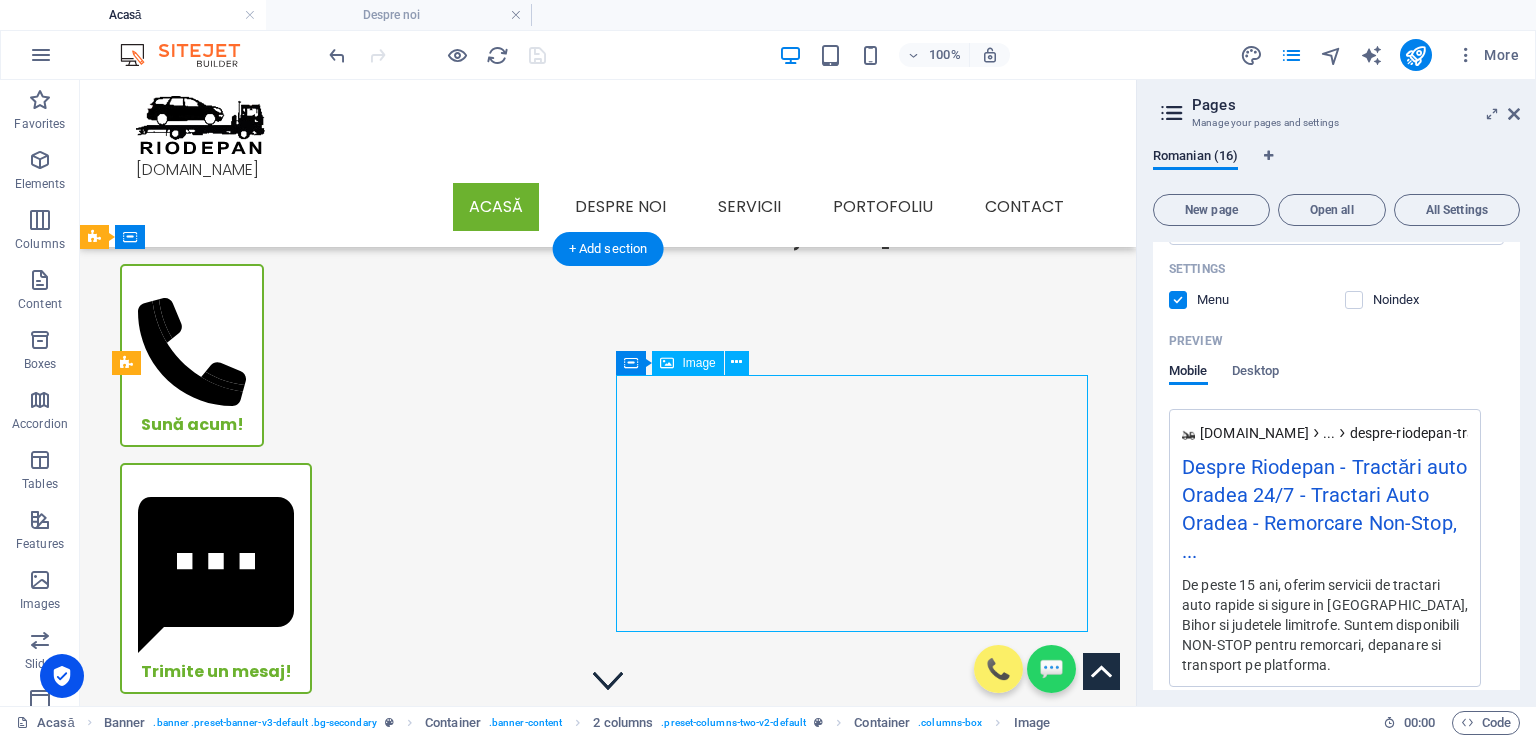 click at bounding box center [356, 1268] 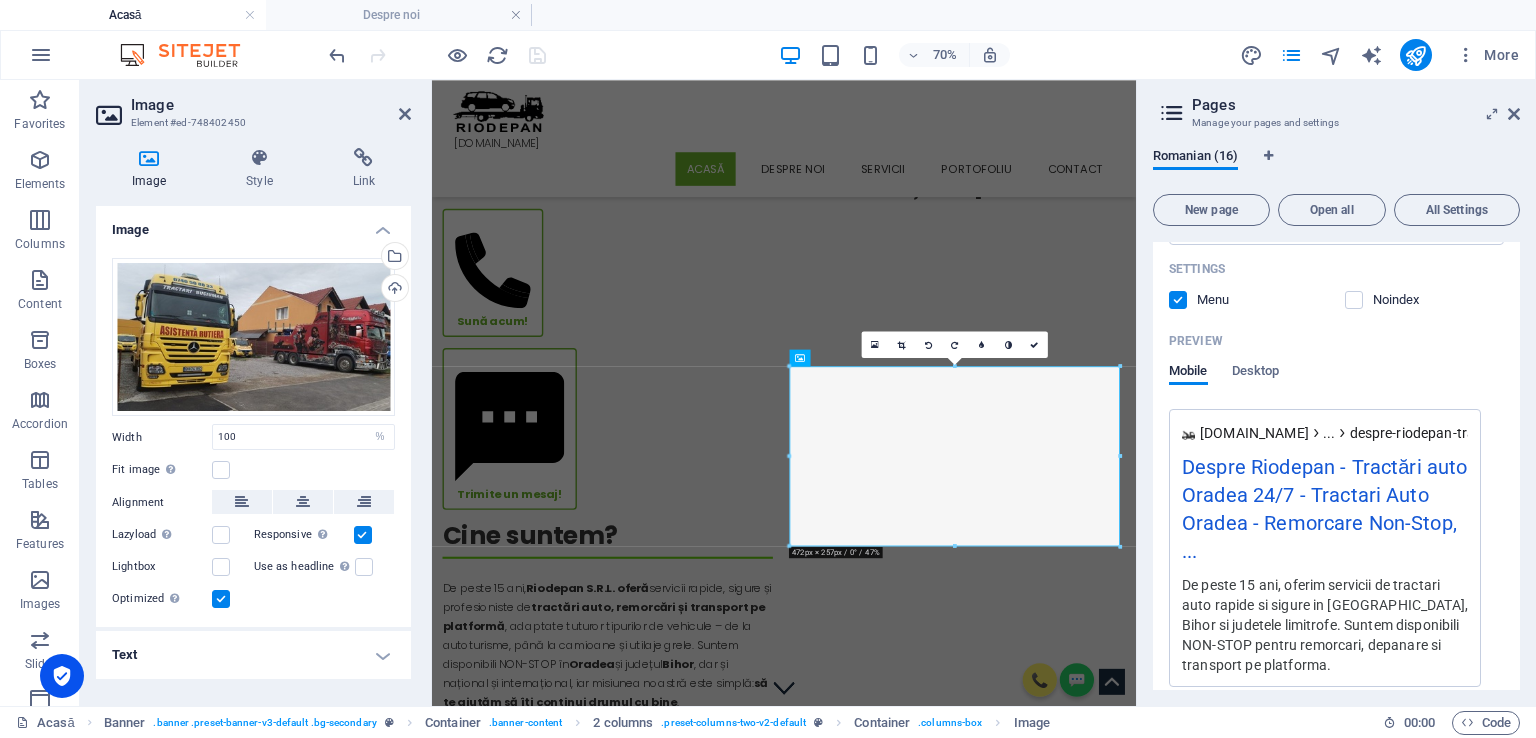 click on "Text" at bounding box center [253, 655] 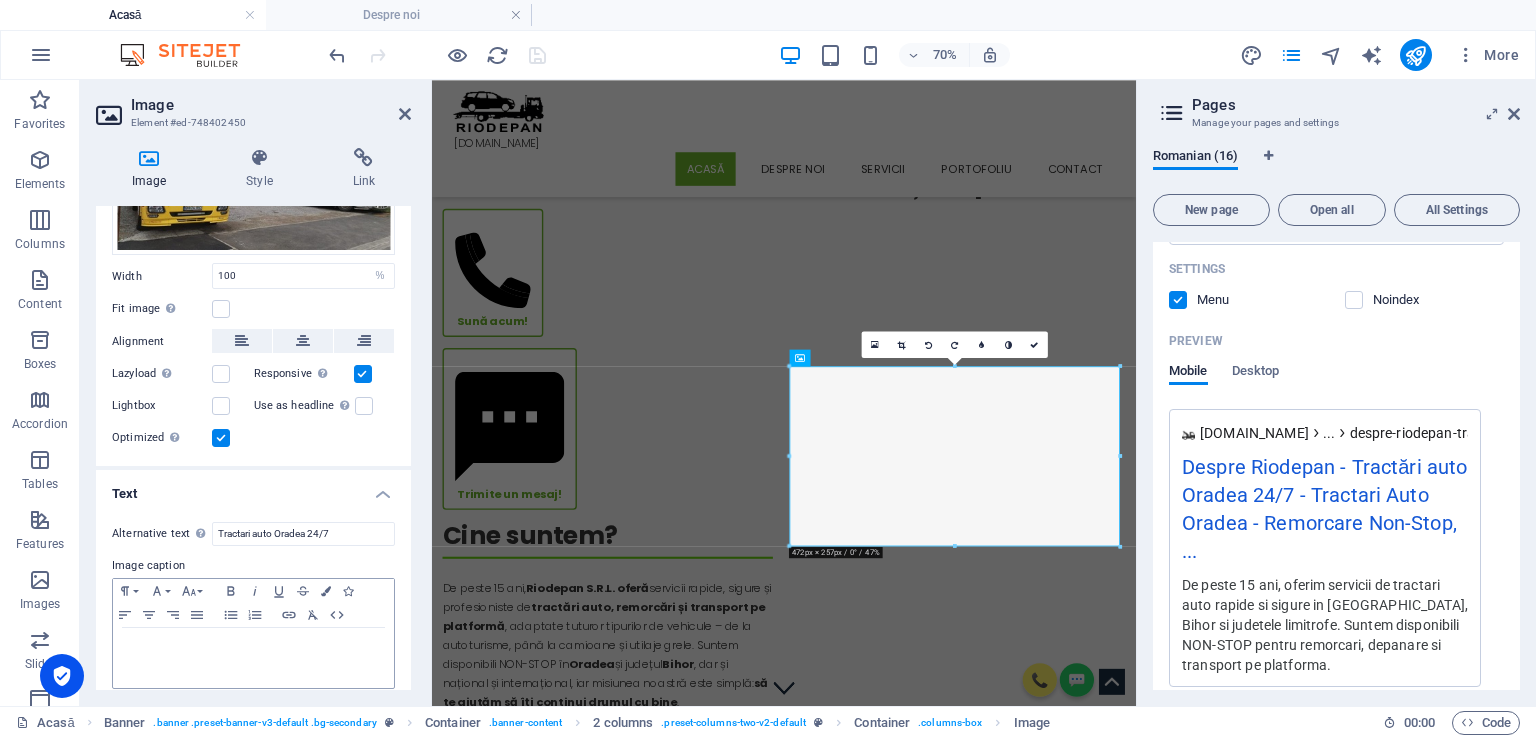scroll, scrollTop: 175, scrollLeft: 0, axis: vertical 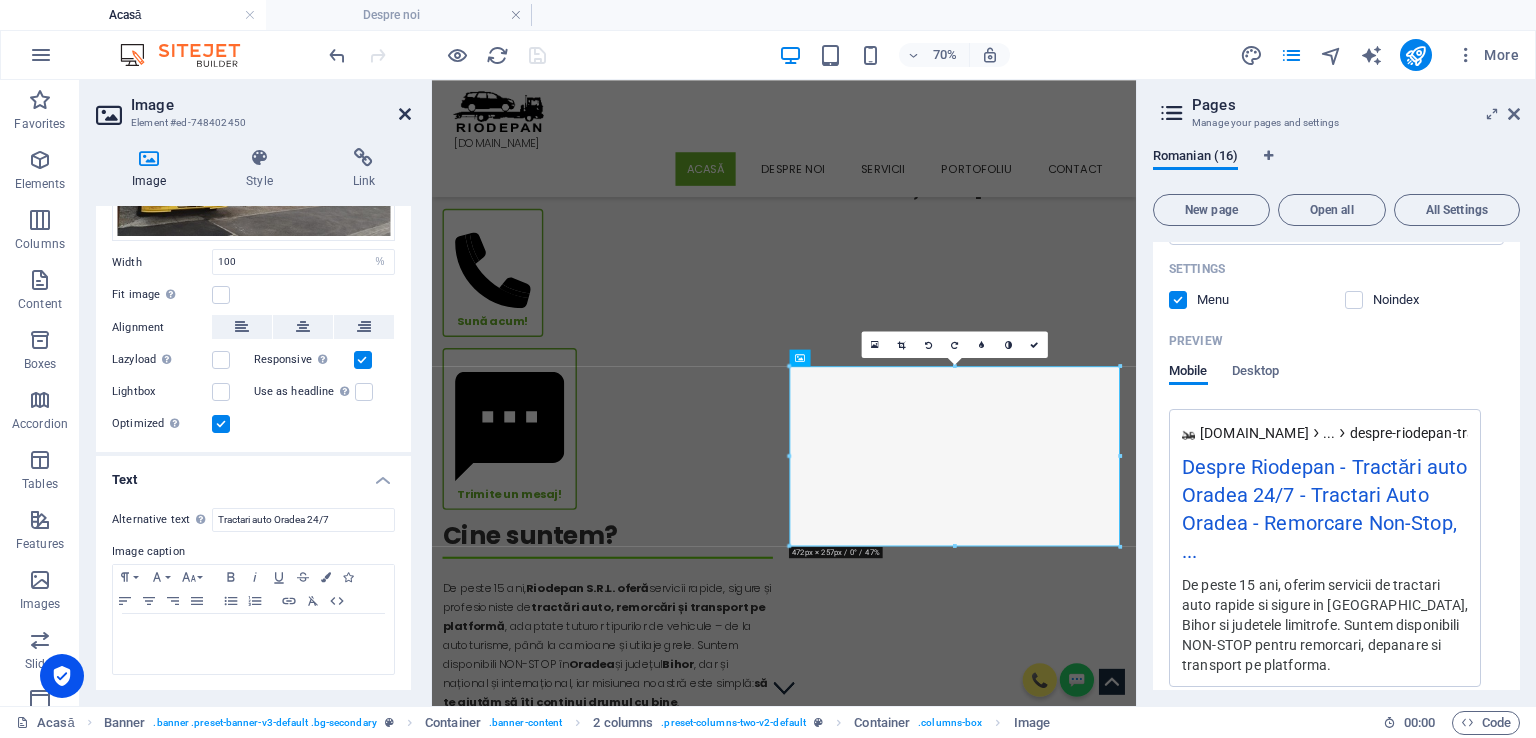click at bounding box center [405, 114] 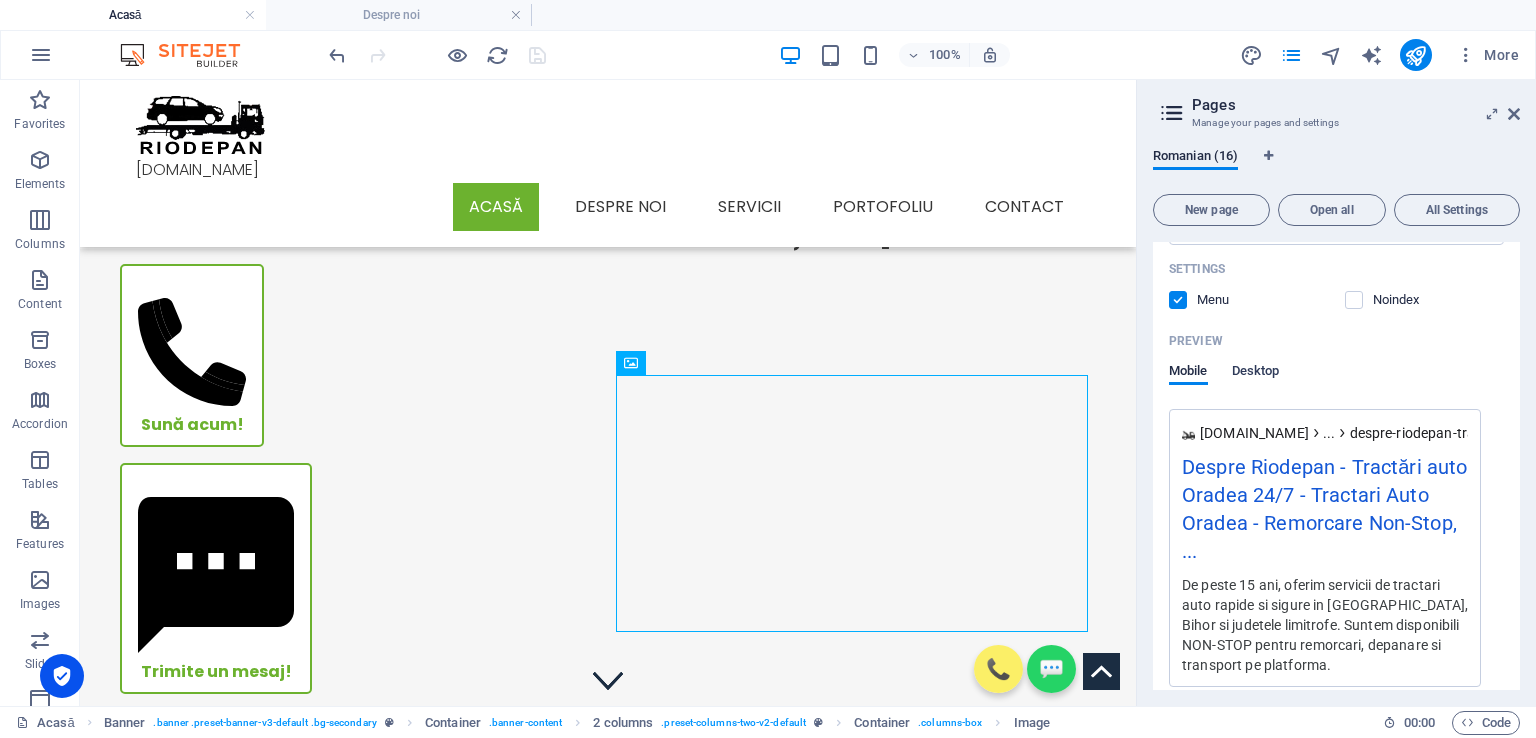 click on "Desktop" at bounding box center [1256, 373] 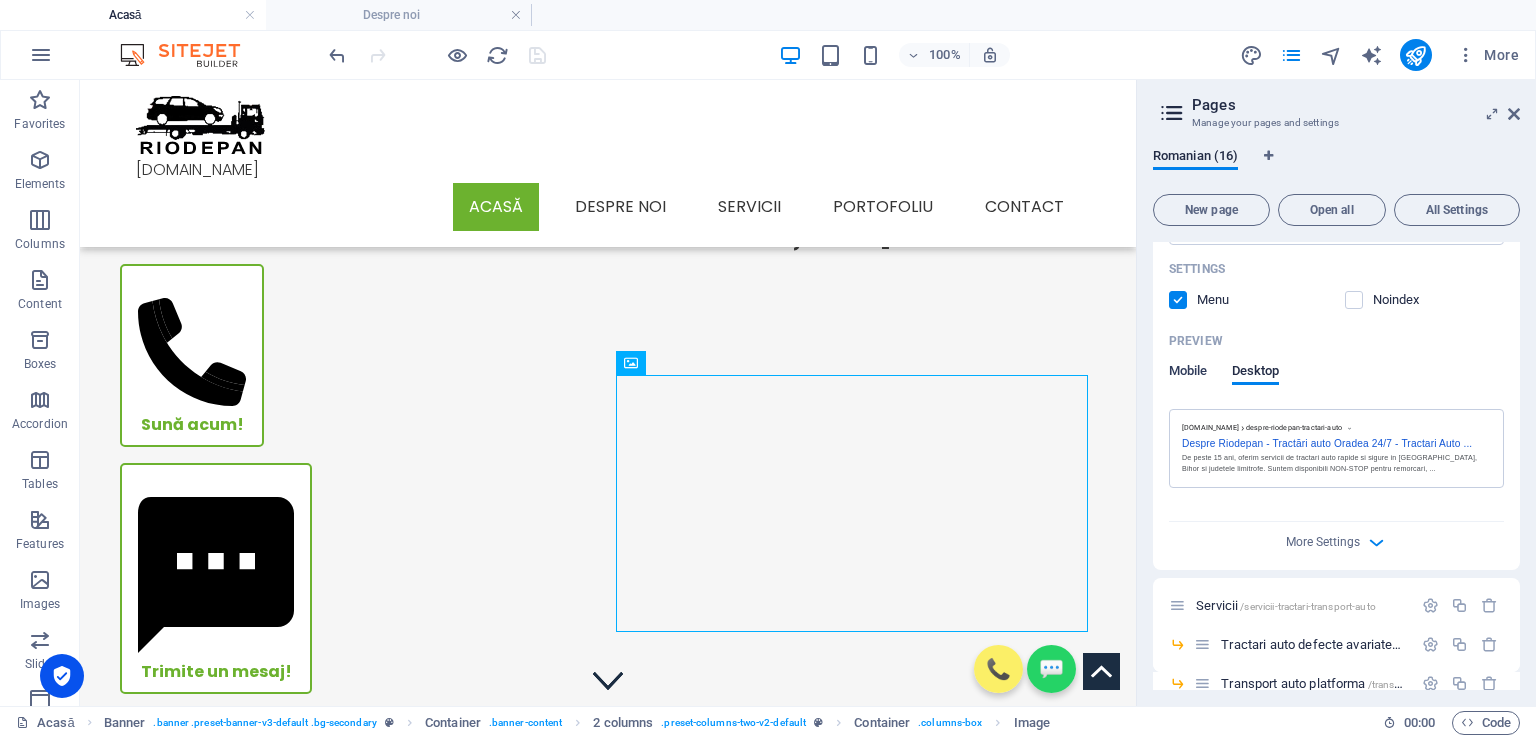 click on "Mobile" at bounding box center [1188, 373] 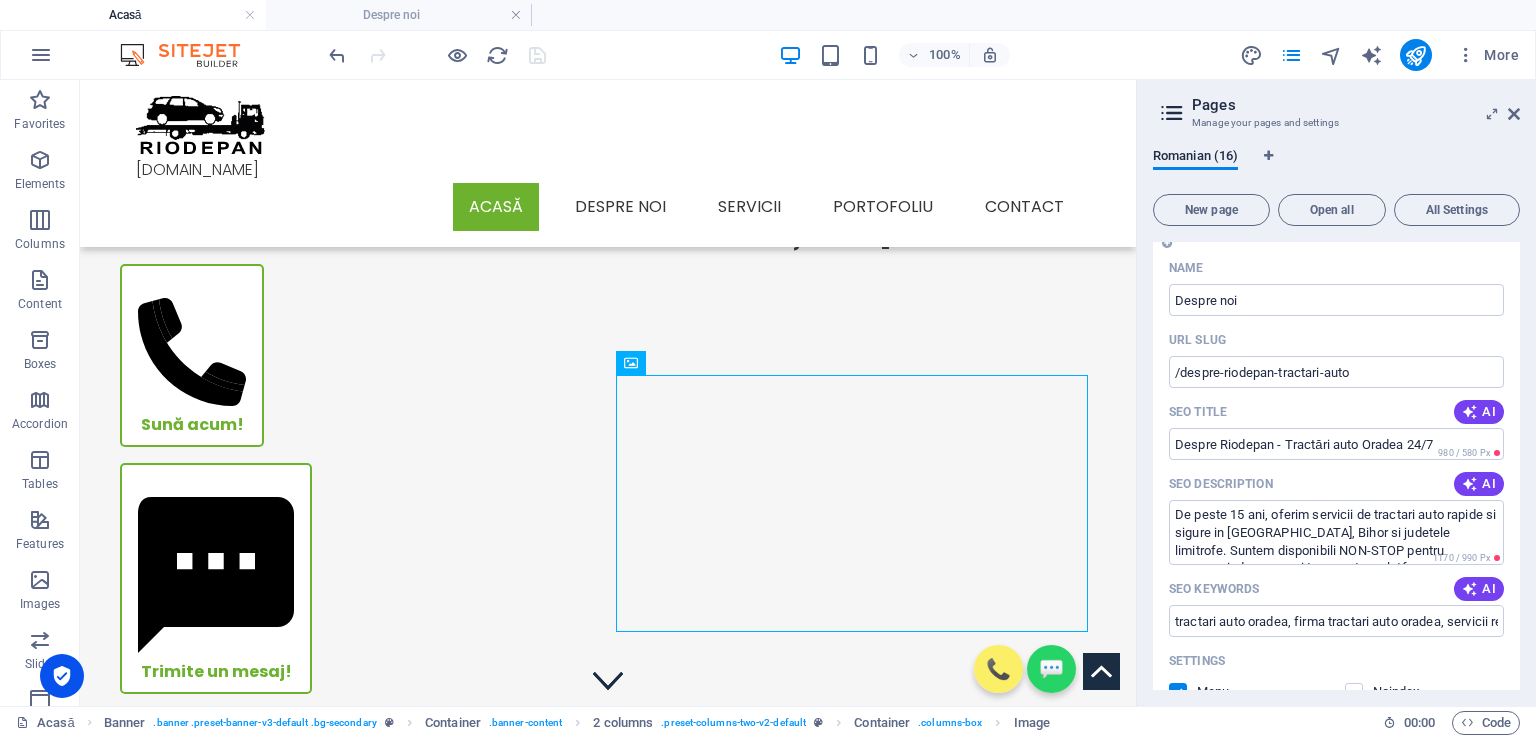 scroll, scrollTop: 100, scrollLeft: 0, axis: vertical 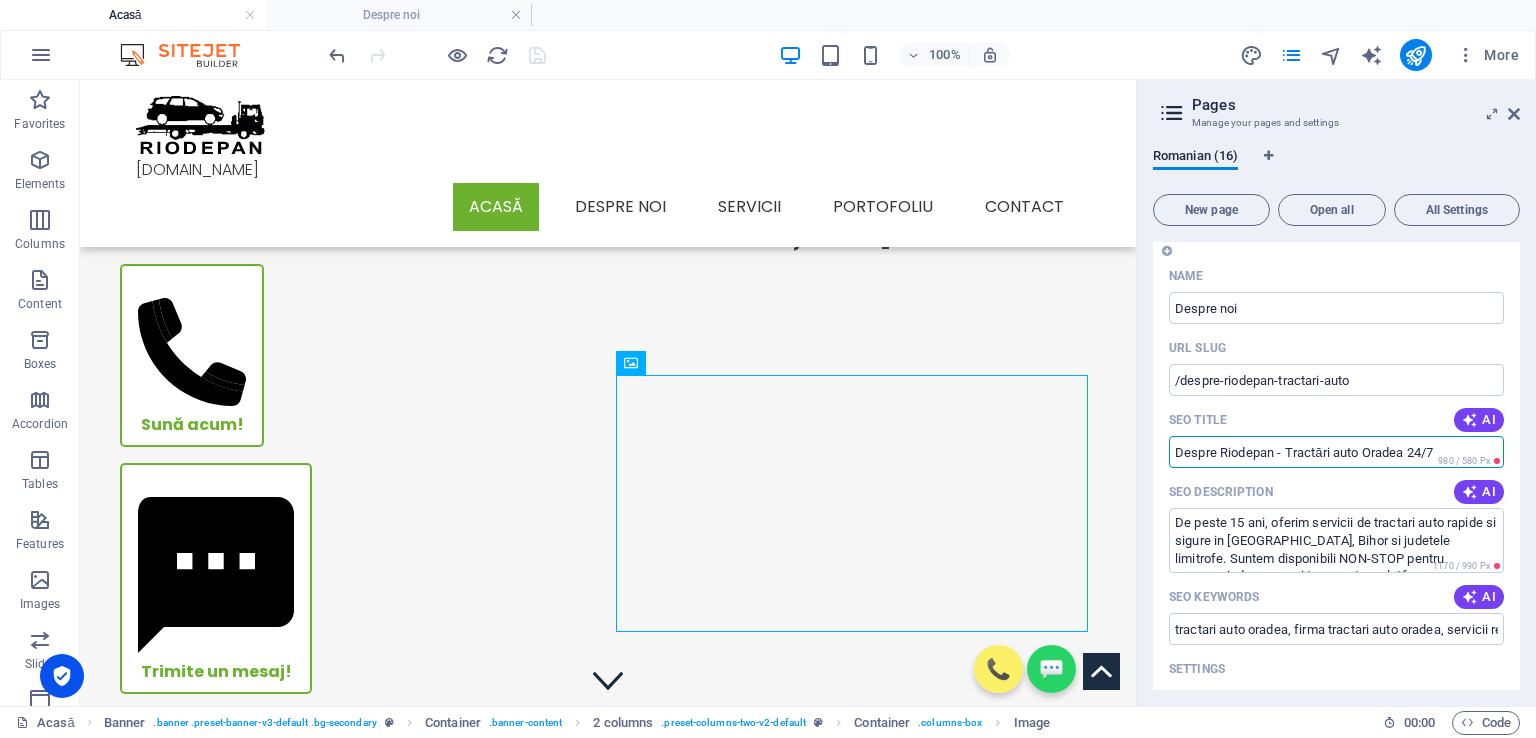 drag, startPoint x: 1174, startPoint y: 446, endPoint x: 1436, endPoint y: 452, distance: 262.0687 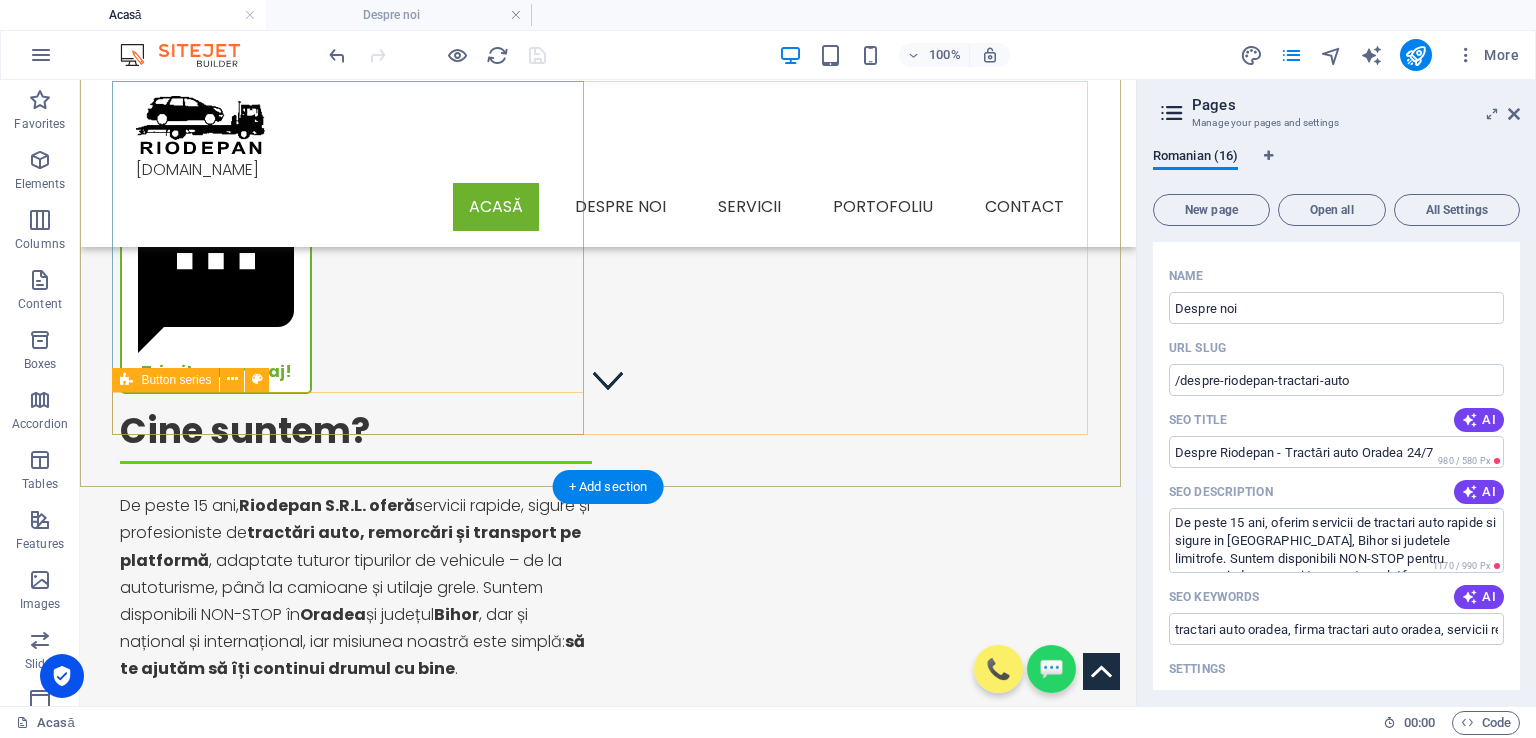 scroll, scrollTop: 0, scrollLeft: 0, axis: both 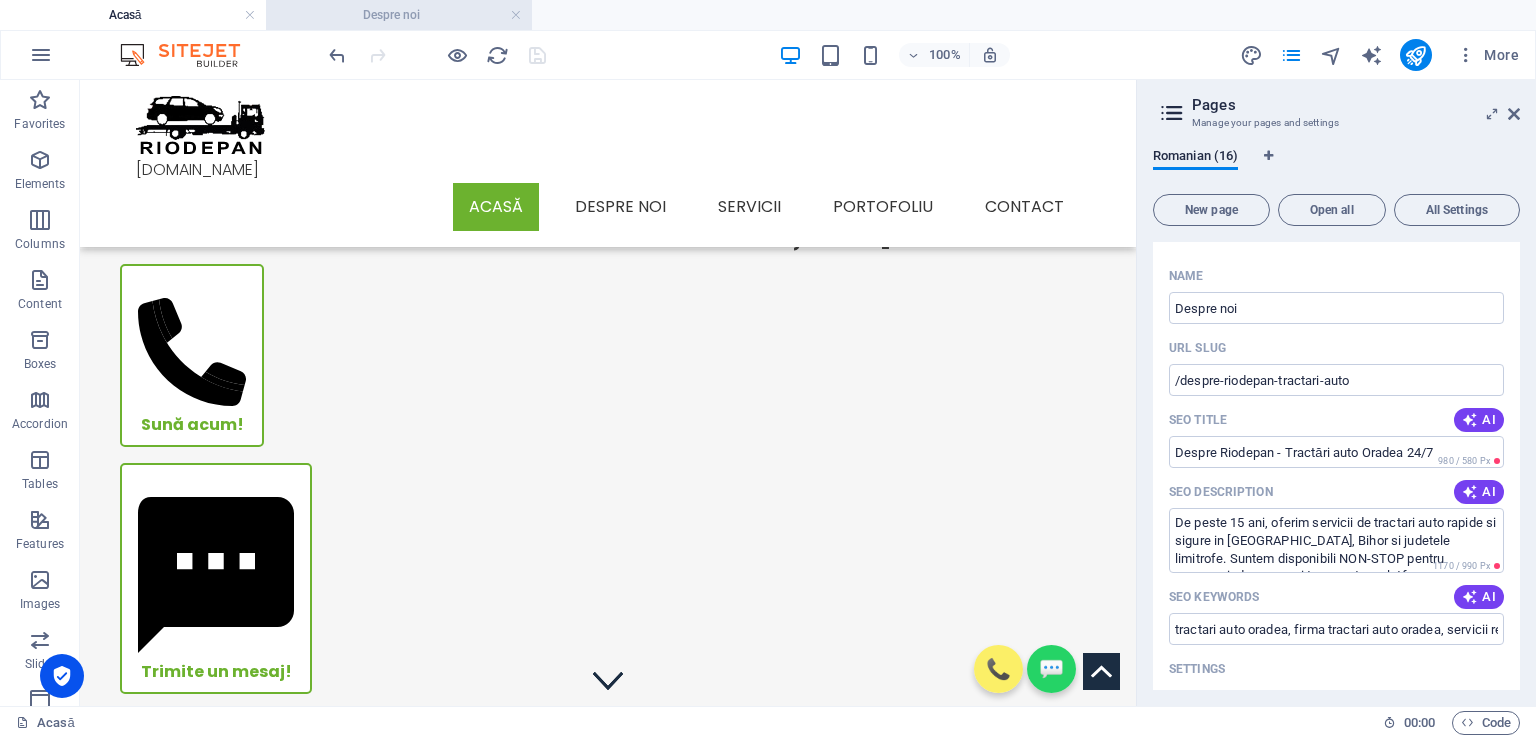 click on "Despre noi" at bounding box center (399, 15) 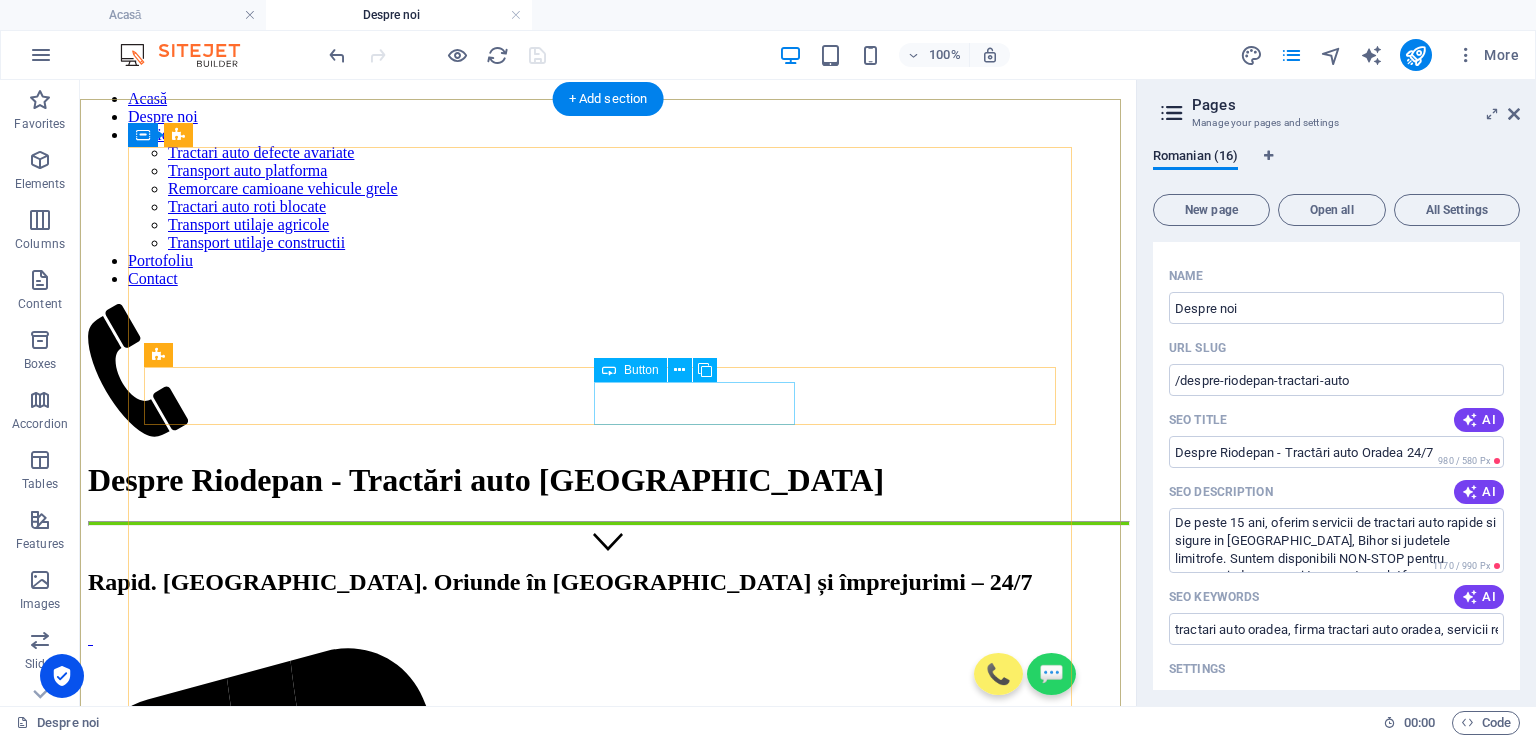 scroll, scrollTop: 100, scrollLeft: 0, axis: vertical 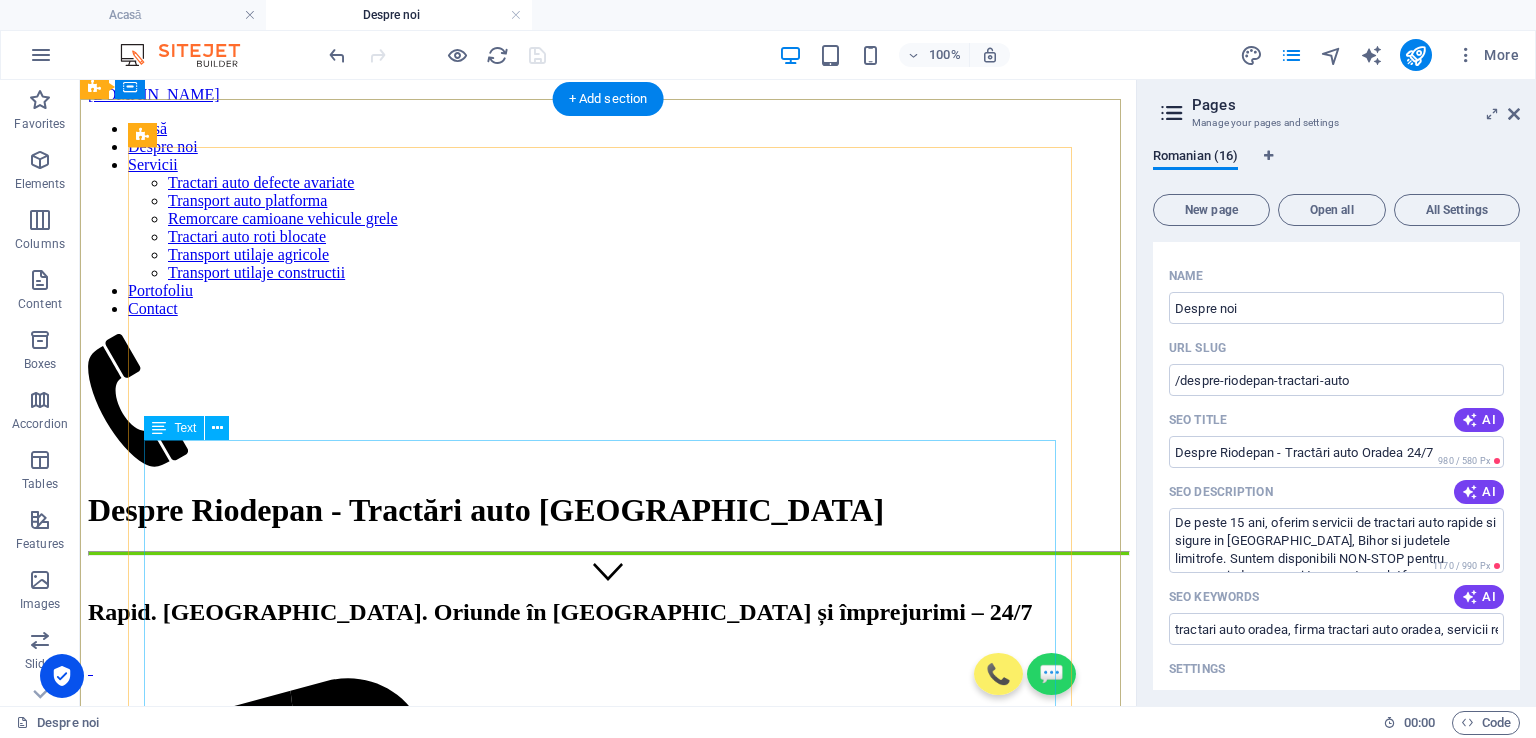 click on "SC Riodepan SRL vă oferă servicii de  tractări auto profesionale  NON-STOP în  [GEOGRAPHIC_DATA] , [GEOGRAPHIC_DATA] , dar și  național  și  internațional . Cu profesionalism, asigurăm activități complete în domeniul tractărilor auto. Oferim  servicii de tractare auto 24h/24h, 7 zile din 7 - local, național și internațional  - pentru autovehicule comerciale sau autoturisme avariate, defecte sau noi,  tractări autovehicule cu roțile blocate, cutii de viteze blocate sau chei pierdute , tractări SUV-uri, tractări dube, tractari mașini de epocă, rulote, ATV-uri etc. Asigurăm transport pentru utilaje agricole sau utilaje de construcții cu masa maximă [DATE] tone. Cu autospeciale performante, noi și dotate cu trailere profesionale alături de experiența noastră în domeniu, ne străduim să vă oferim servicii de cea mai bună calitate. Odată contactați, vom interveni la locația solicitată în cel mai scurt timp posibil. 📞 Ai nevoie de o intervenție chiar acum?          sau       !" at bounding box center (608, 4285) 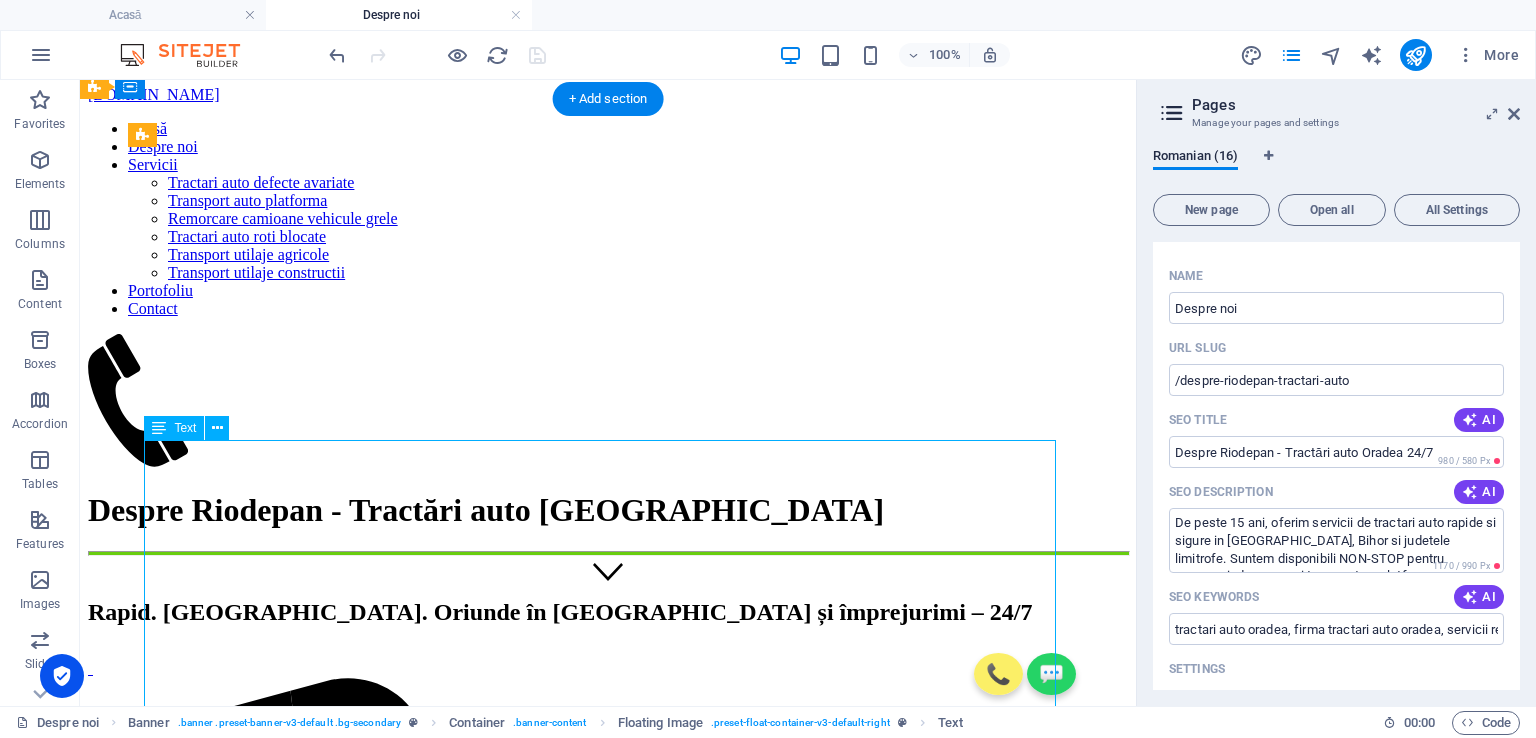click on "SC Riodepan SRL vă oferă servicii de  tractări auto profesionale  NON-STOP în  [GEOGRAPHIC_DATA] , [GEOGRAPHIC_DATA] , dar și  național  și  internațional . Cu profesionalism, asigurăm activități complete în domeniul tractărilor auto. Oferim  servicii de tractare auto 24h/24h, 7 zile din 7 - local, național și internațional  - pentru autovehicule comerciale sau autoturisme avariate, defecte sau noi,  tractări autovehicule cu roțile blocate, cutii de viteze blocate sau chei pierdute , tractări SUV-uri, tractări dube, tractari mașini de epocă, rulote, ATV-uri etc. Asigurăm transport pentru utilaje agricole sau utilaje de construcții cu masa maximă [DATE] tone. Cu autospeciale performante, noi și dotate cu trailere profesionale alături de experiența noastră în domeniu, ne străduim să vă oferim servicii de cea mai bună calitate. Odată contactați, vom interveni la locația solicitată în cel mai scurt timp posibil. 📞 Ai nevoie de o intervenție chiar acum?          sau       !" at bounding box center [608, 4285] 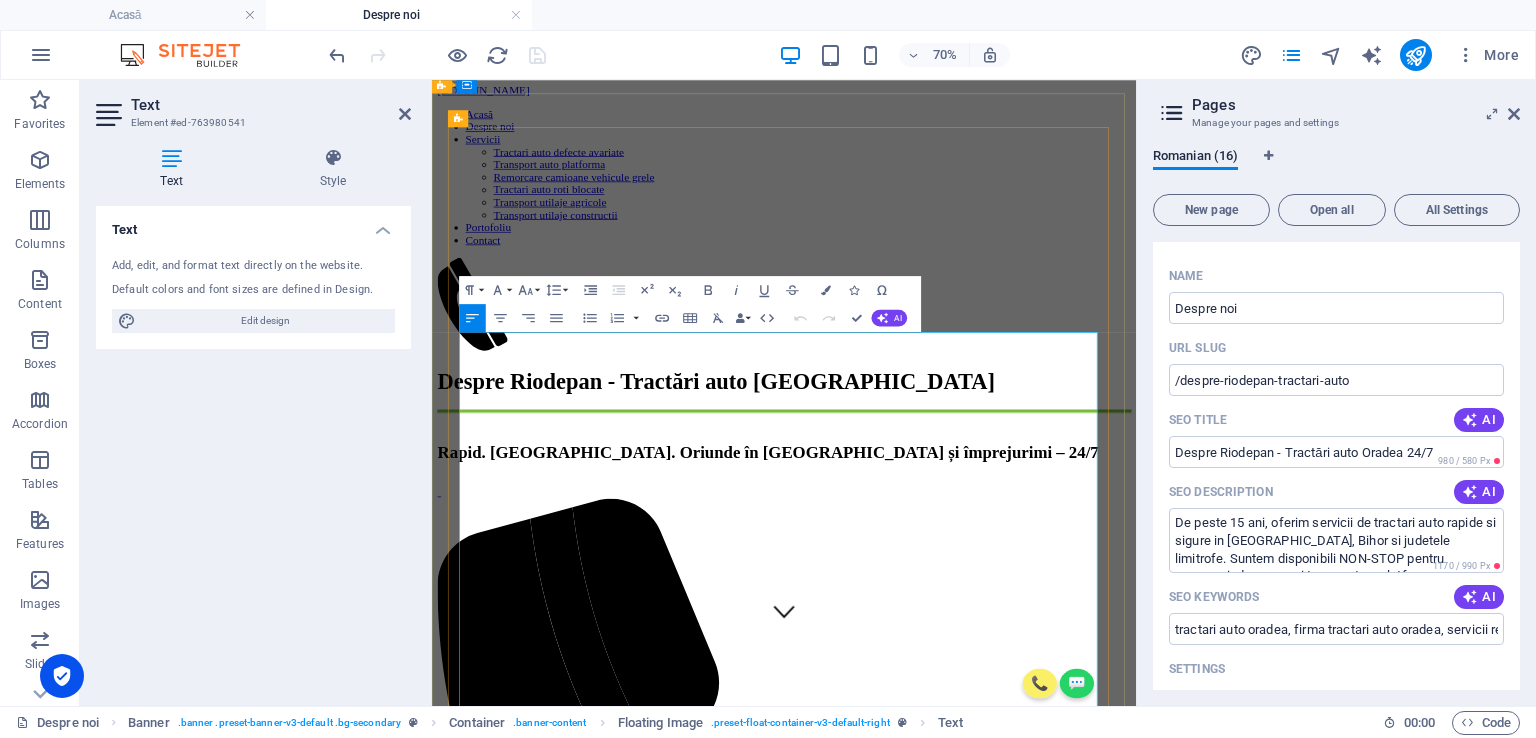 click on "SC Riodepan SRL vă oferă servicii de  tractări auto profesionale  NON-STOP în  [GEOGRAPHIC_DATA] , [GEOGRAPHIC_DATA] , dar și  național  și  internațional ." at bounding box center (935, 3197) 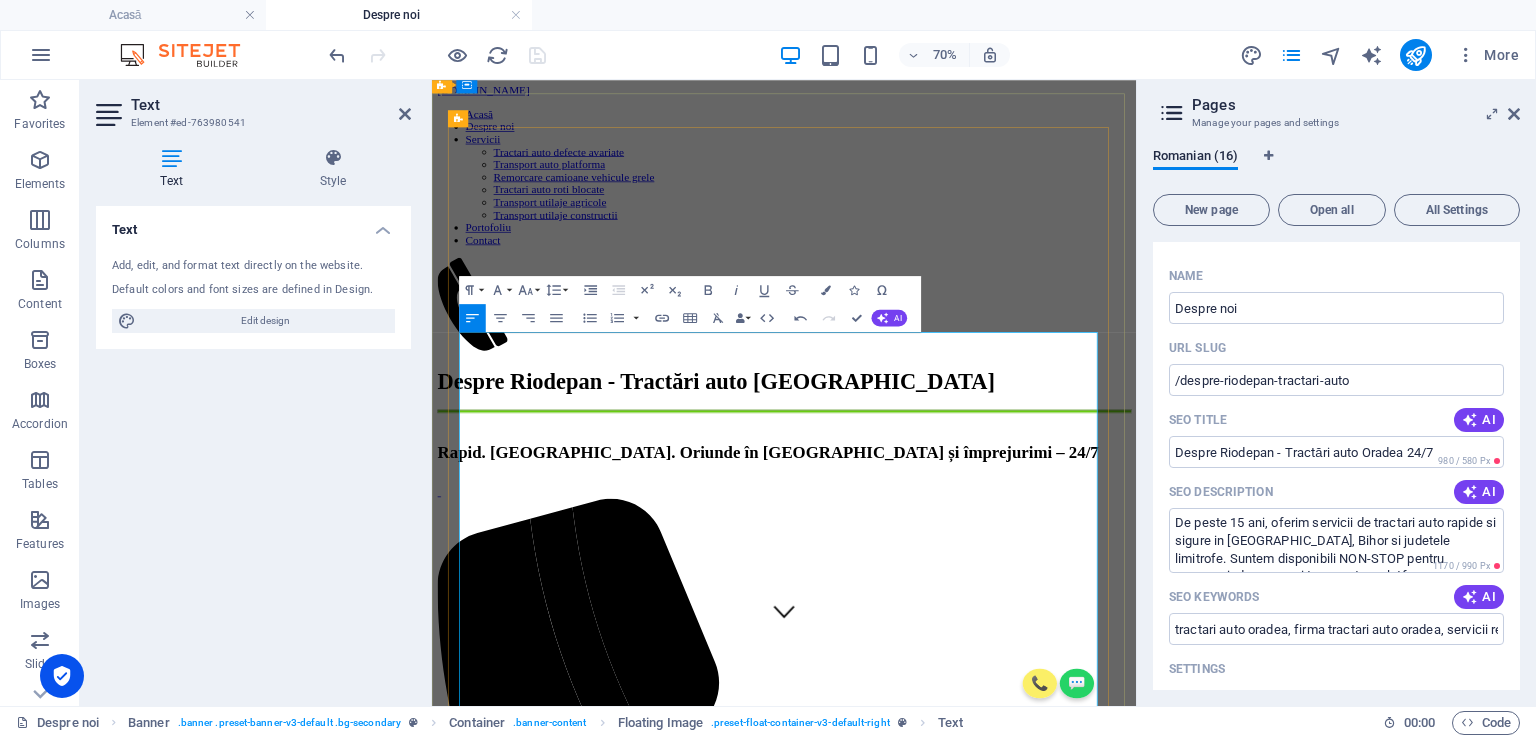 click on "Cu o experiență de peste 15 ani,  SC Riodepan SRL vă oferă servicii de  tractări auto profesionale  NON-STOP în  [GEOGRAPHIC_DATA] , [GEOGRAPHIC_DATA] , dar și  național  și  internațional ." at bounding box center (935, 3206) 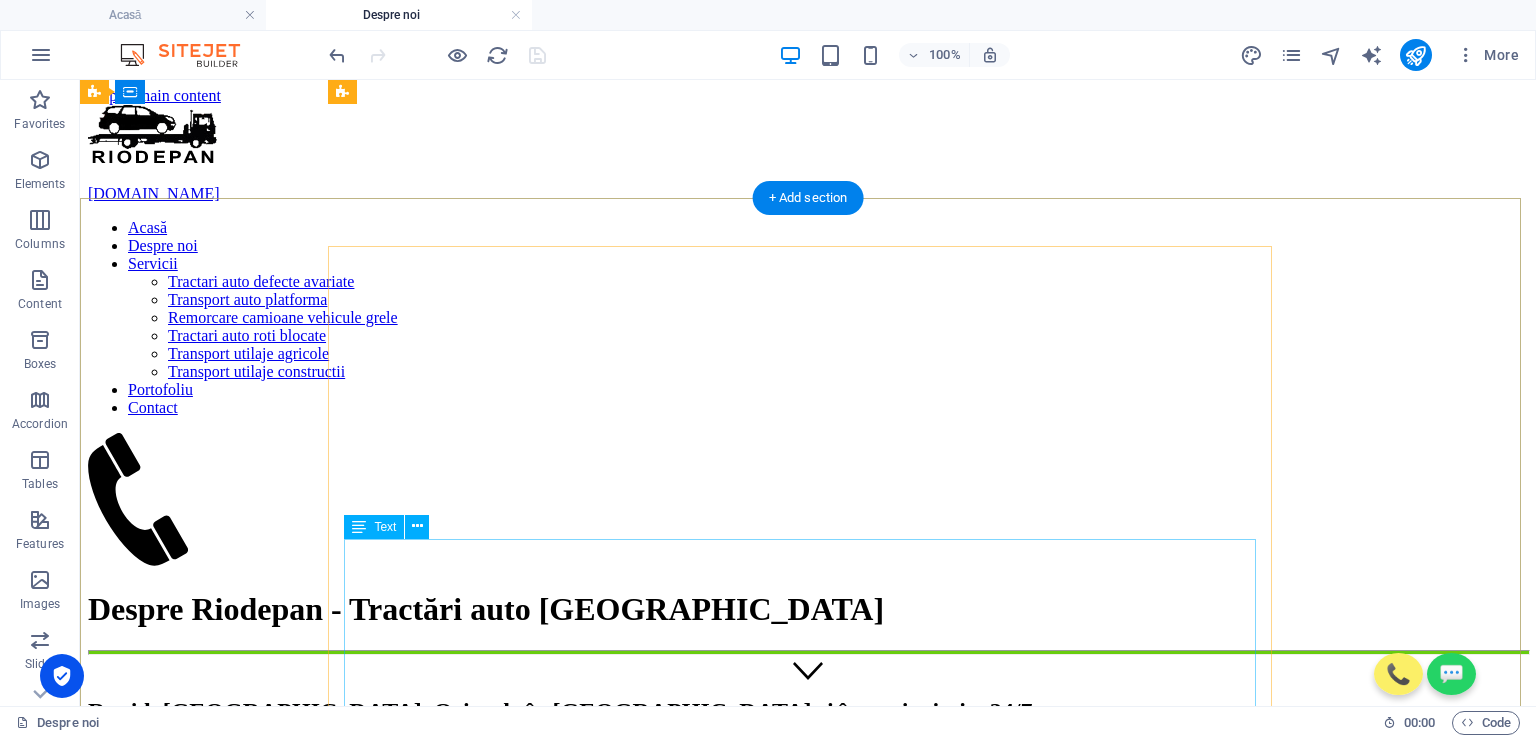 scroll, scrollTop: 0, scrollLeft: 0, axis: both 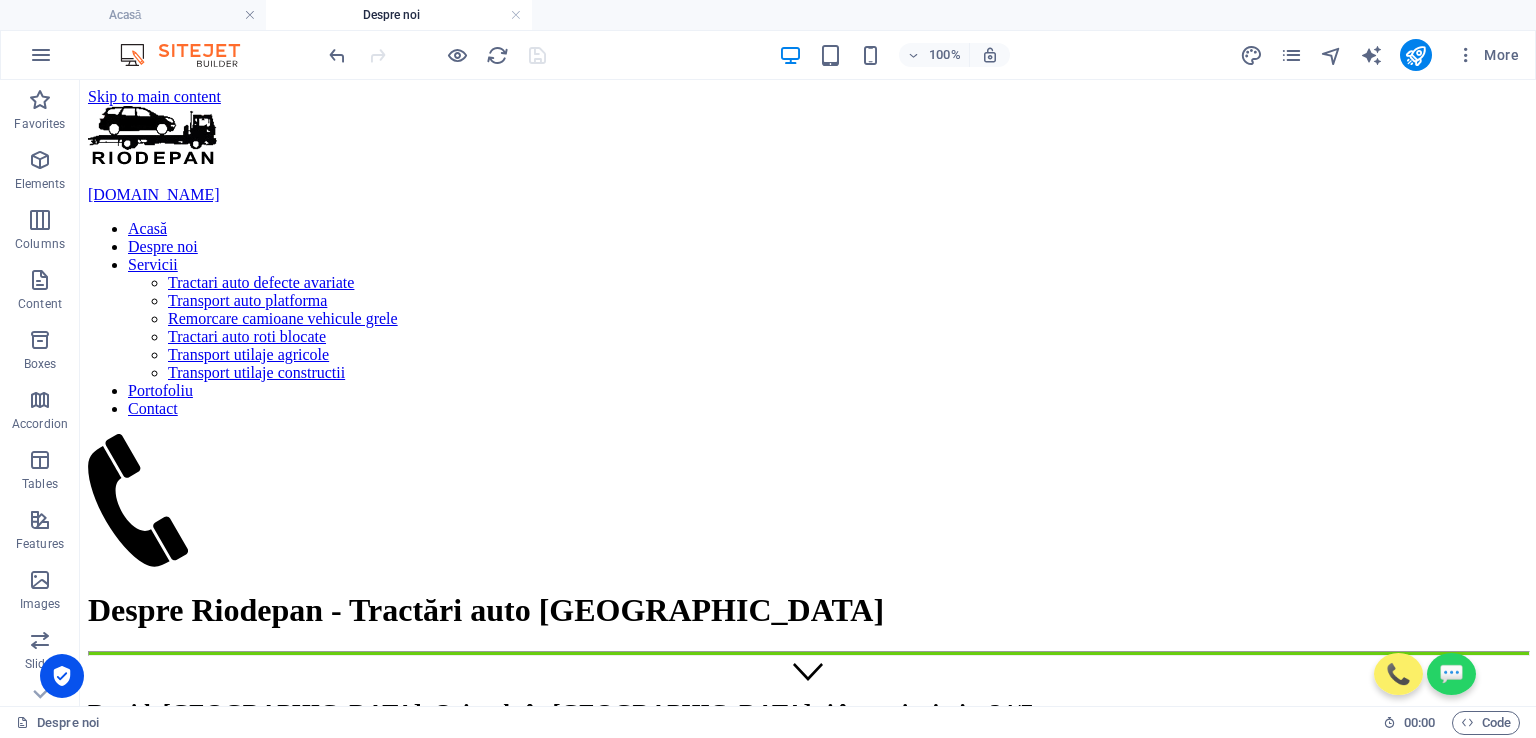 click on "Despre noi" at bounding box center [399, 15] 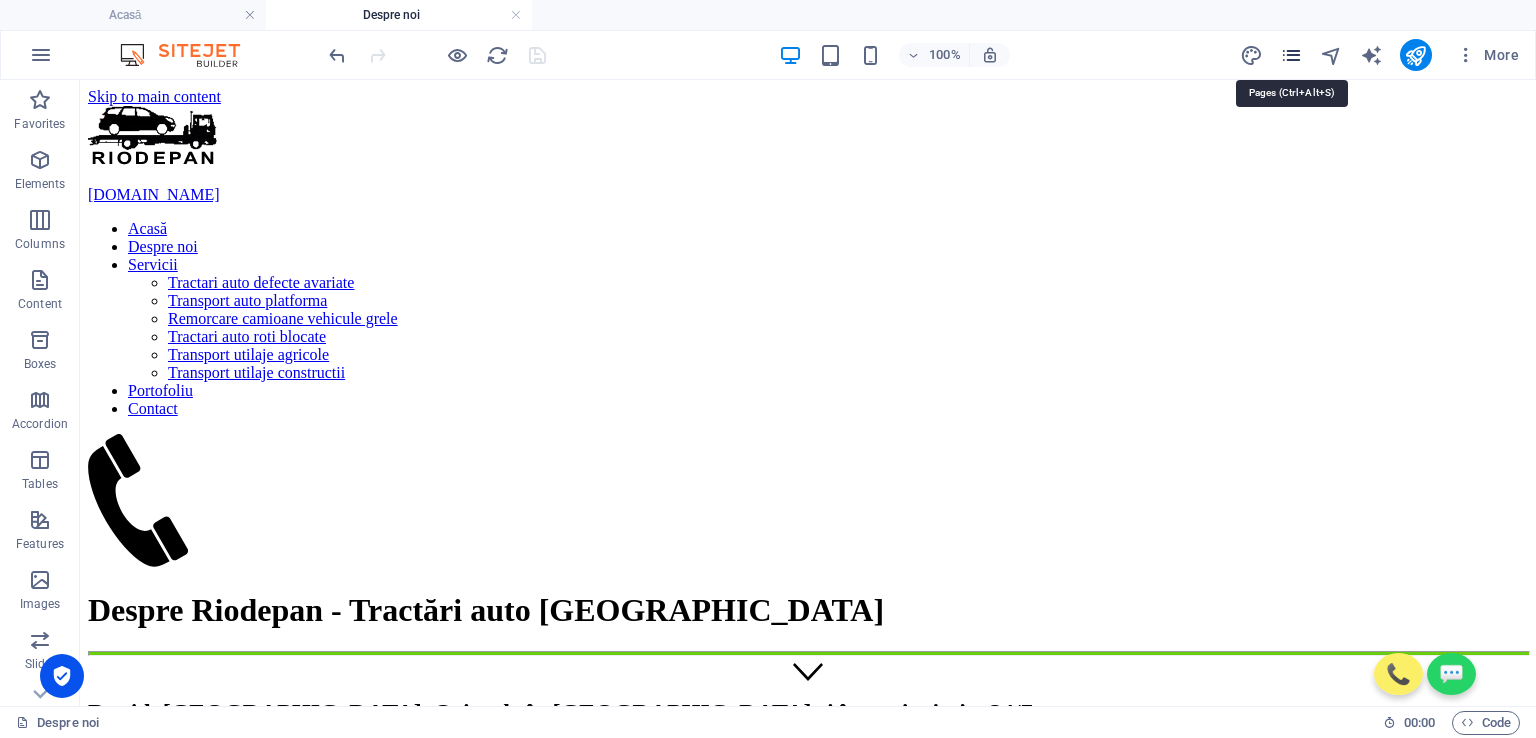 click at bounding box center (1291, 55) 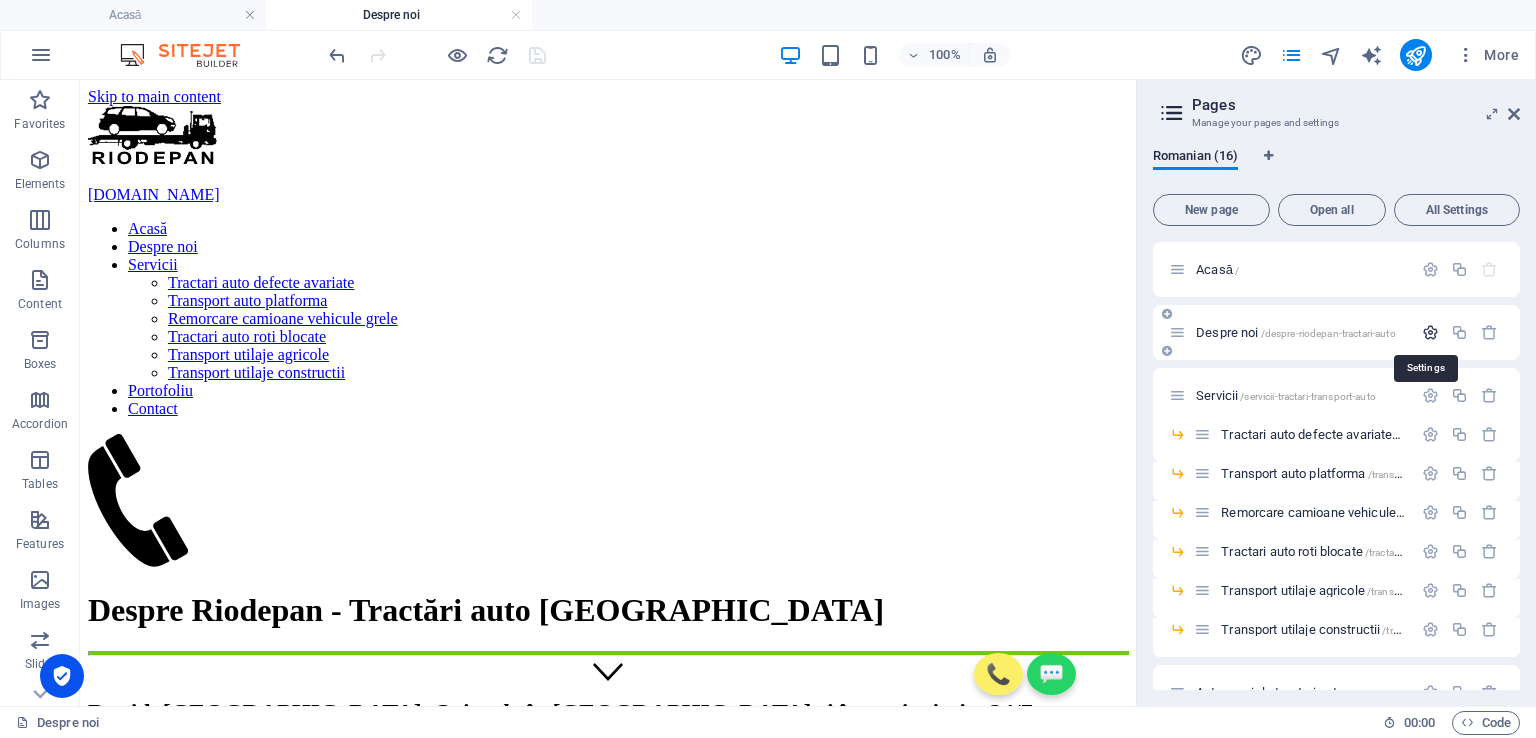 click at bounding box center [1430, 332] 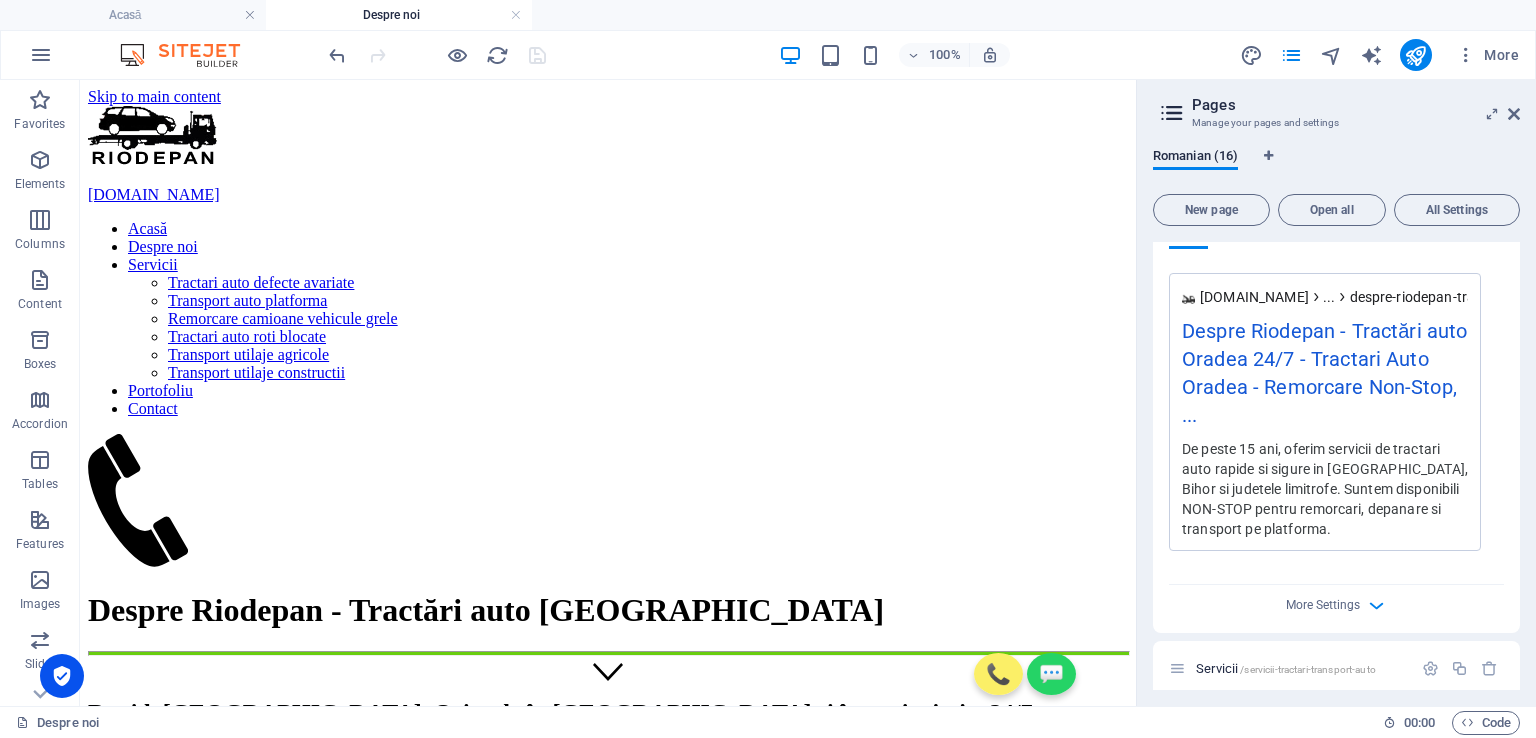 scroll, scrollTop: 700, scrollLeft: 0, axis: vertical 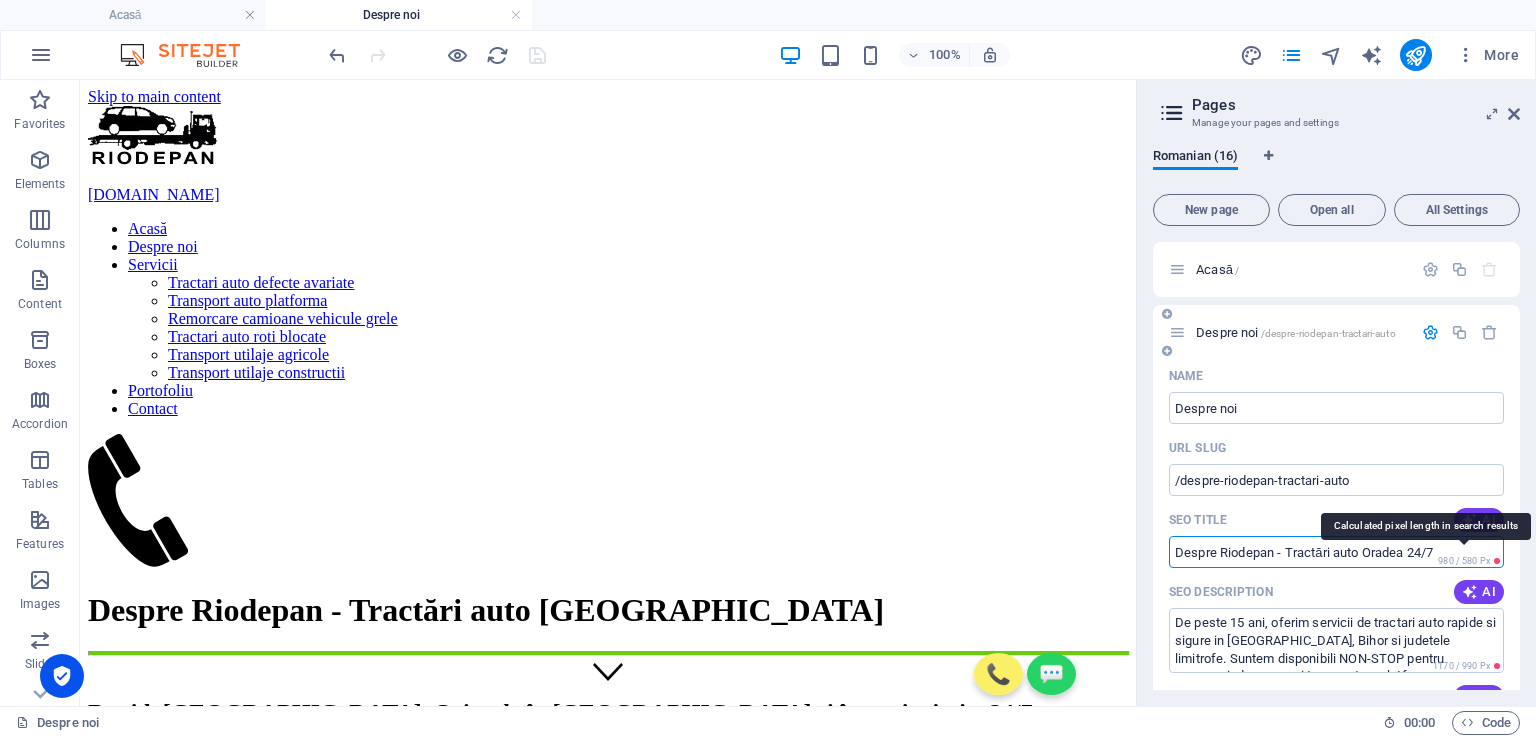 drag, startPoint x: 1175, startPoint y: 554, endPoint x: 1440, endPoint y: 554, distance: 265 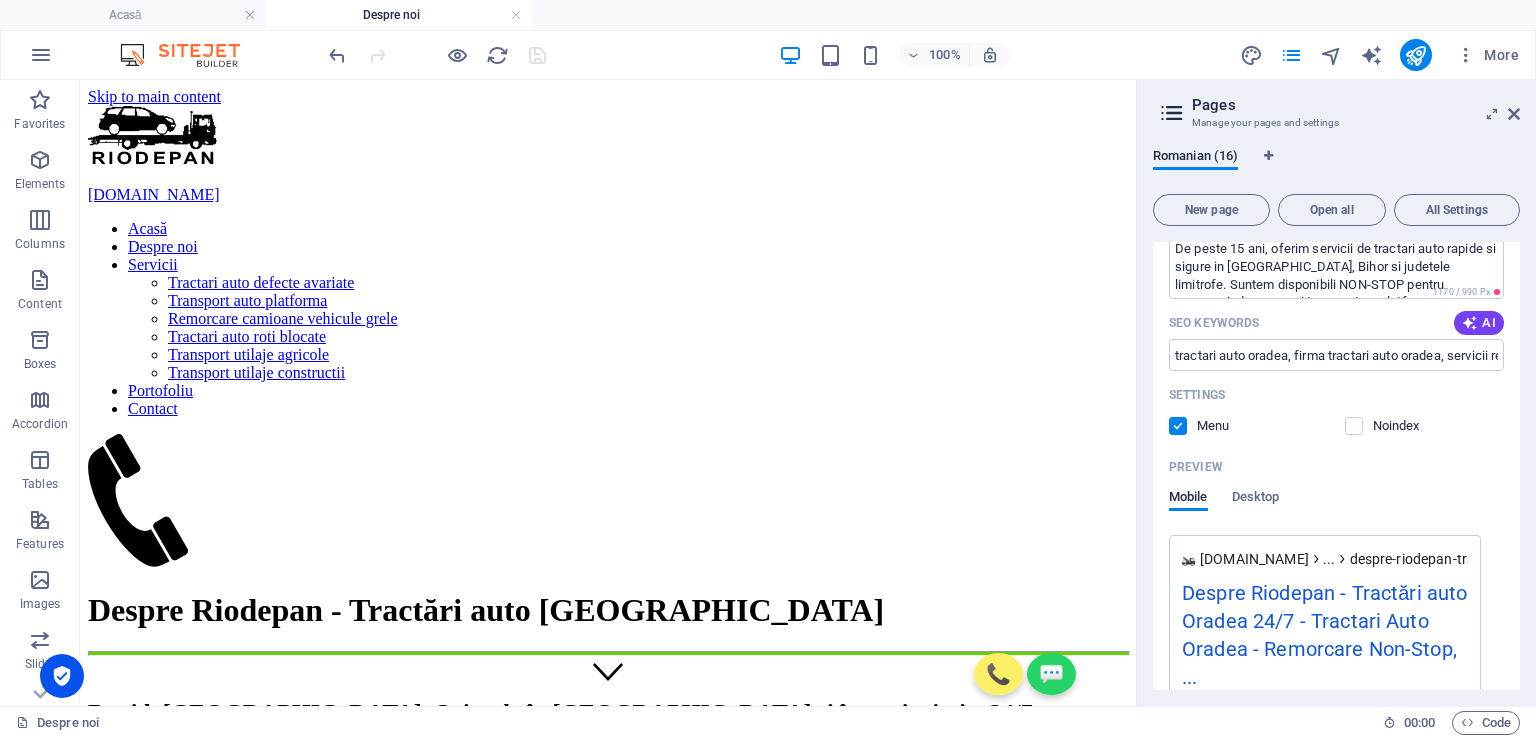 scroll, scrollTop: 400, scrollLeft: 0, axis: vertical 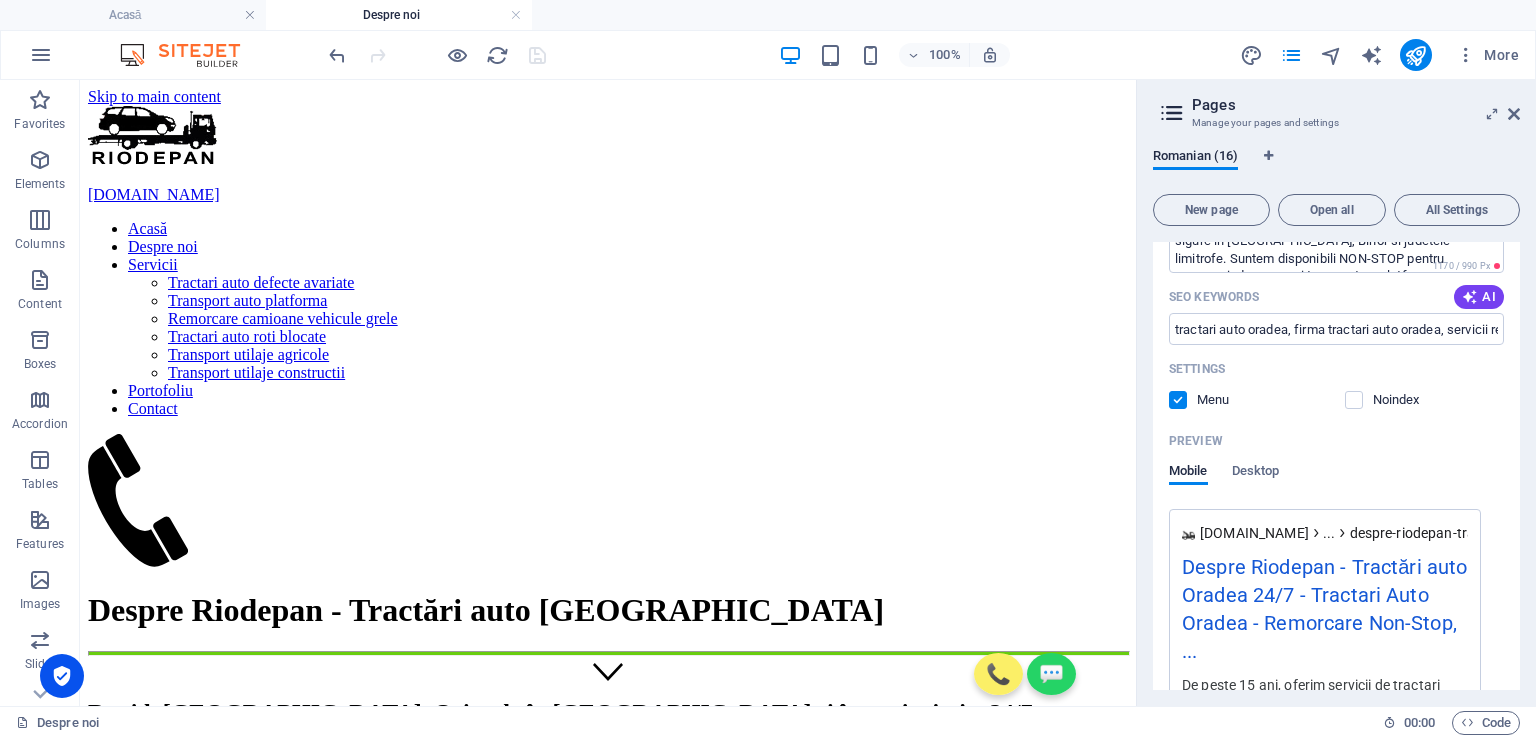 drag, startPoint x: 1184, startPoint y: 557, endPoint x: 1330, endPoint y: 606, distance: 154.00325 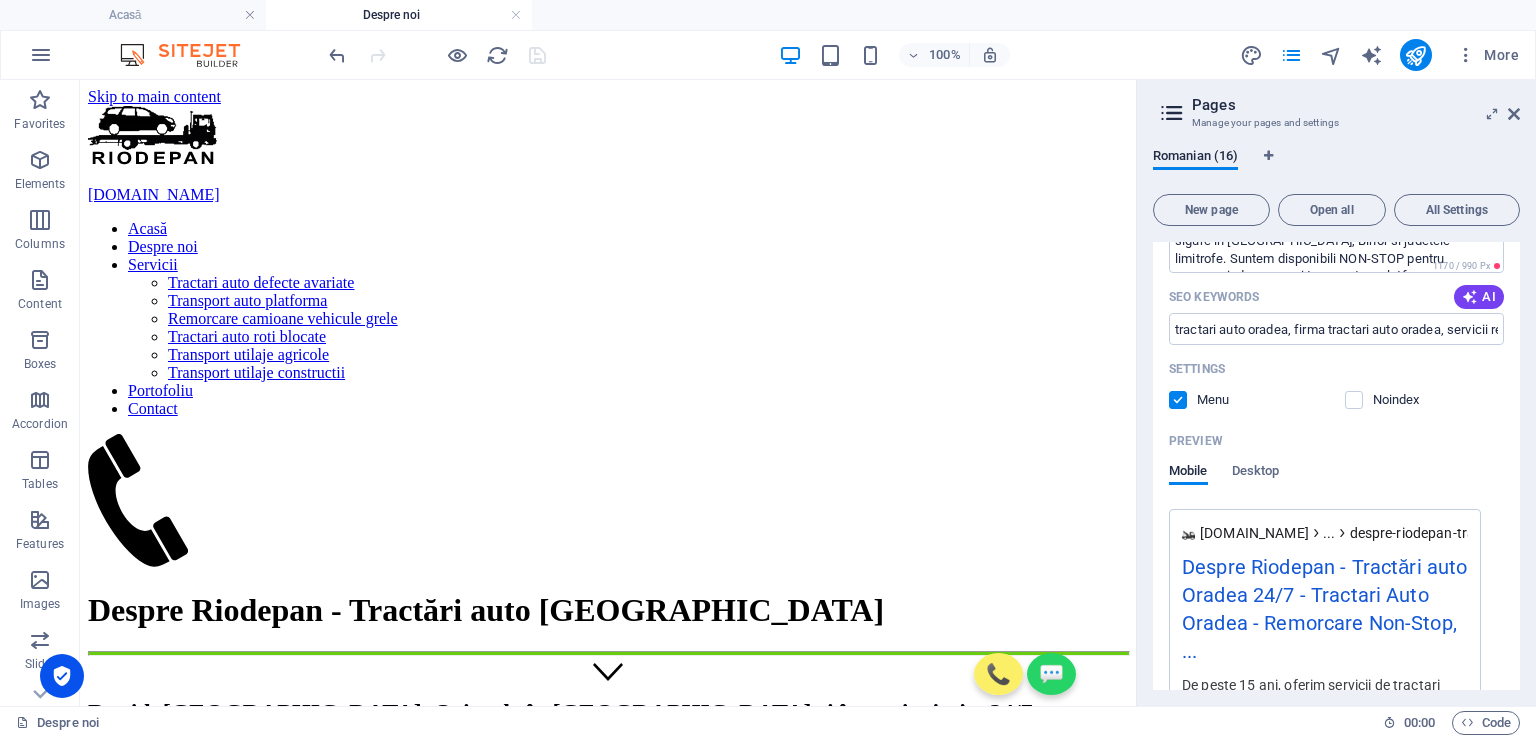 drag, startPoint x: 1184, startPoint y: 564, endPoint x: 1215, endPoint y: 594, distance: 43.13931 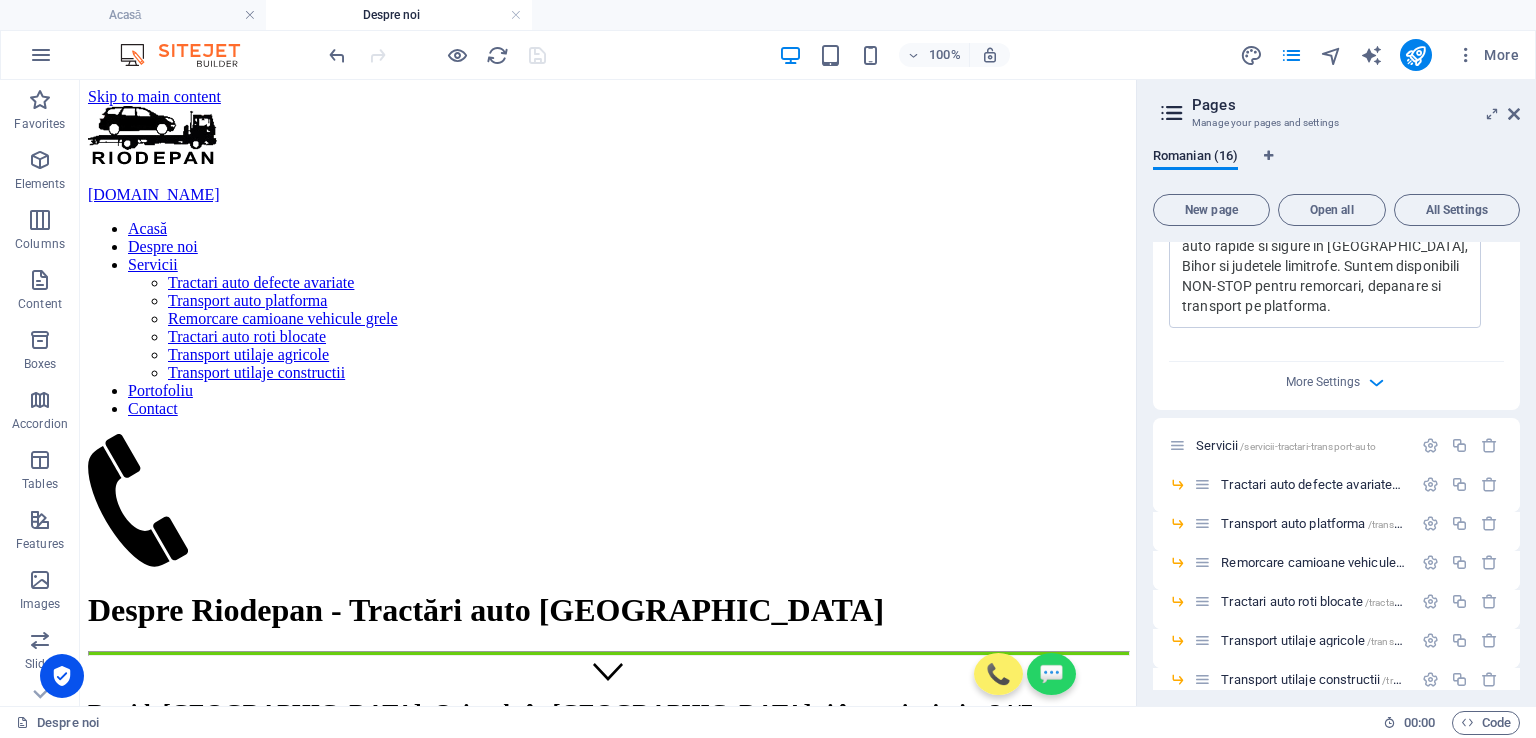 scroll, scrollTop: 900, scrollLeft: 0, axis: vertical 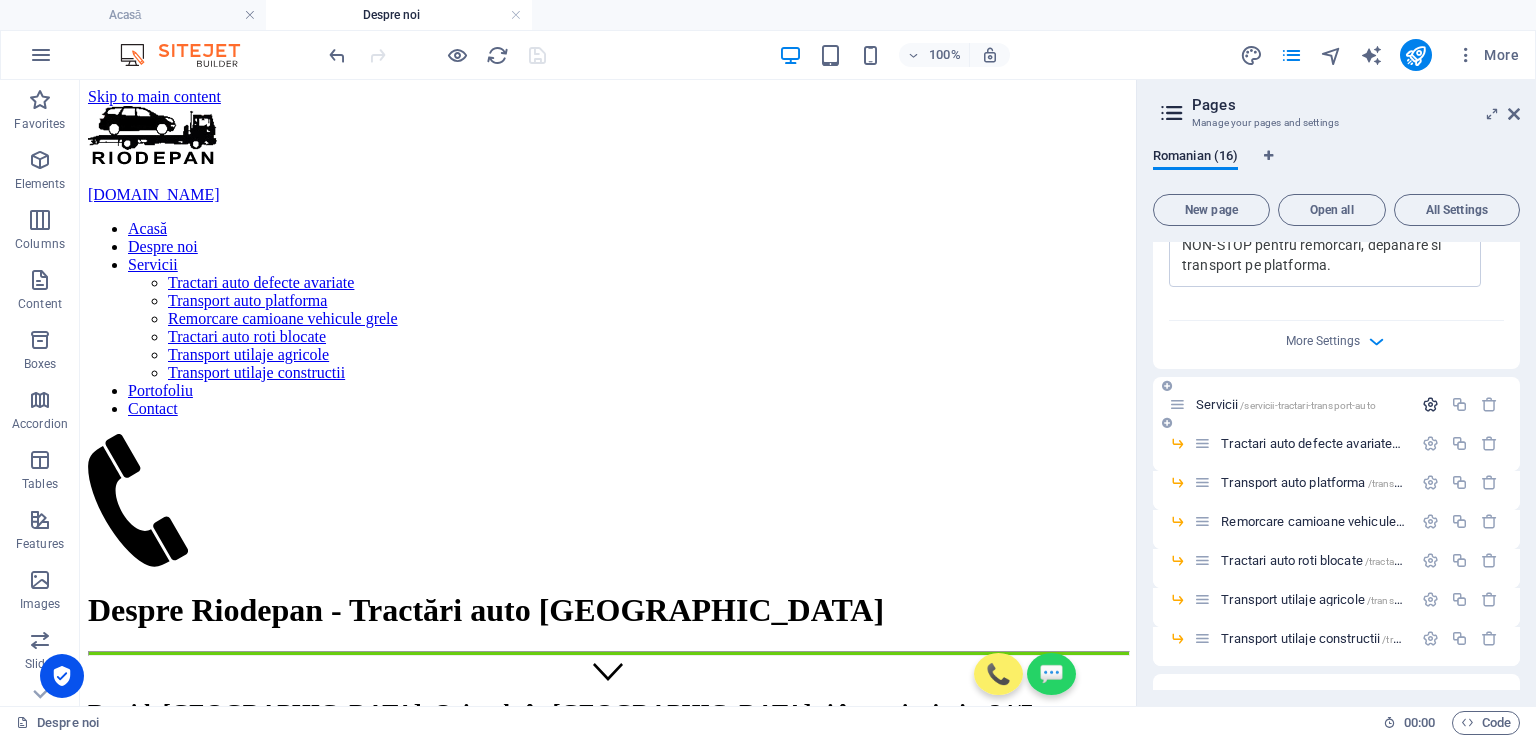 click at bounding box center [1430, 404] 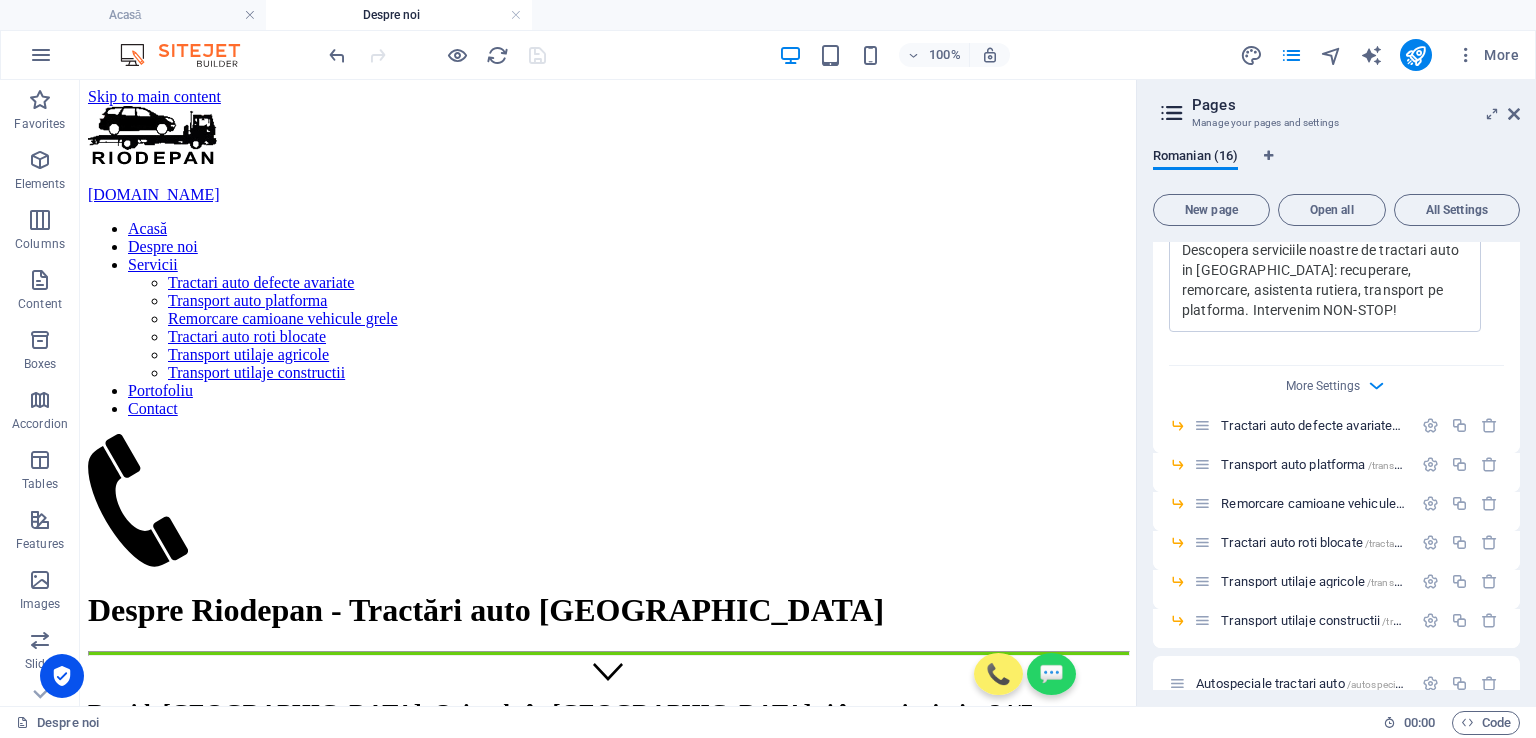scroll, scrollTop: 1800, scrollLeft: 0, axis: vertical 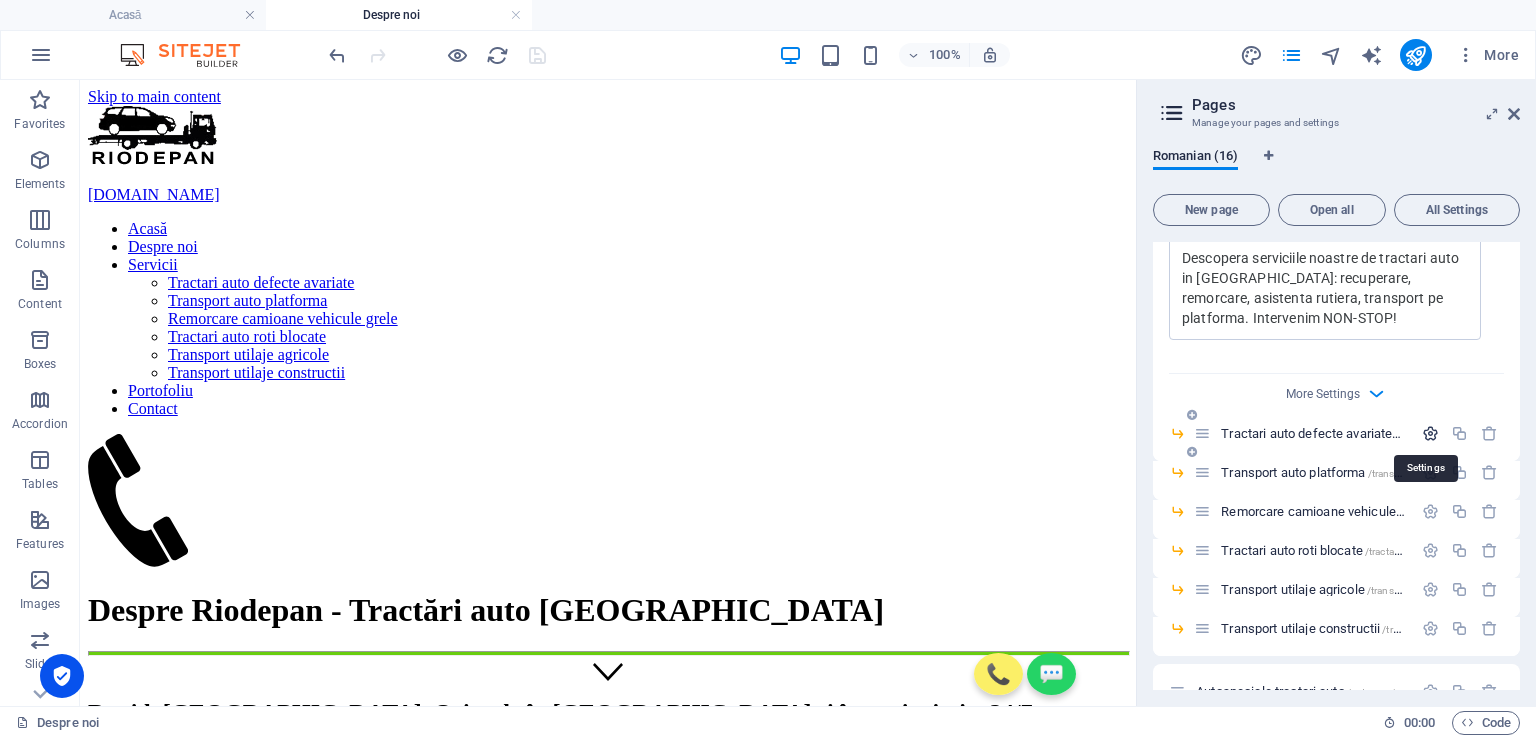 click at bounding box center (1430, 433) 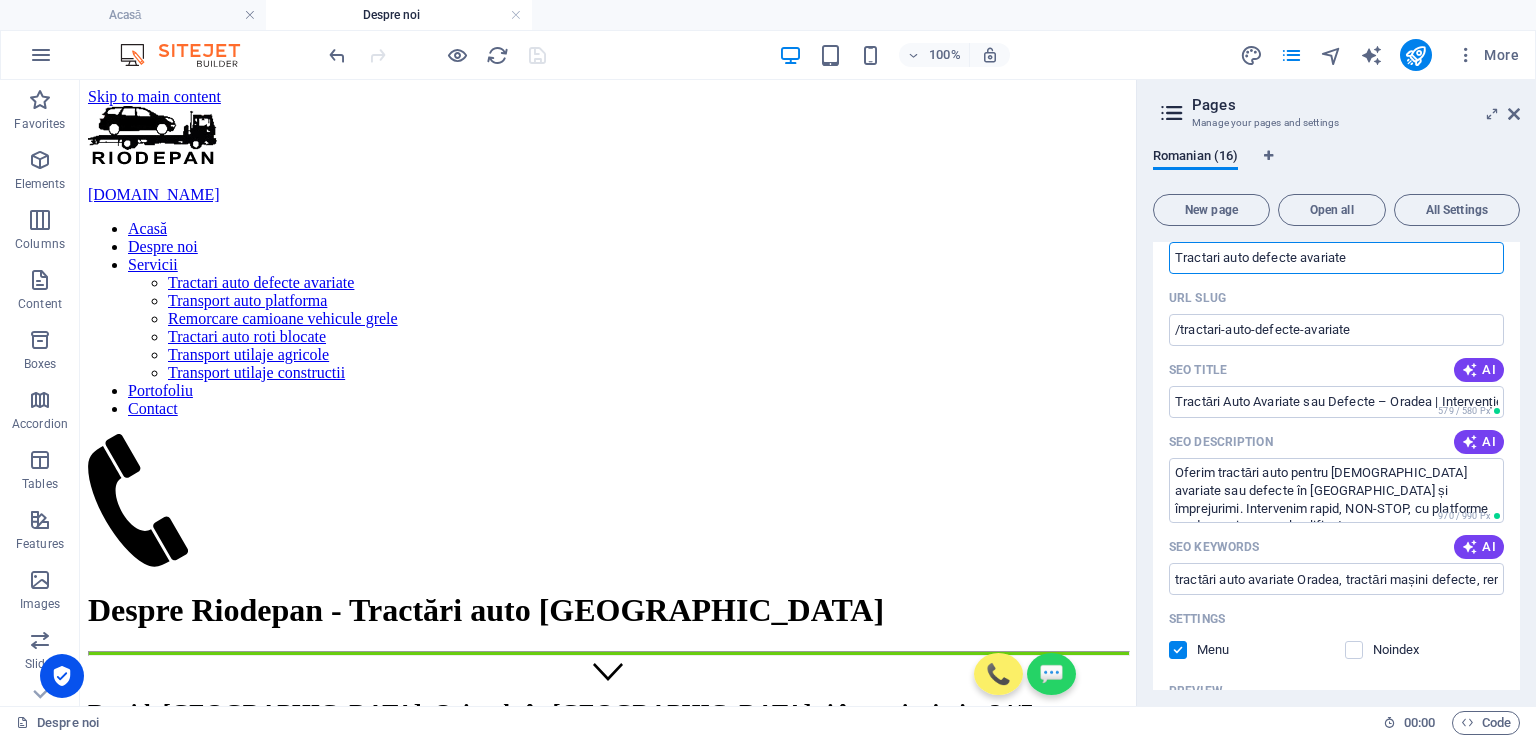 scroll, scrollTop: 2100, scrollLeft: 0, axis: vertical 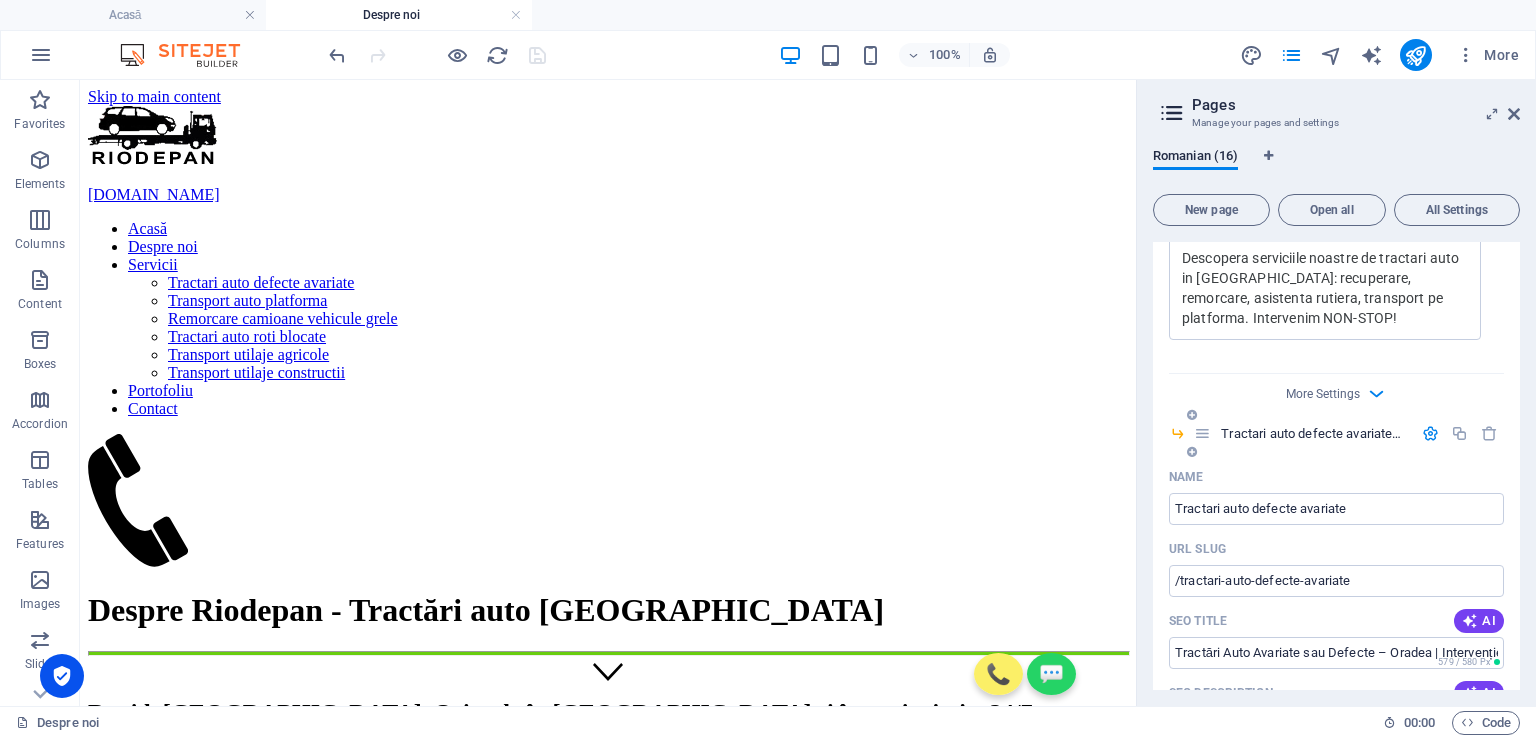 click at bounding box center [1430, 433] 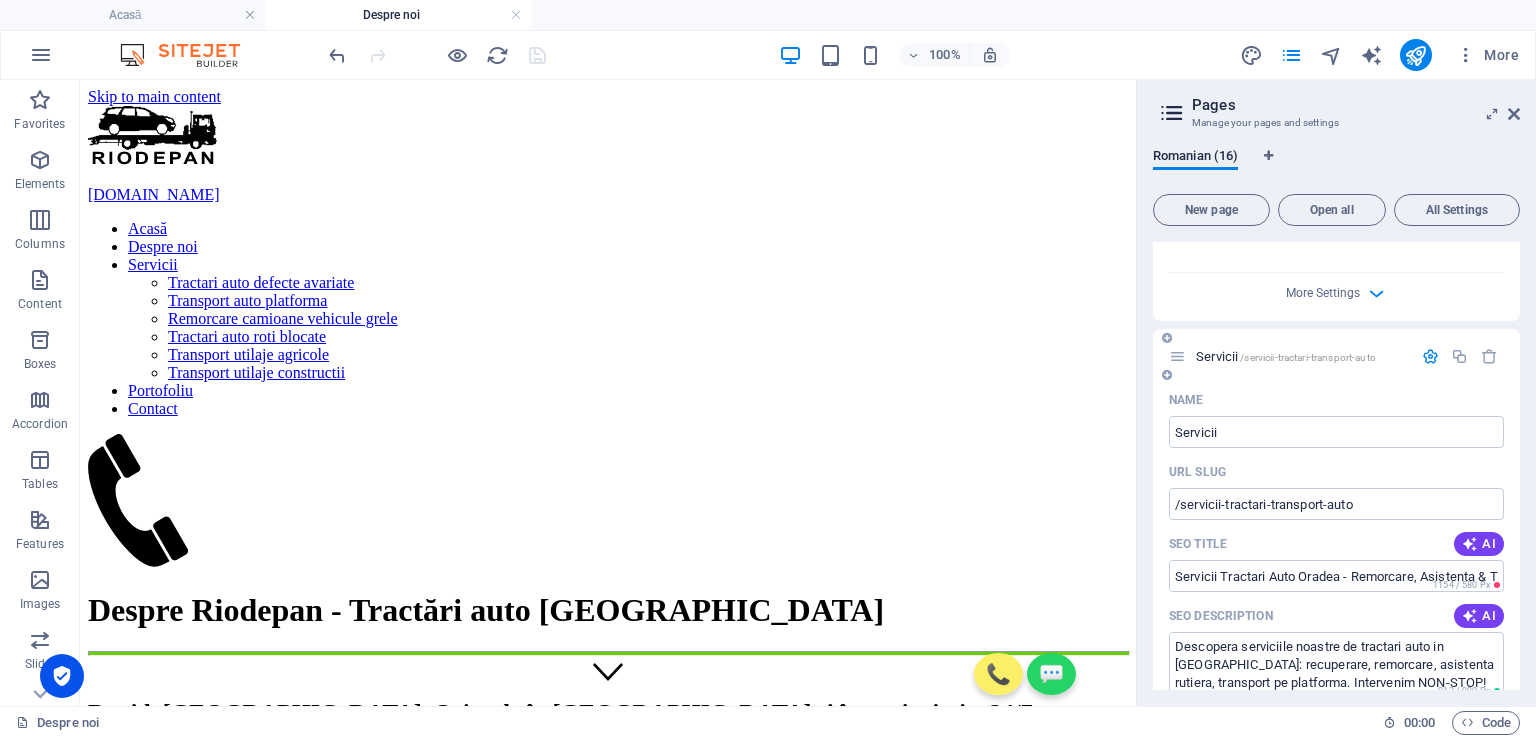 scroll, scrollTop: 900, scrollLeft: 0, axis: vertical 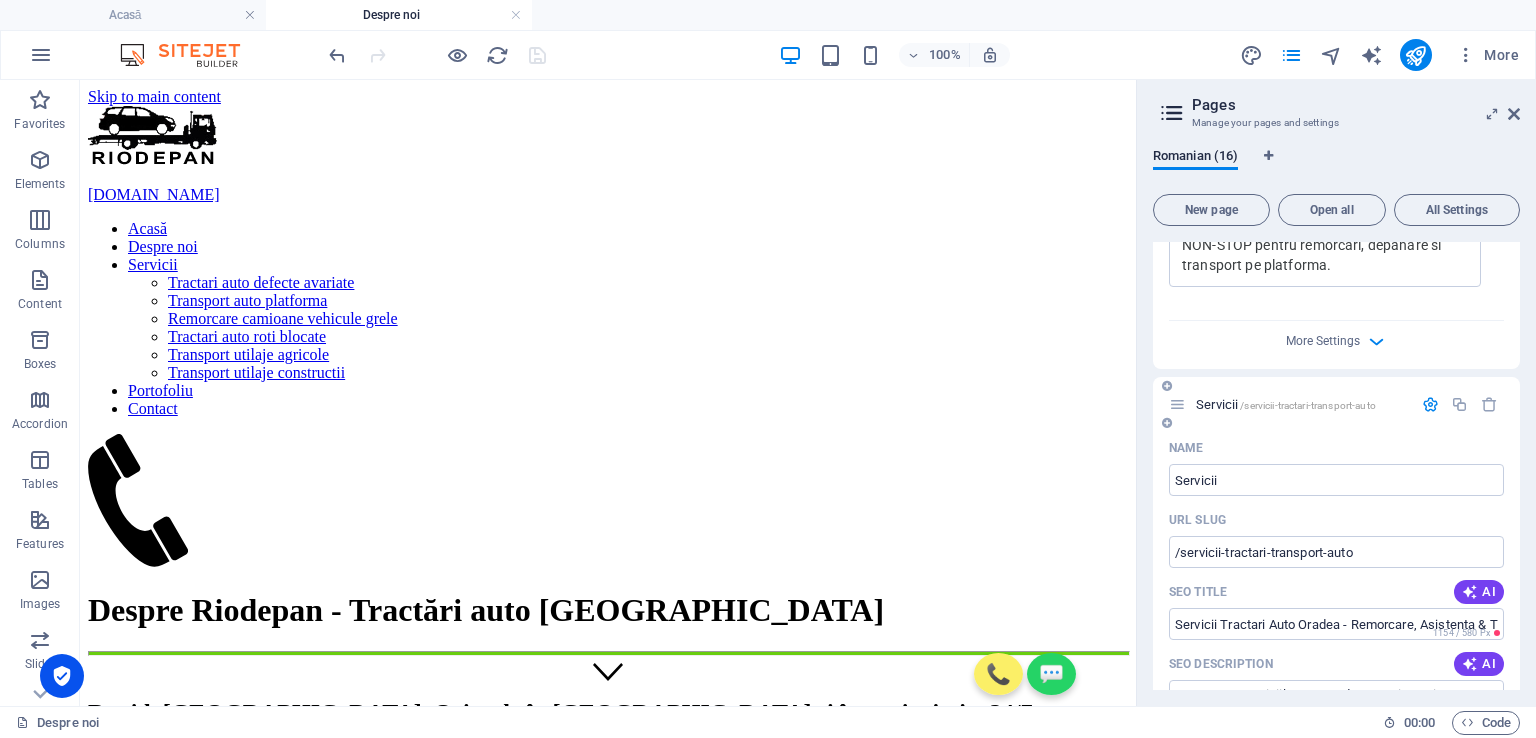 click at bounding box center (1430, 404) 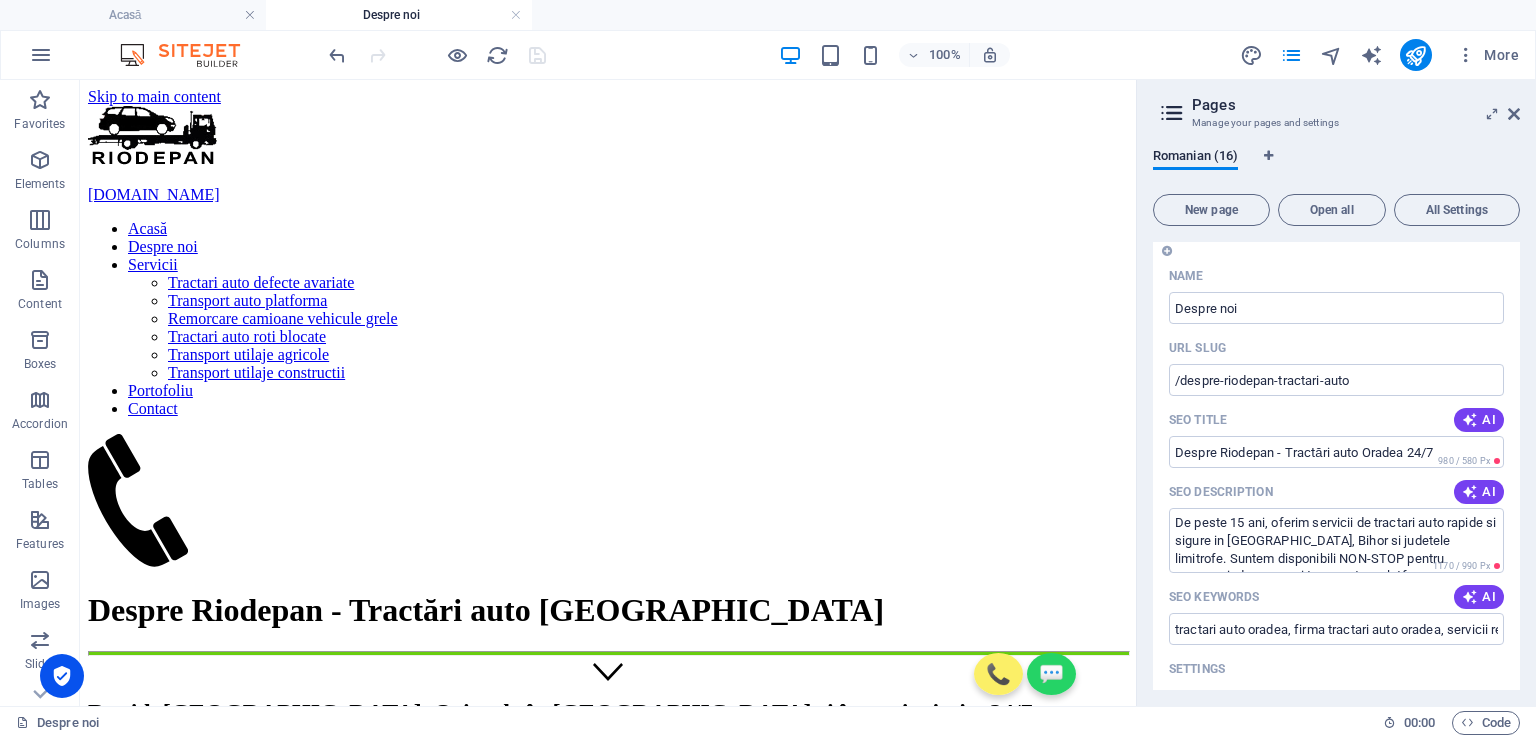 scroll, scrollTop: 200, scrollLeft: 0, axis: vertical 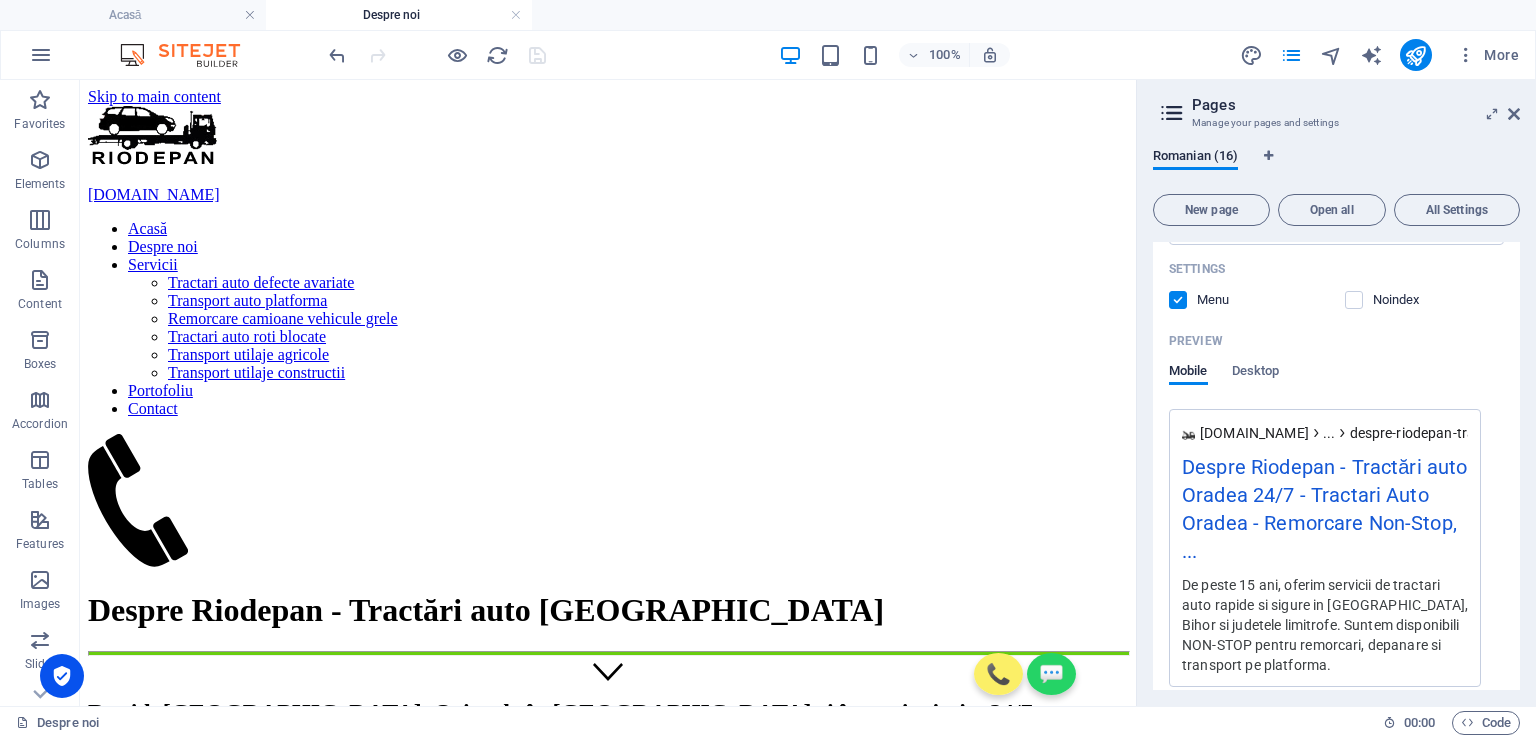 type 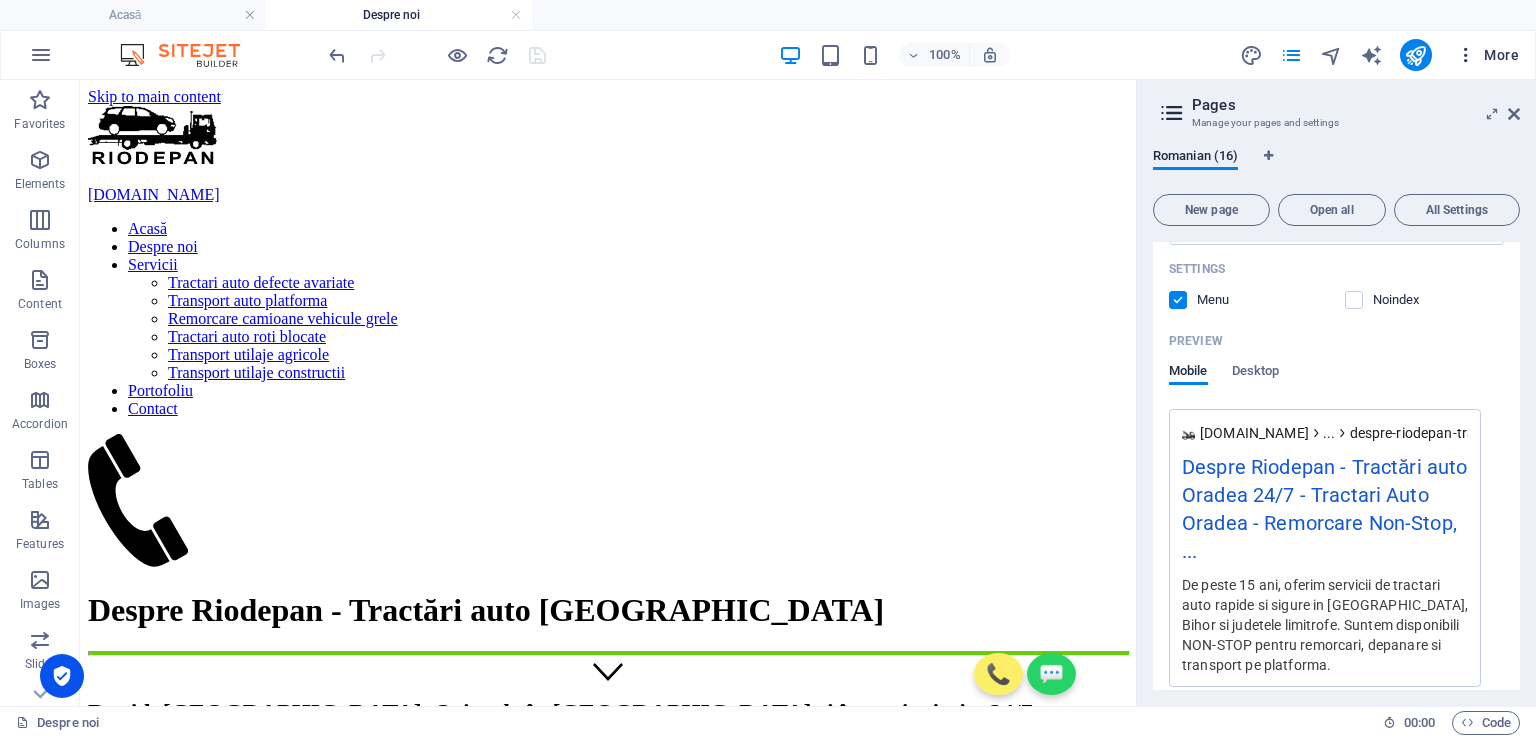 click at bounding box center [1466, 55] 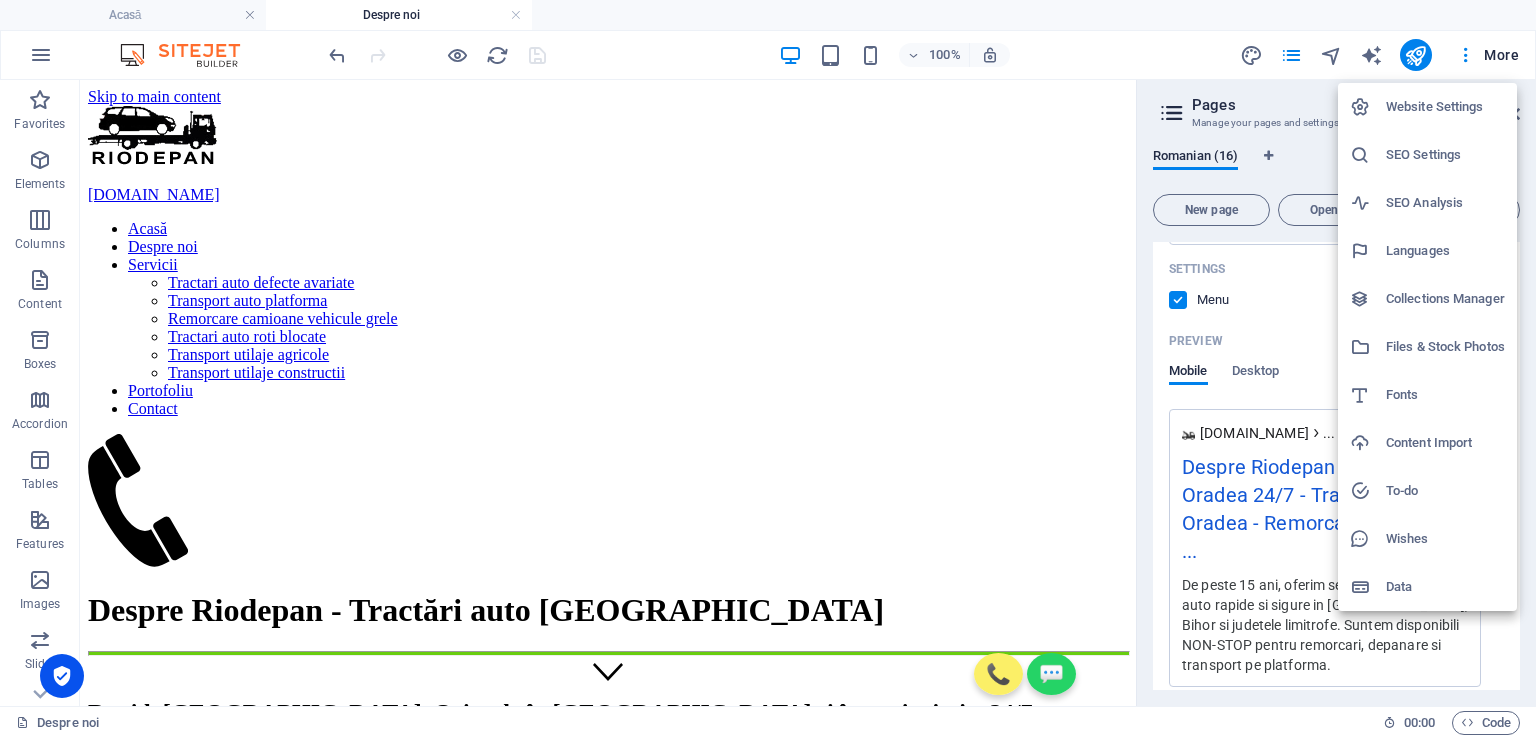 click on "Website Settings" at bounding box center (1445, 107) 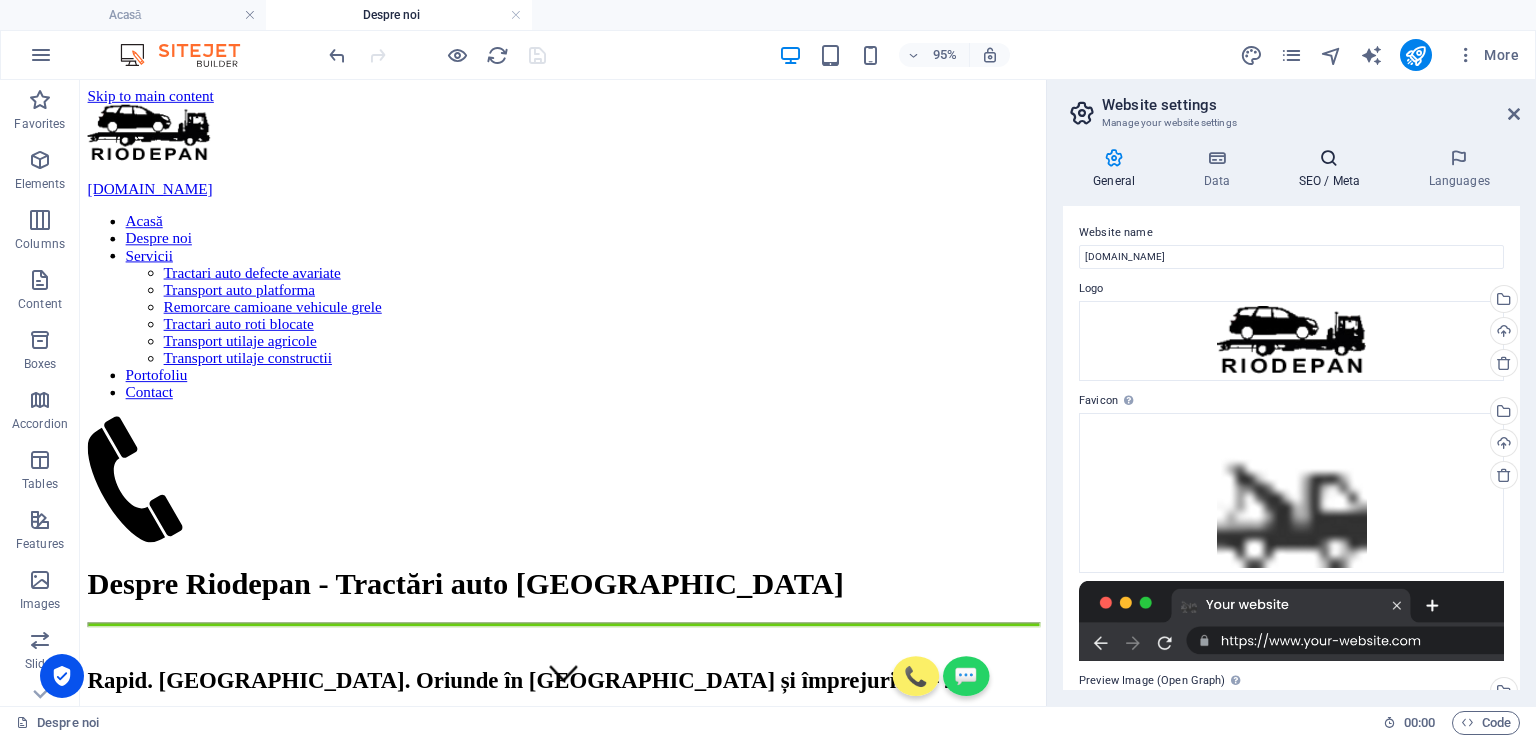 scroll, scrollTop: 0, scrollLeft: 0, axis: both 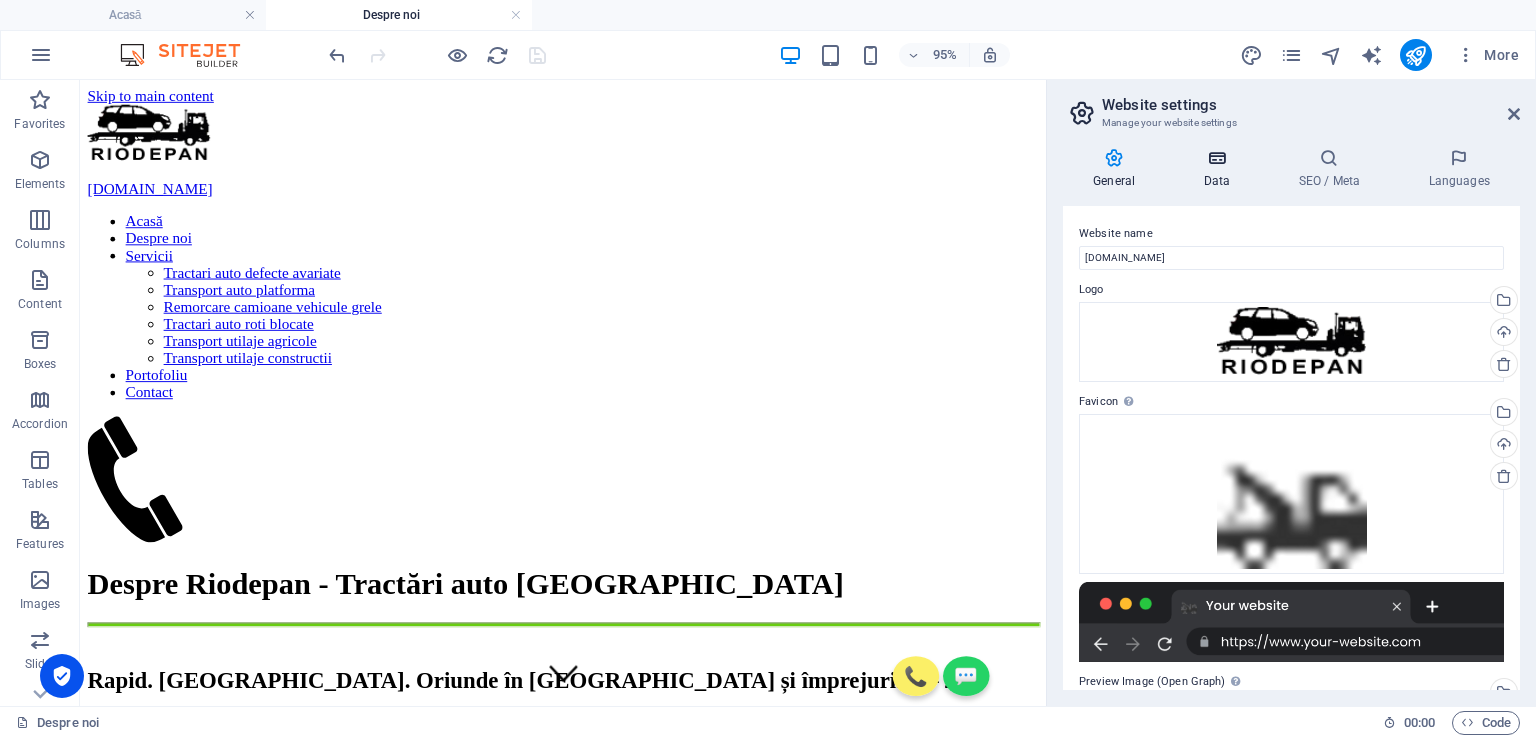 click at bounding box center [1216, 158] 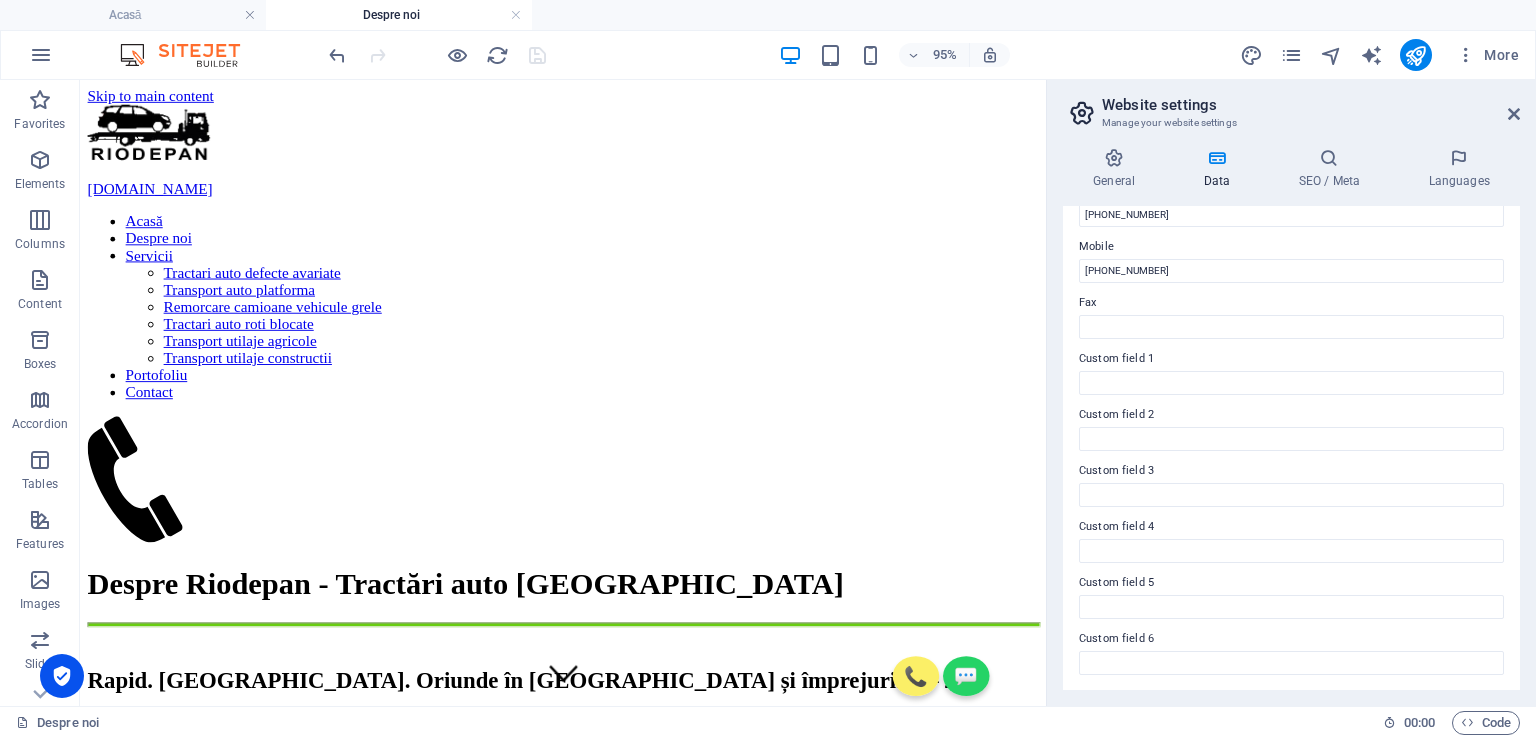 scroll, scrollTop: 0, scrollLeft: 0, axis: both 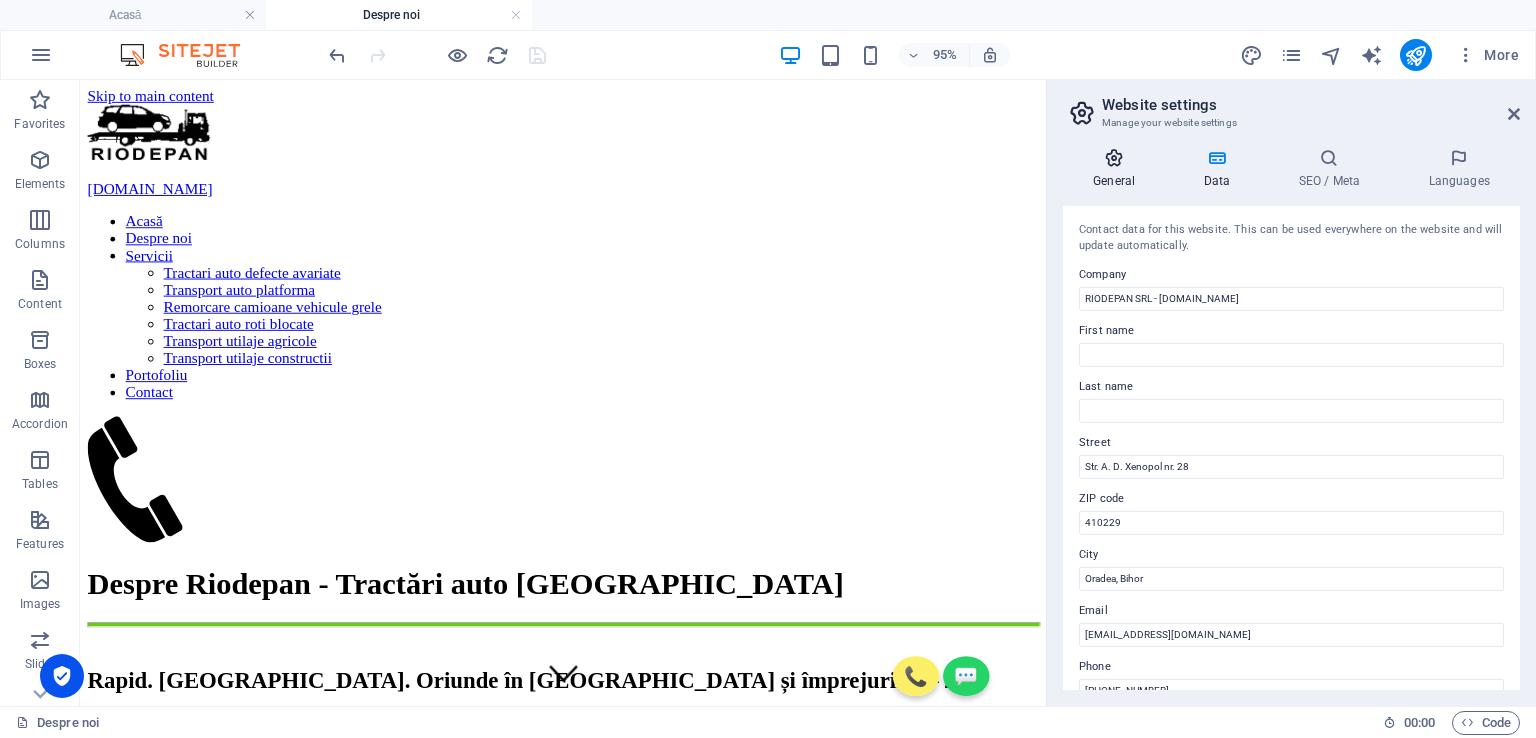click at bounding box center (1114, 158) 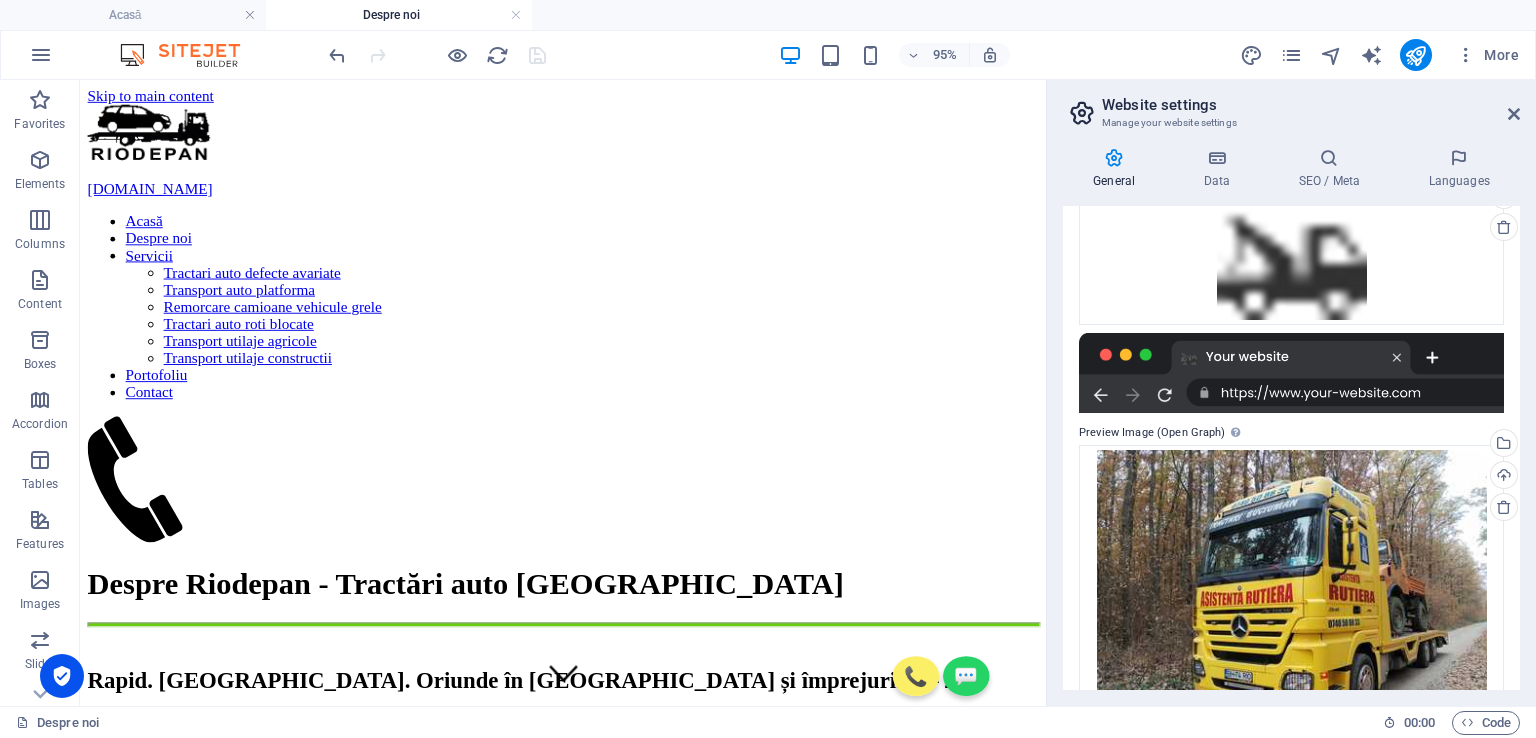 scroll, scrollTop: 222, scrollLeft: 0, axis: vertical 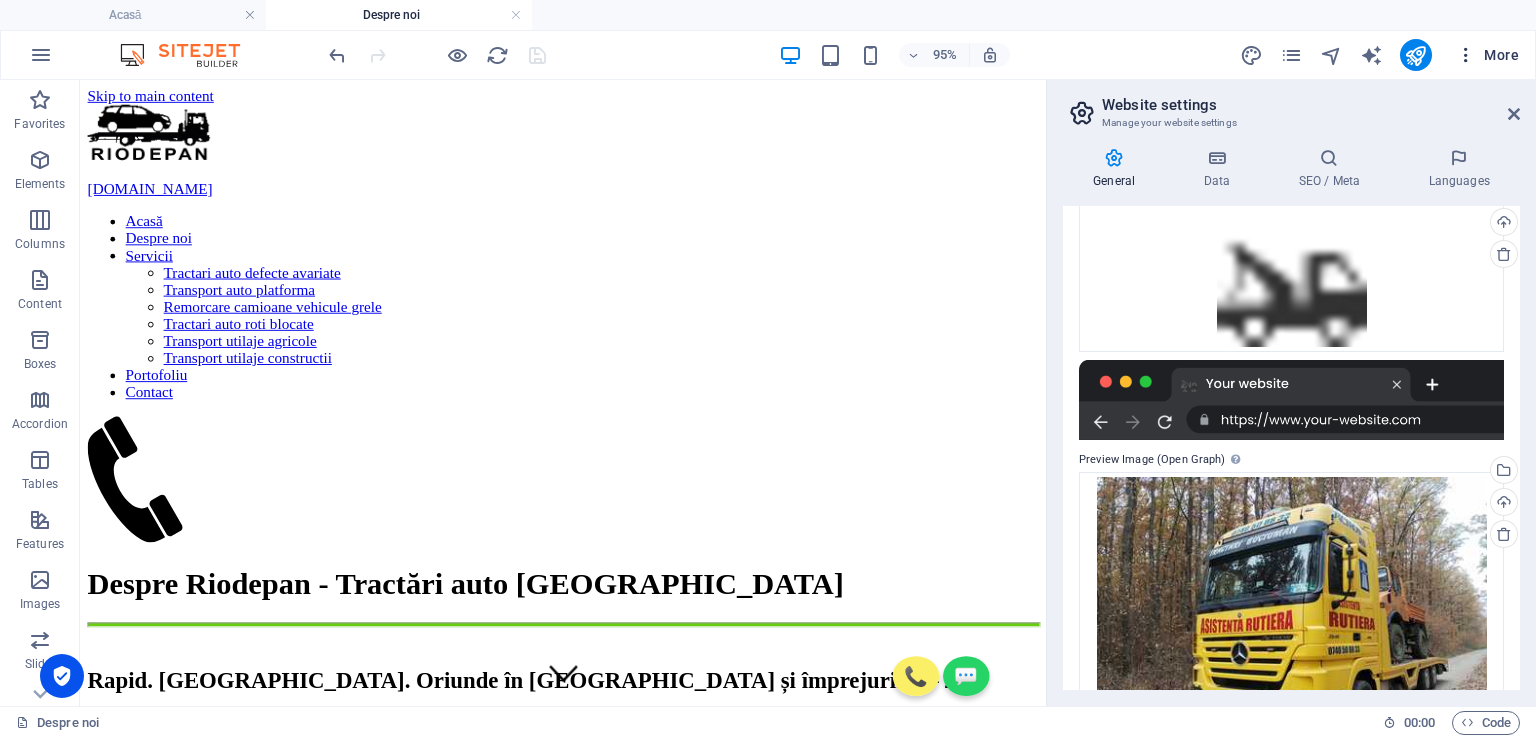 click on "More" at bounding box center (1487, 55) 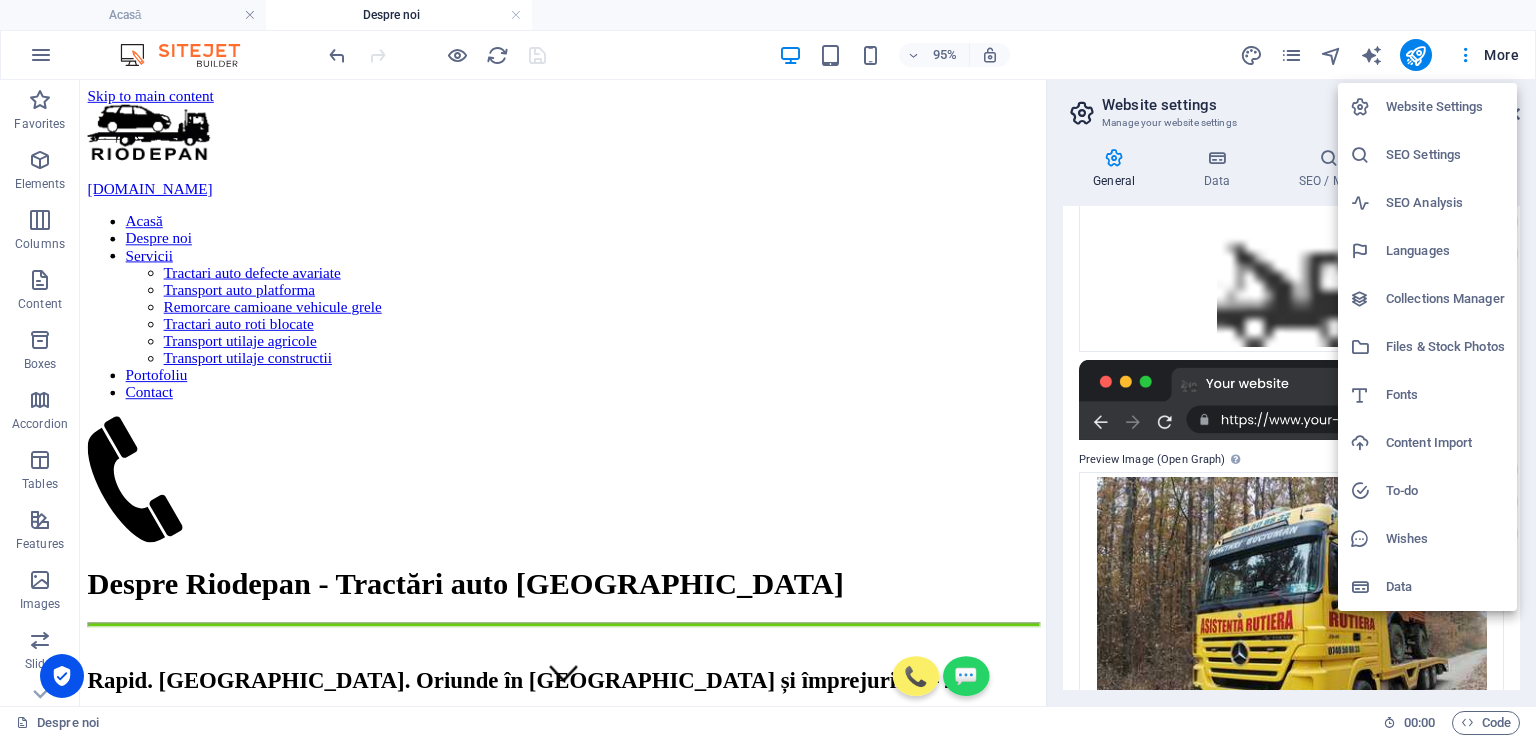 click on "SEO Settings" at bounding box center (1445, 155) 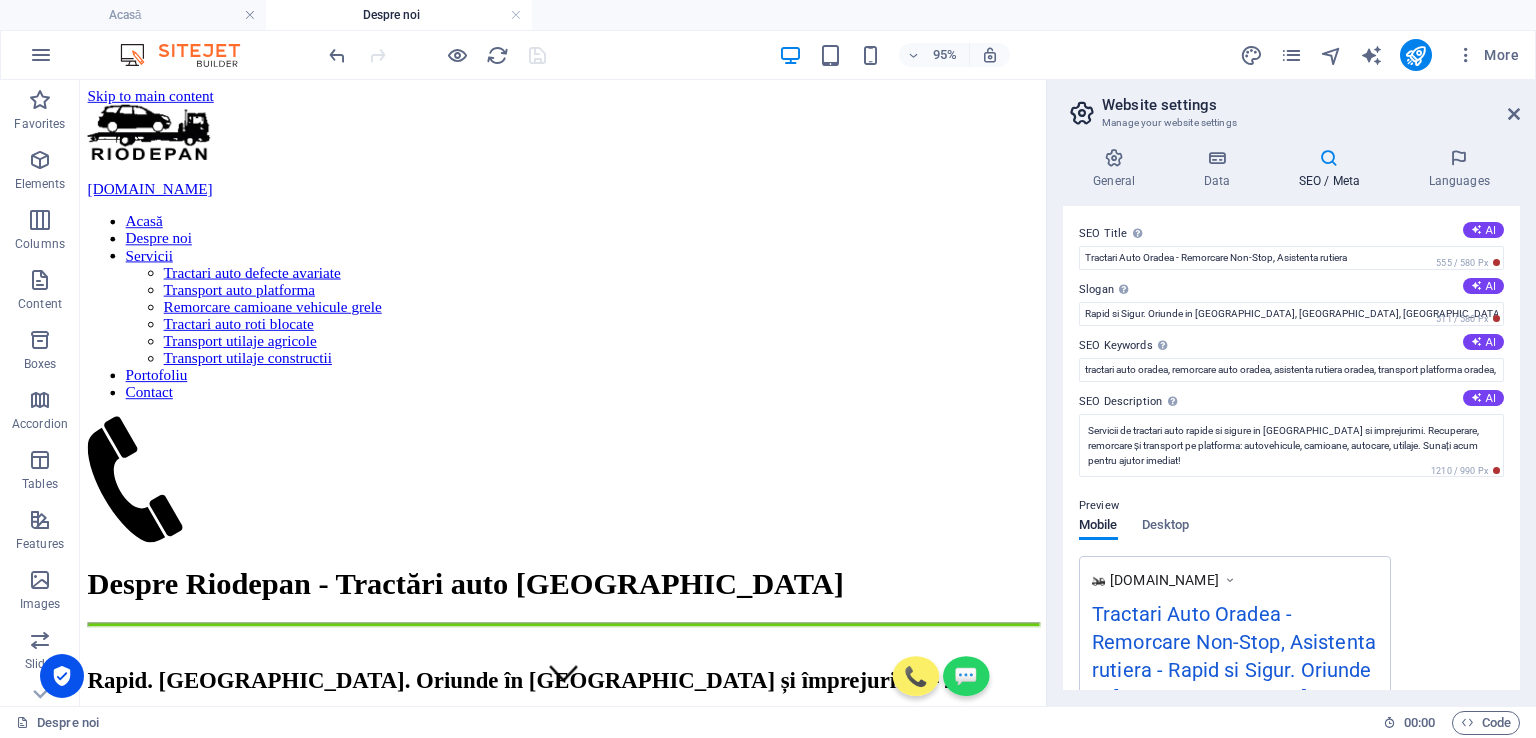 click at bounding box center (1329, 158) 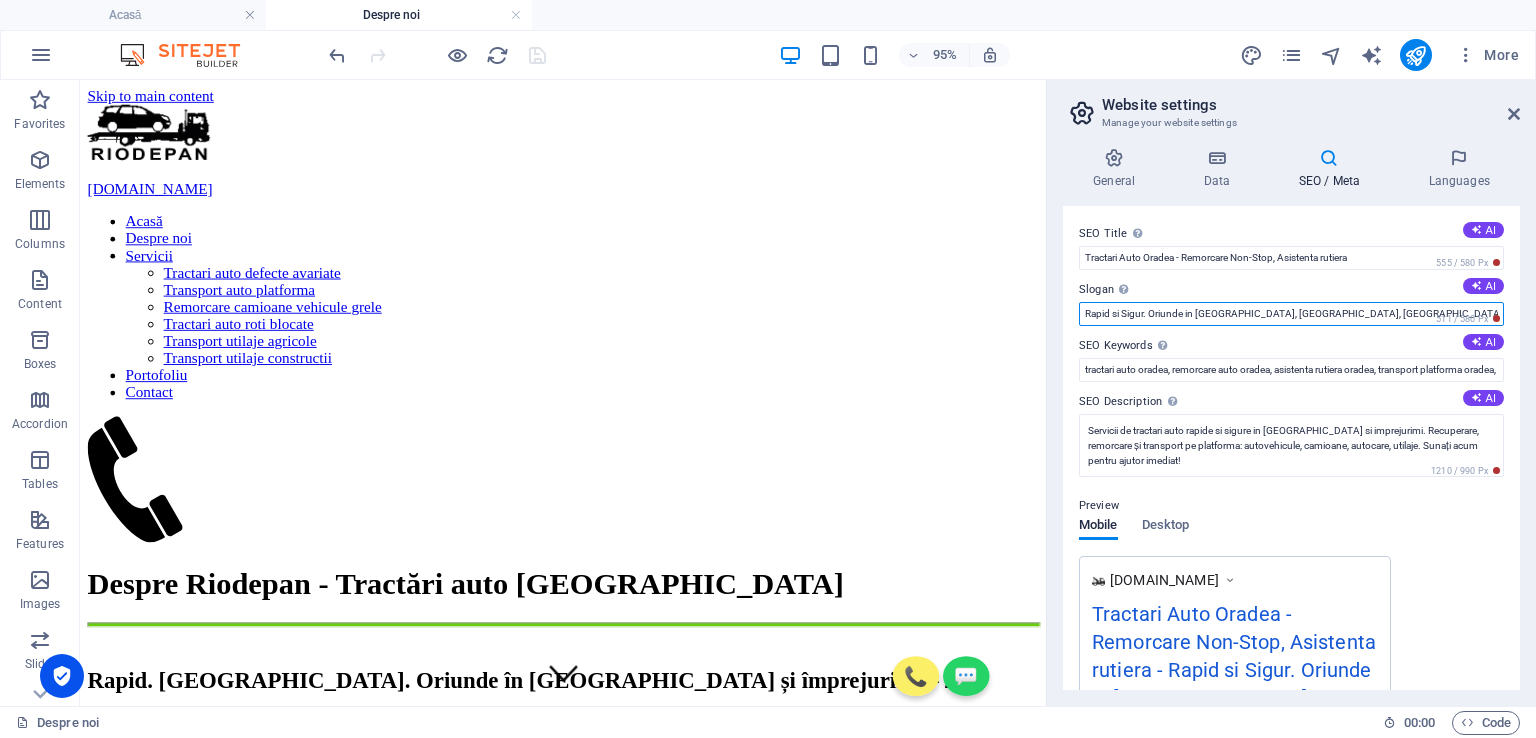 drag, startPoint x: 1352, startPoint y: 313, endPoint x: 1067, endPoint y: 332, distance: 285.63263 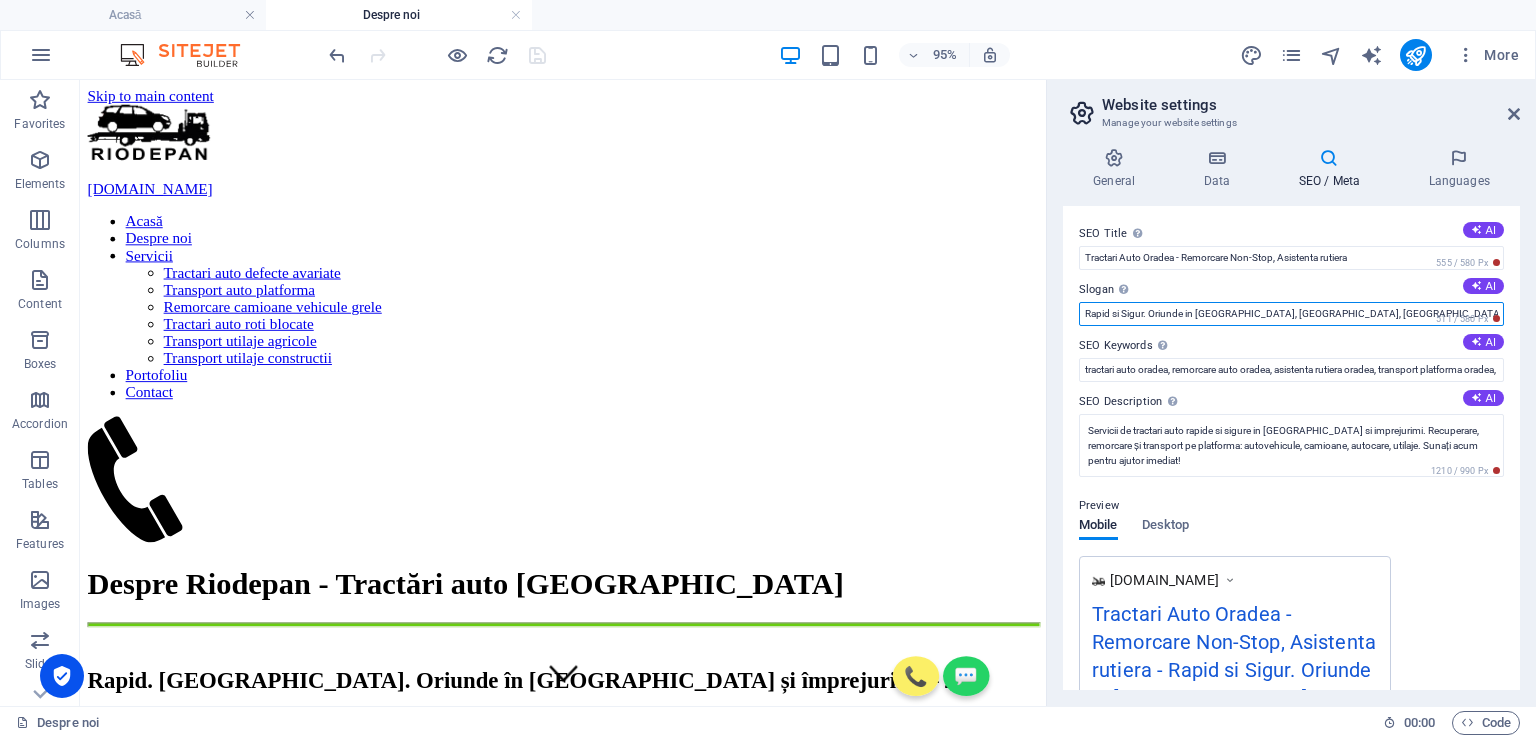 click on "SEO Title The title of your website - make it something that stands out in search engine results. AI Tractari Auto Oradea - Remorcare Non-Stop, Asistenta rutiera 555 / 580 Px Slogan The slogan of your website. AI Rapid si Sigur. Oriunde in [GEOGRAPHIC_DATA], [GEOGRAPHIC_DATA], [GEOGRAPHIC_DATA] - 24/7 511 / 580 Px SEO Keywords Comma-separated list of keywords representing your website. AI tractari auto oradea, remorcare auto oradea, asistenta rutiera oradea, transport platforma oradea, depanare auto oradea, tractari non-stop oradea SEO Description Describe the contents of your website - this is crucial for search engines and SEO! AI Servicii de tractari auto rapide si sigure in [GEOGRAPHIC_DATA] si imprejurimi. Recuperare, remorcare și transport pe platforma: autovehicule, camioane, autocare, utilaje. Sunați acum pentru ajutor imediat! 1210 / 990 Px Preview Mobile Desktop [DOMAIN_NAME] Tractari Auto Oradea - Remorcare Non-Stop, Asistenta rutiera - Rapid si Sigur. Oriunde in [GEOGRAPHIC_DATA], ... Settings Noindex Responsive Meta tags Google Analytics ID" at bounding box center [1291, 448] 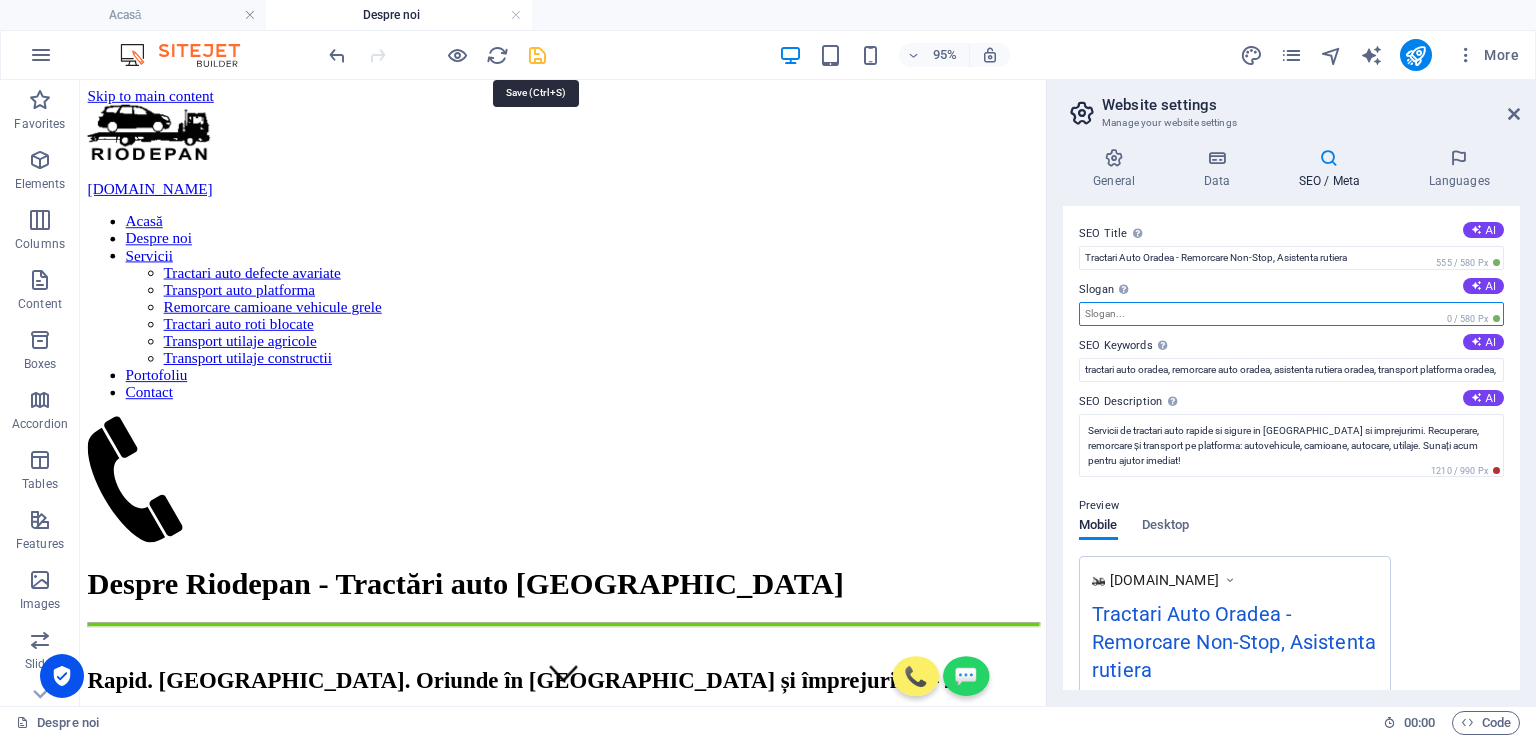 type 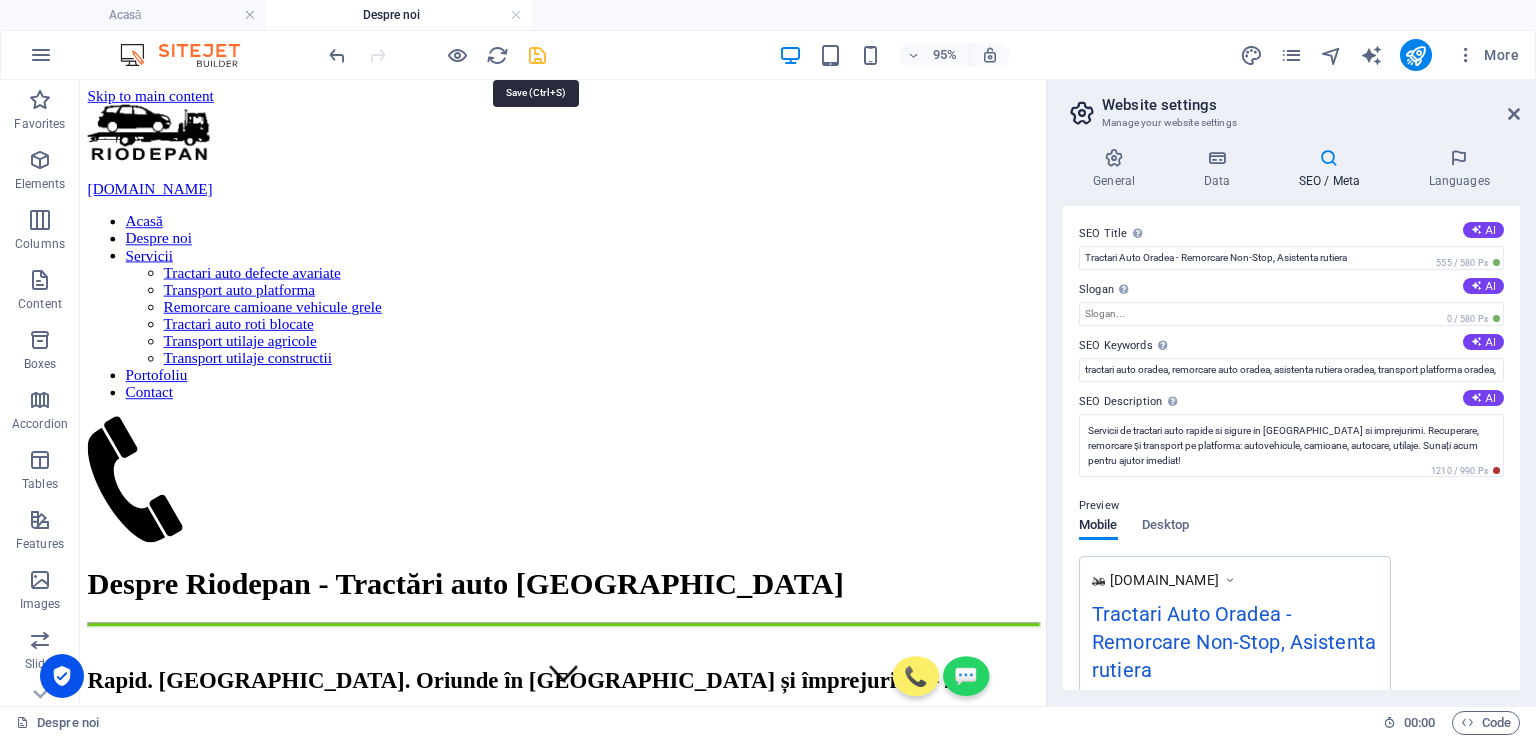 click at bounding box center [537, 55] 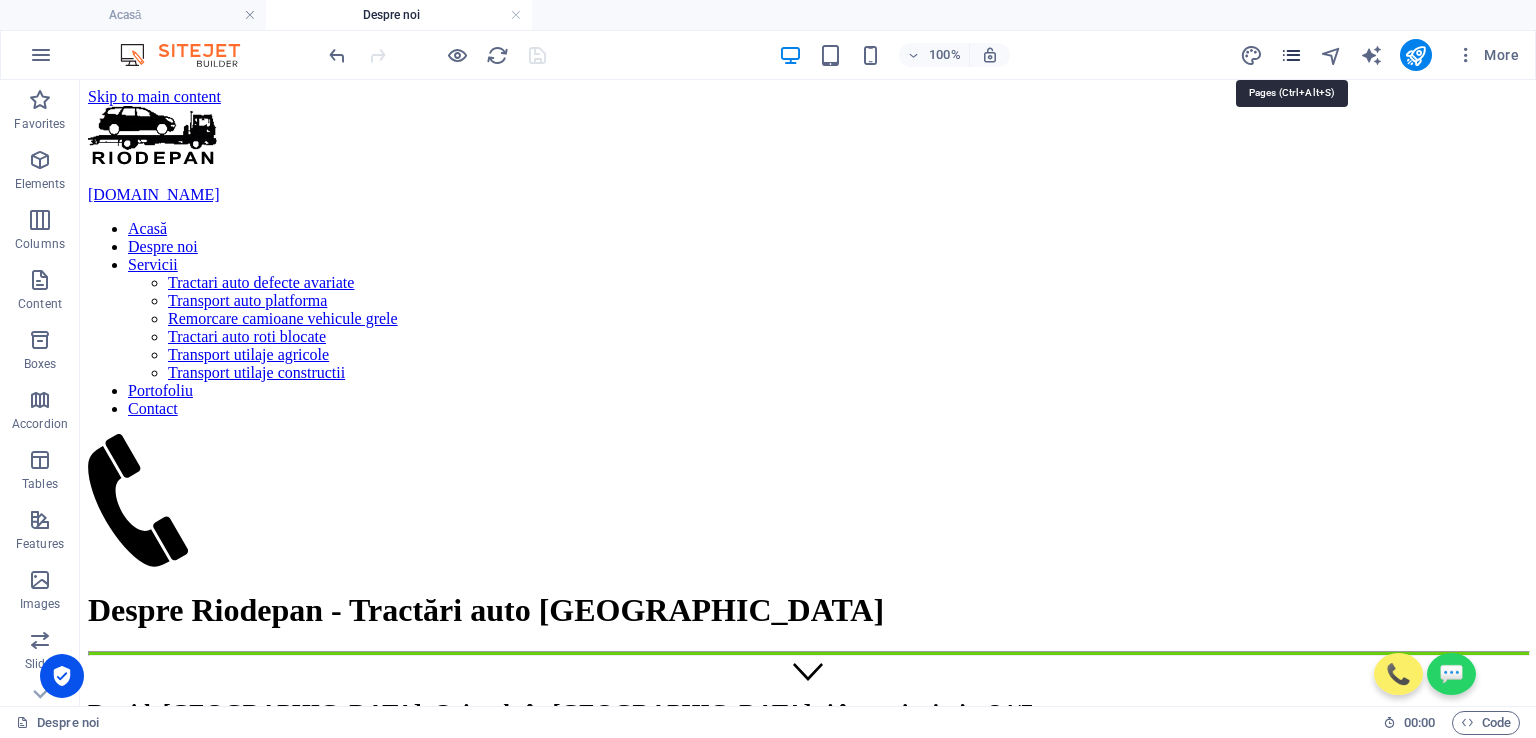 click at bounding box center [1291, 55] 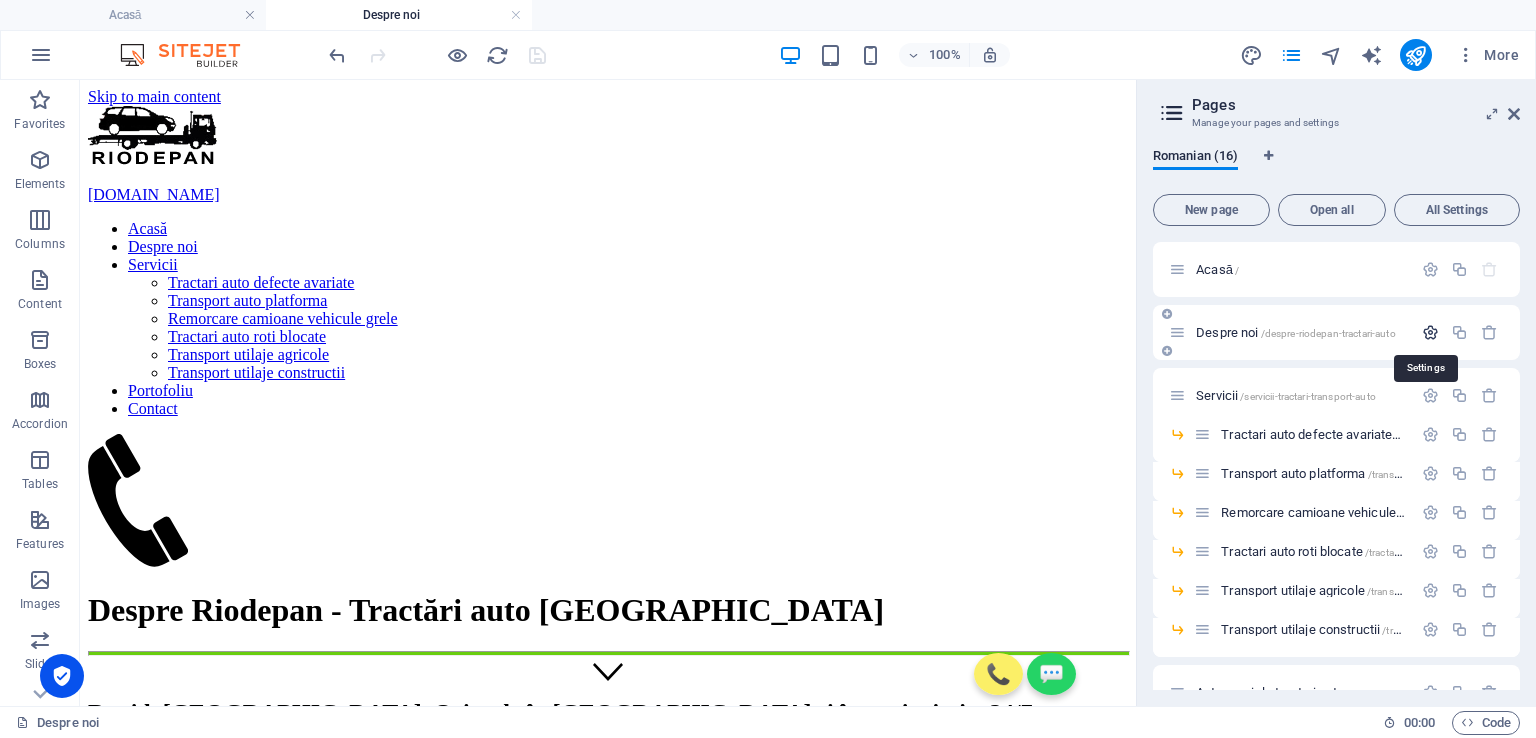 click at bounding box center [1430, 332] 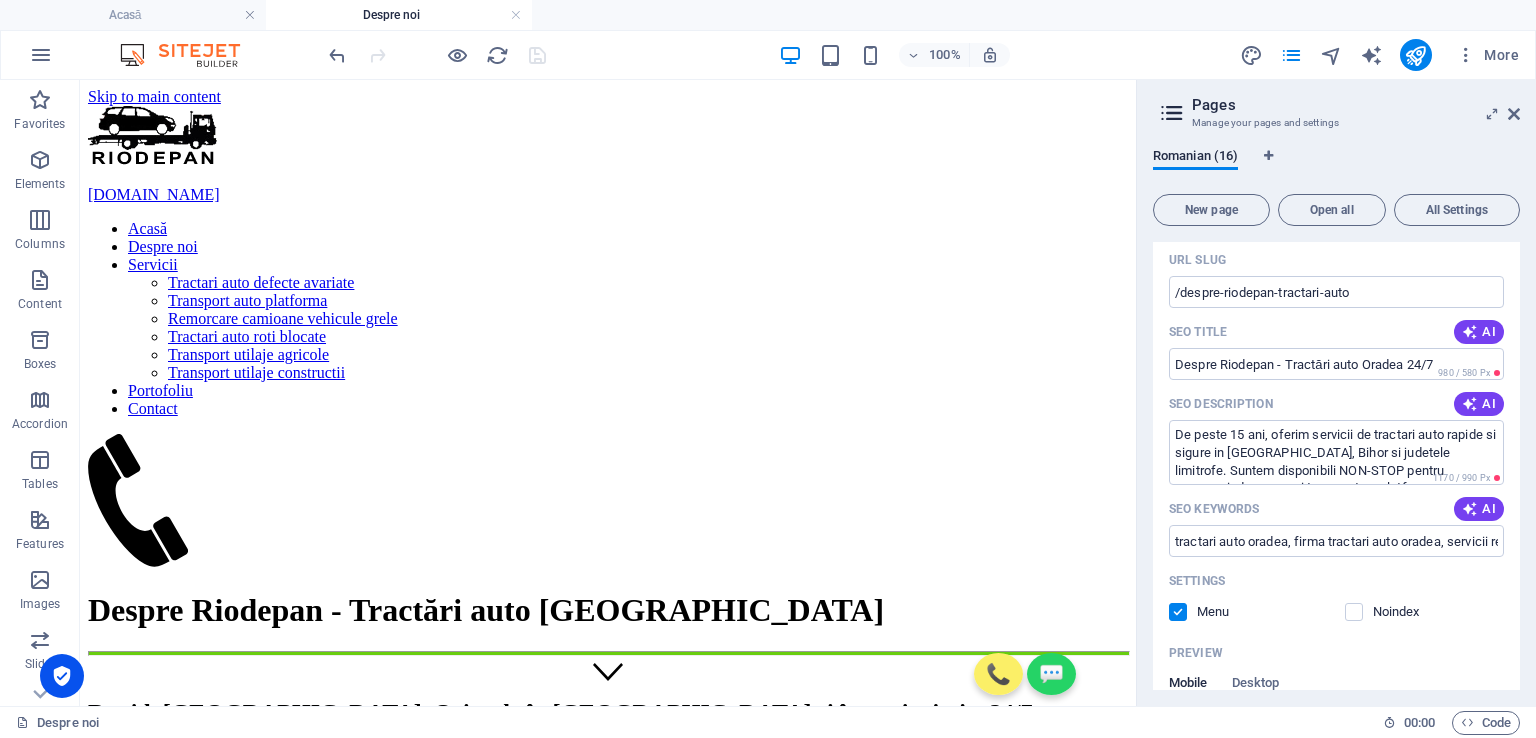 scroll, scrollTop: 200, scrollLeft: 0, axis: vertical 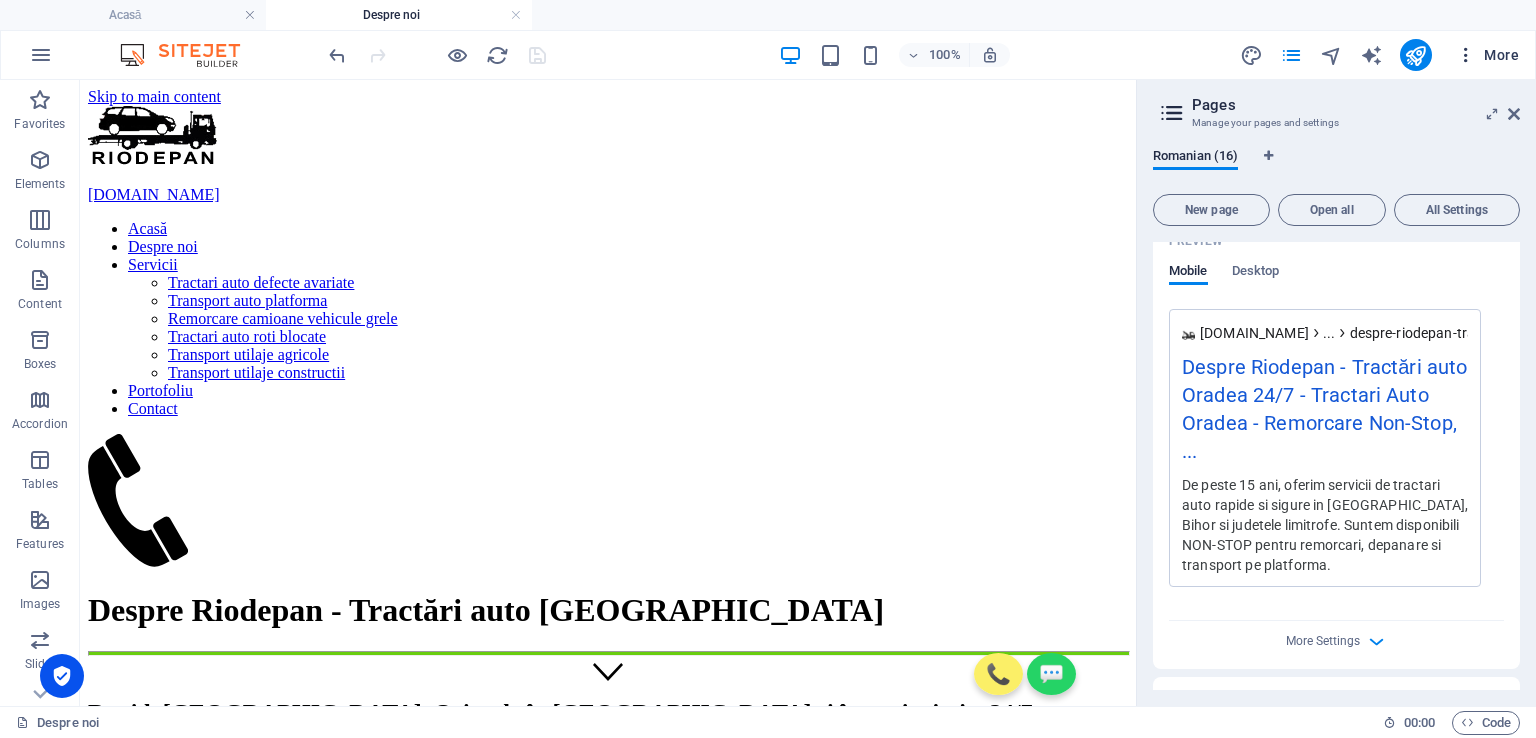 click on "More" at bounding box center (1487, 55) 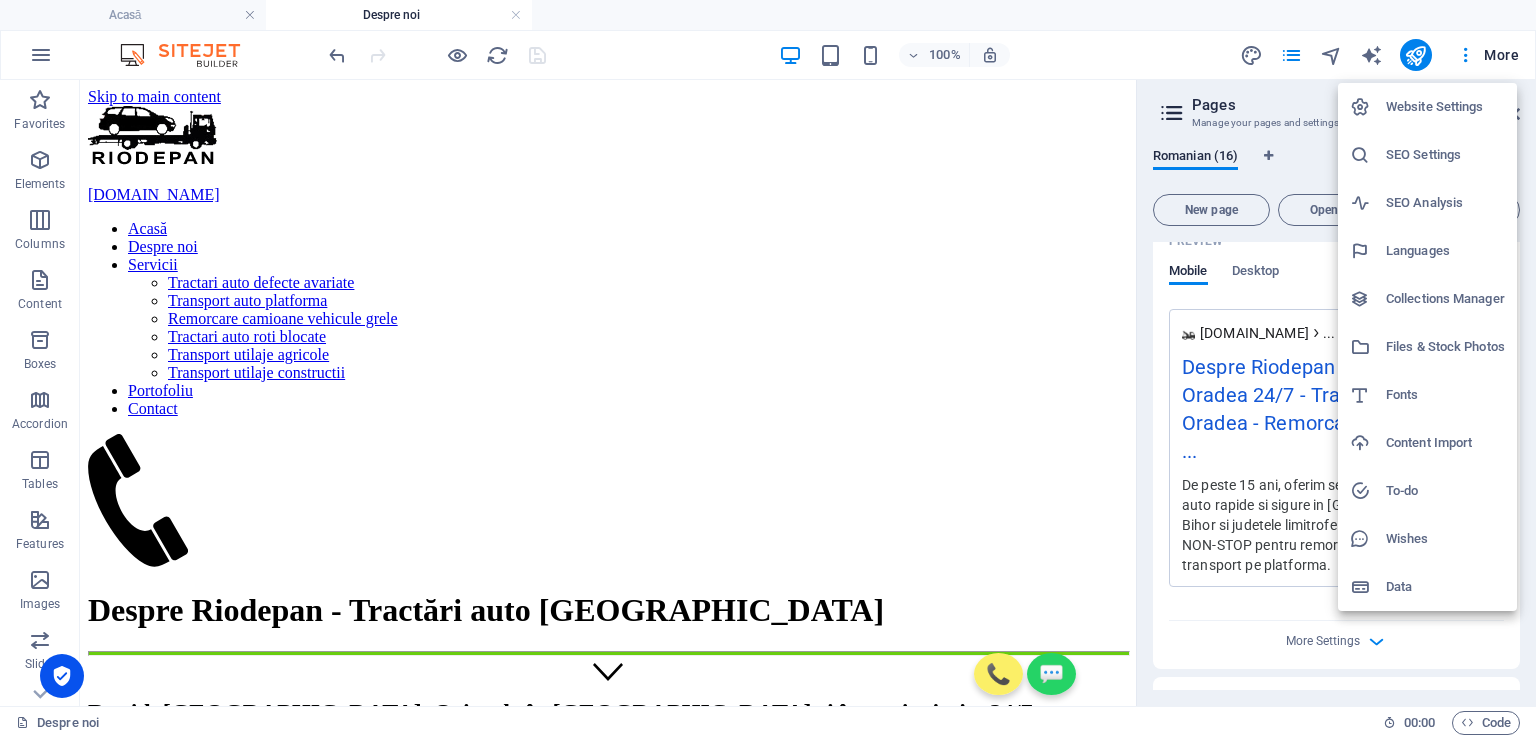 click on "SEO Settings" at bounding box center (1445, 155) 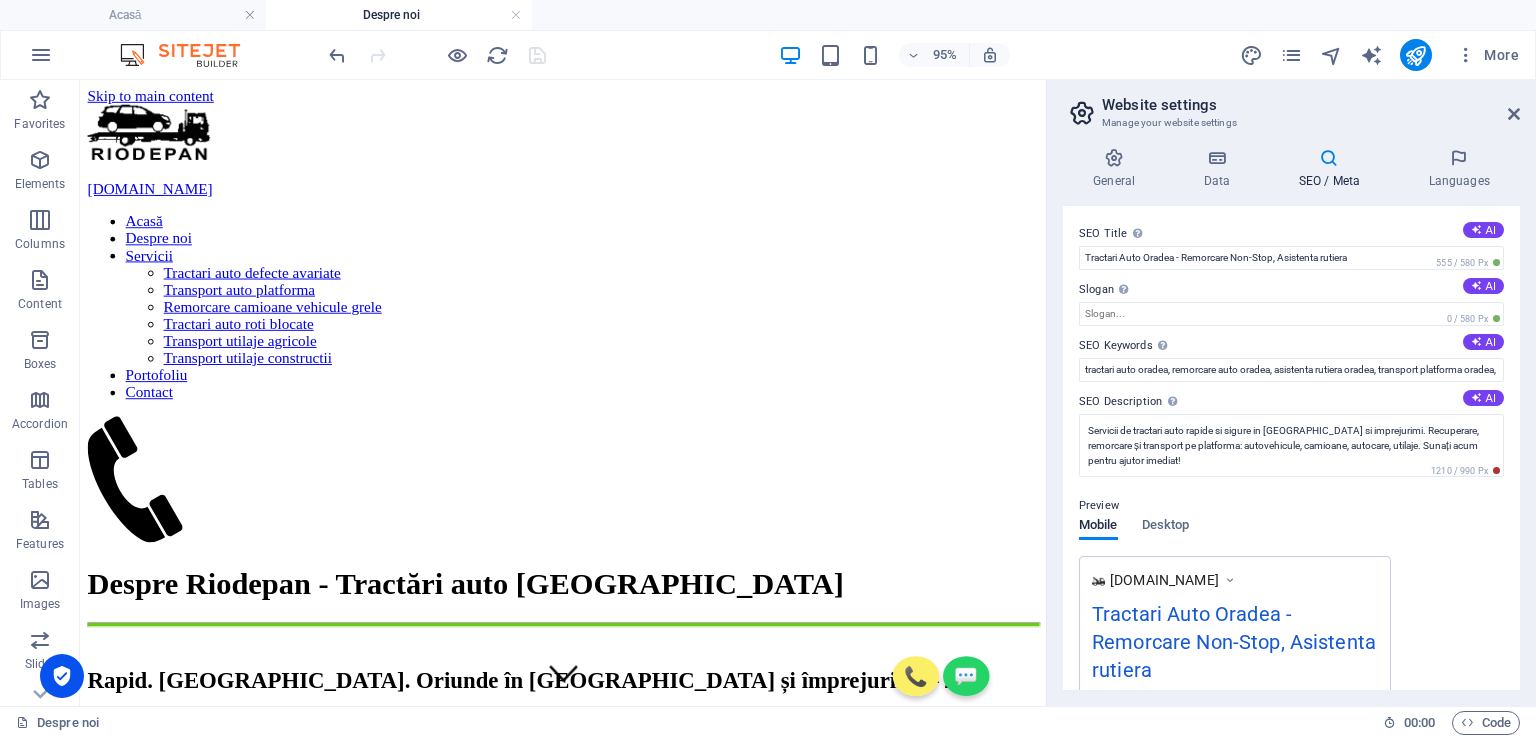 click at bounding box center (1329, 158) 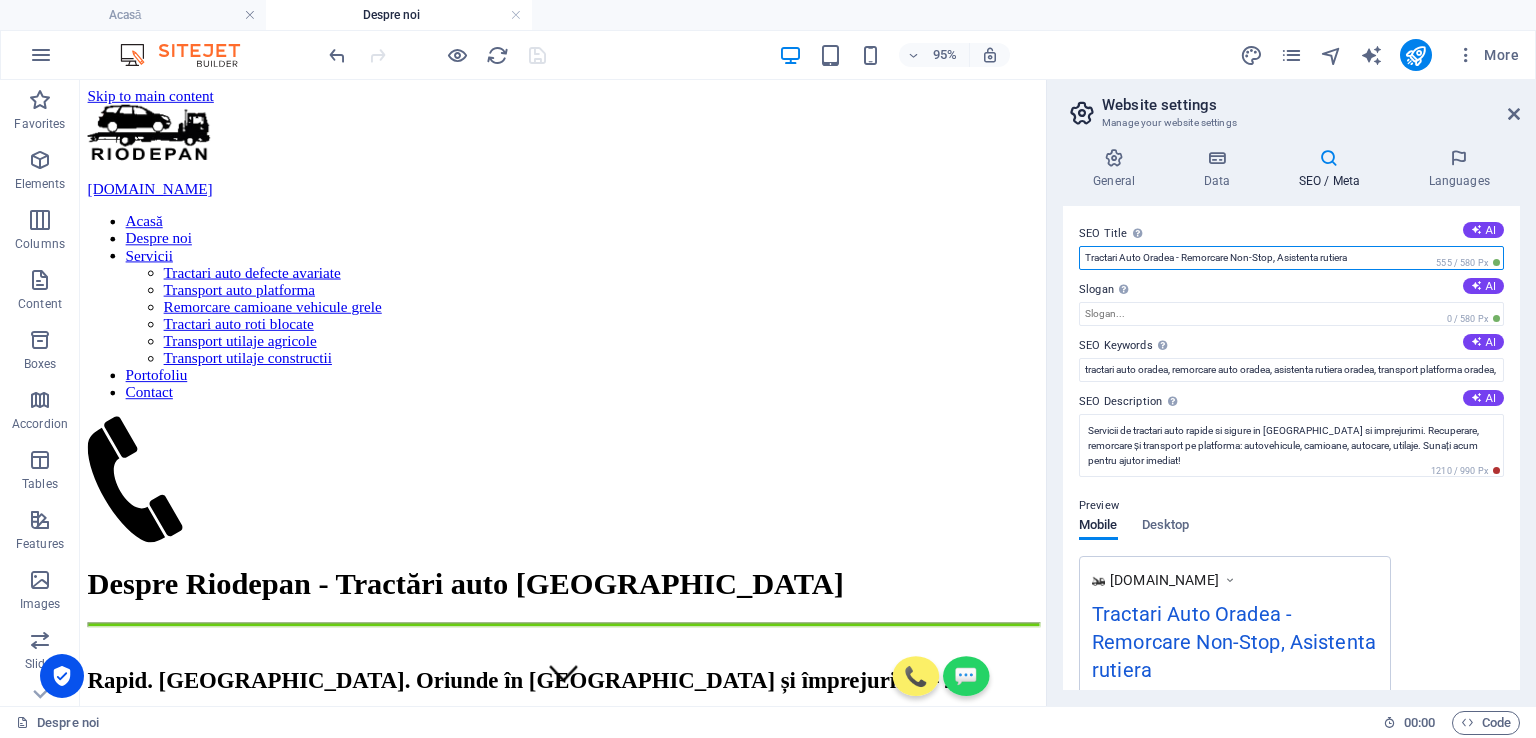 drag, startPoint x: 1400, startPoint y: 255, endPoint x: 1060, endPoint y: 268, distance: 340.24844 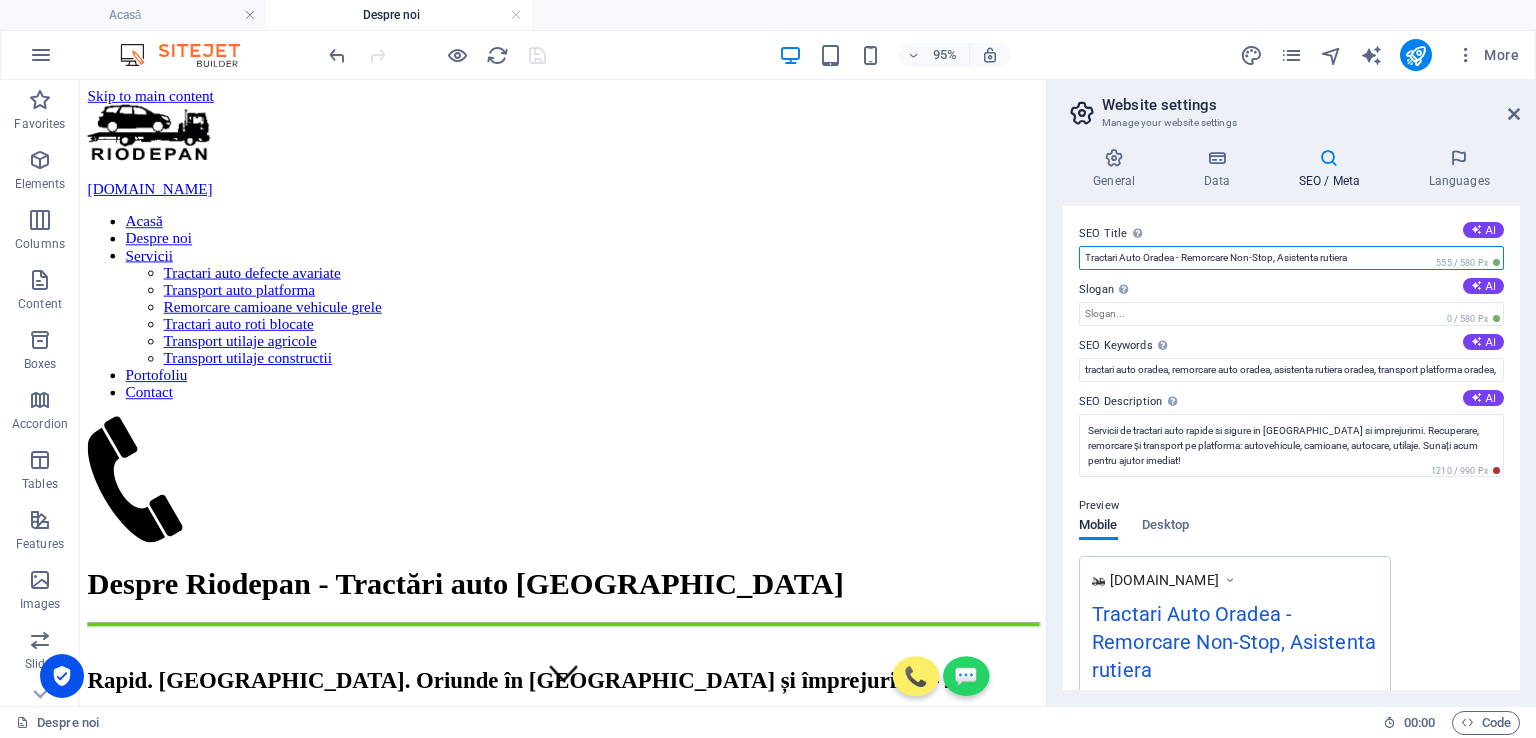 click on "General  Data  SEO / Meta  Languages Website name [DOMAIN_NAME] Logo Drag files here, click to choose files or select files from Files or our free stock photos & videos Select files from the file manager, stock photos, or upload file(s) Upload Favicon Set the favicon of your website here. A favicon is a small icon shown in the browser tab next to your website title. It helps visitors identify your website. Drag files here, click to choose files or select files from Files or our free stock photos & videos Select files from the file manager, stock photos, or upload file(s) Upload Preview Image (Open Graph) This image will be shown when the website is shared on social networks Drag files here, click to choose files or select files from Files or our free stock photos & videos Select files from the file manager, stock photos, or upload file(s) Upload Contact data for this website. This can be used everywhere on the website and will update automatically. Company RIODEPAN SRL - [DOMAIN_NAME] Street" at bounding box center (1291, 419) 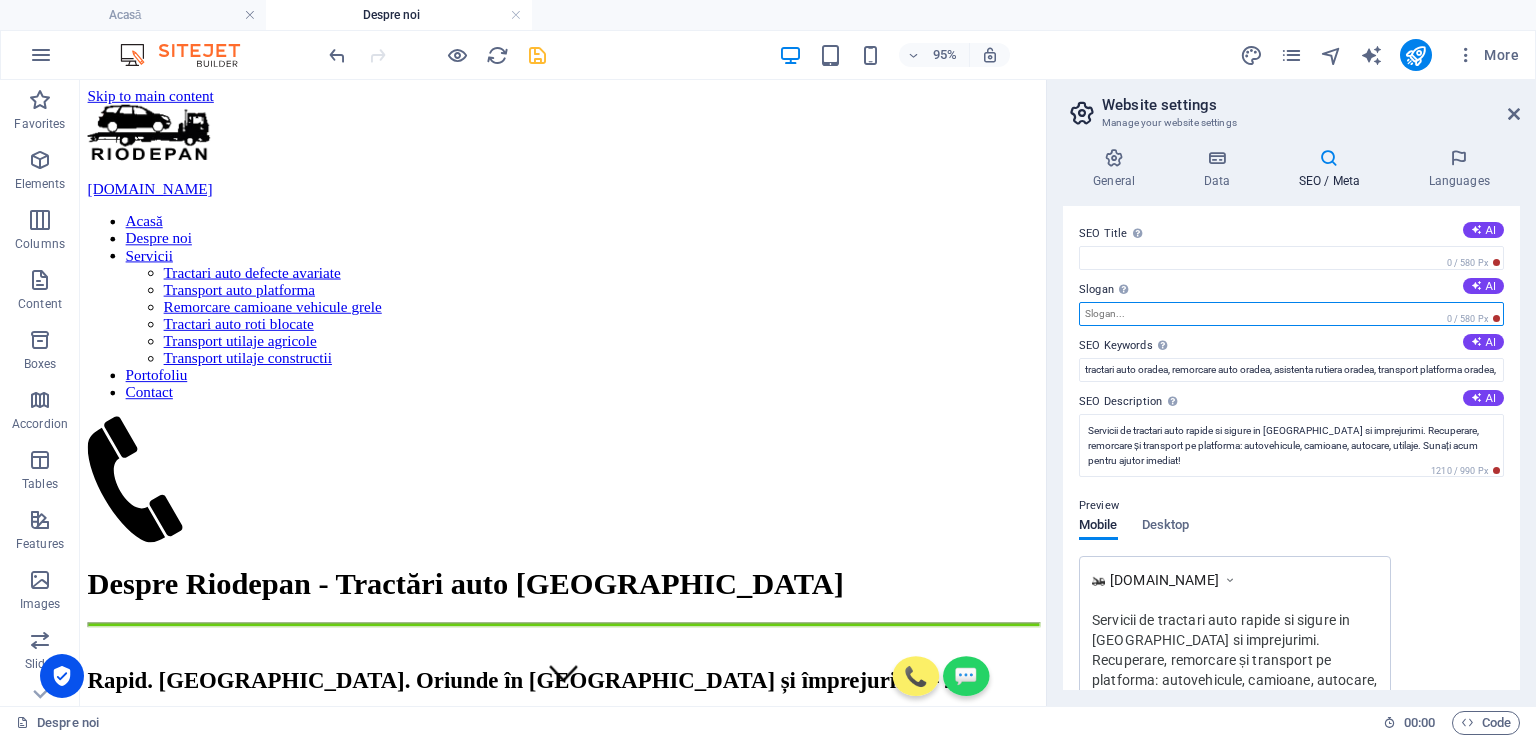 click on "Slogan The slogan of your website. AI" at bounding box center (1291, 314) 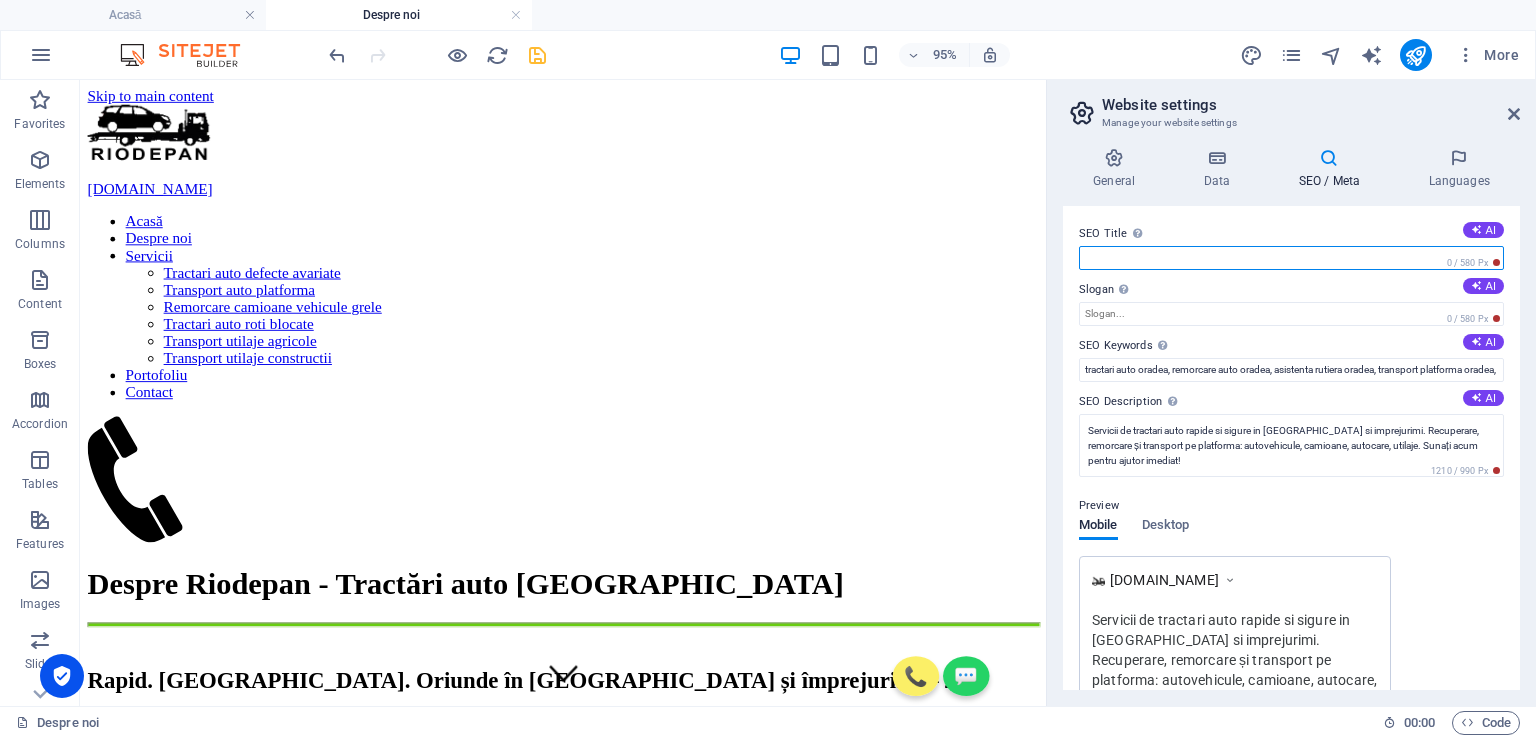 click on "SEO Title The title of your website - make it something that stands out in search engine results. AI" at bounding box center (1291, 258) 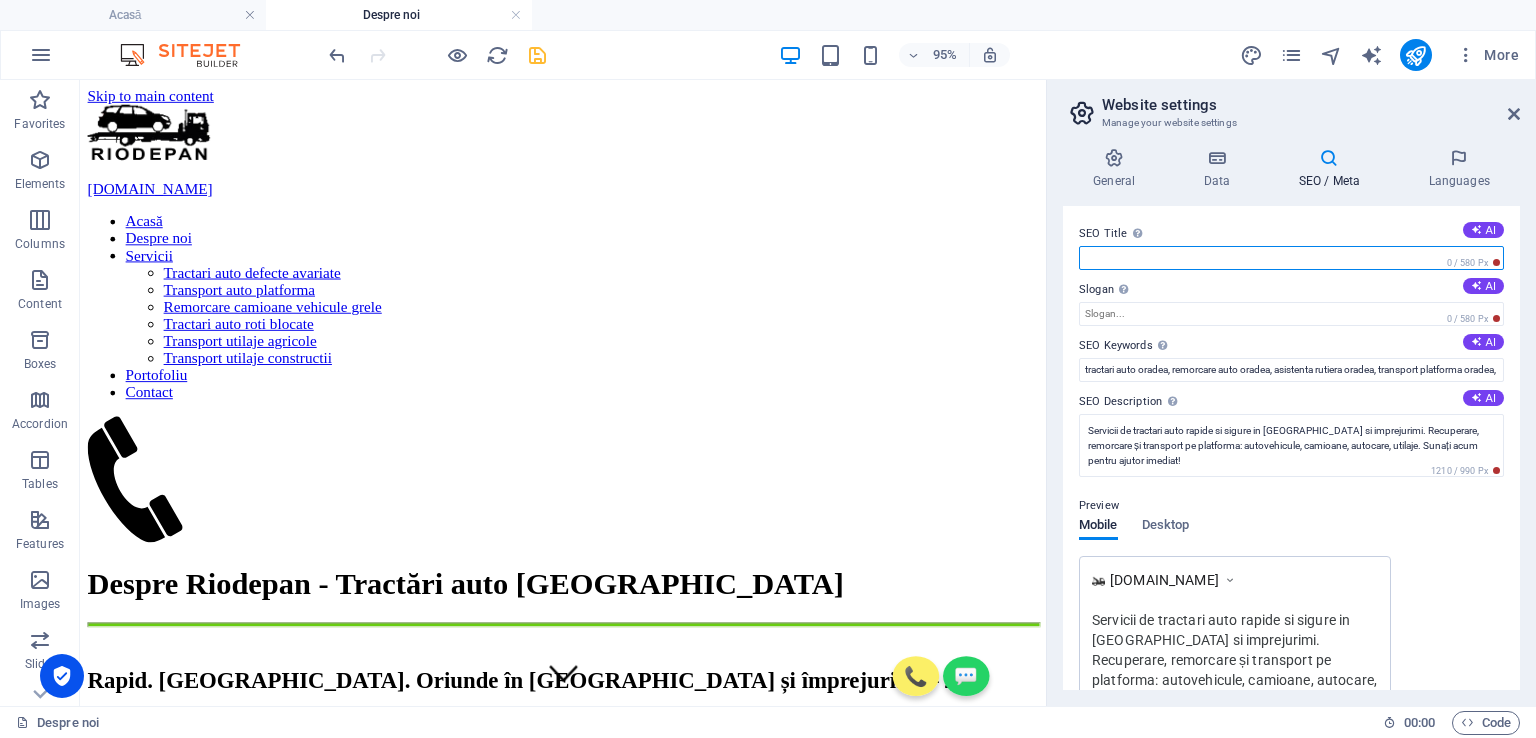 click on "SEO Title The title of your website - make it something that stands out in search engine results. AI" at bounding box center (1291, 258) 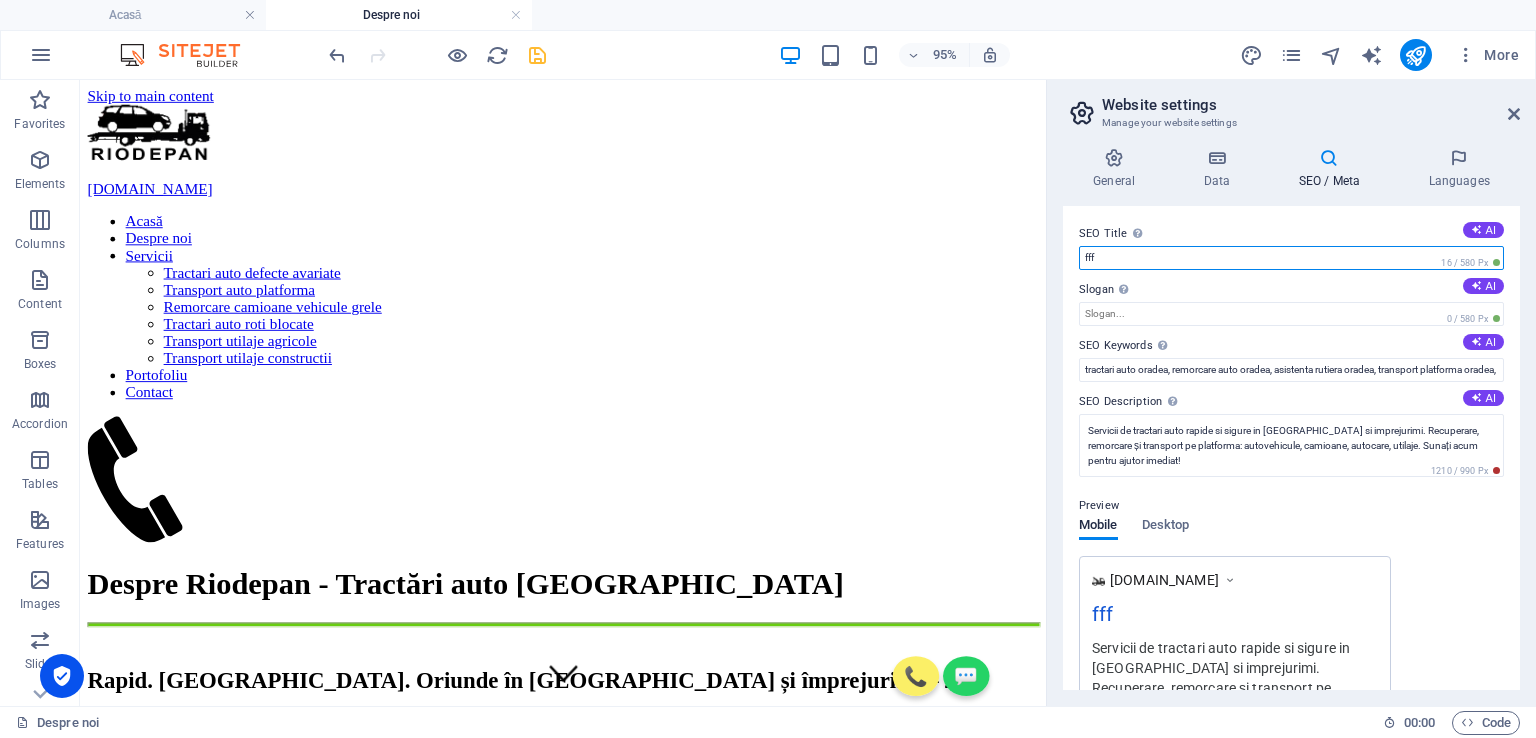 drag, startPoint x: 1108, startPoint y: 249, endPoint x: 1055, endPoint y: 253, distance: 53.15073 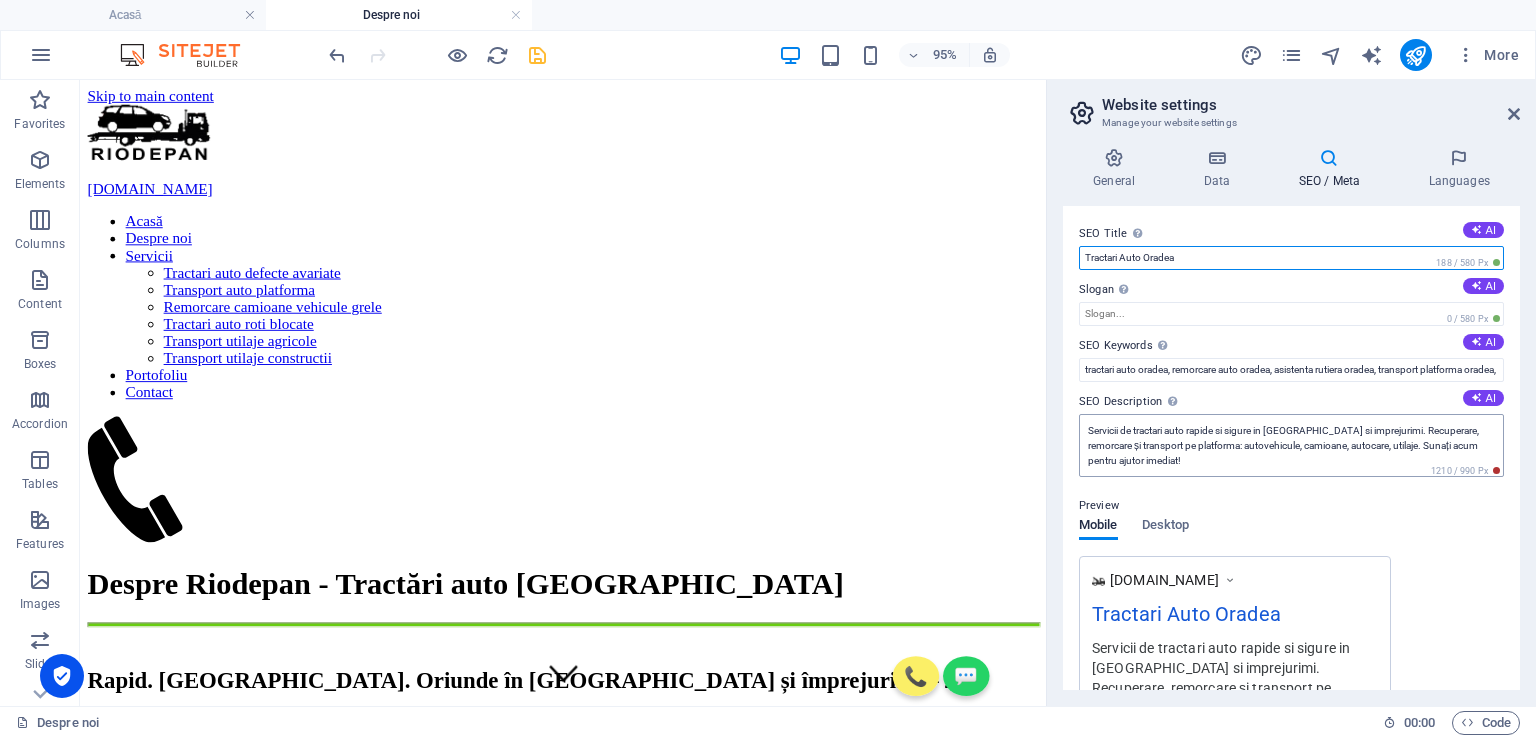 type on "Tractari Auto Oradea" 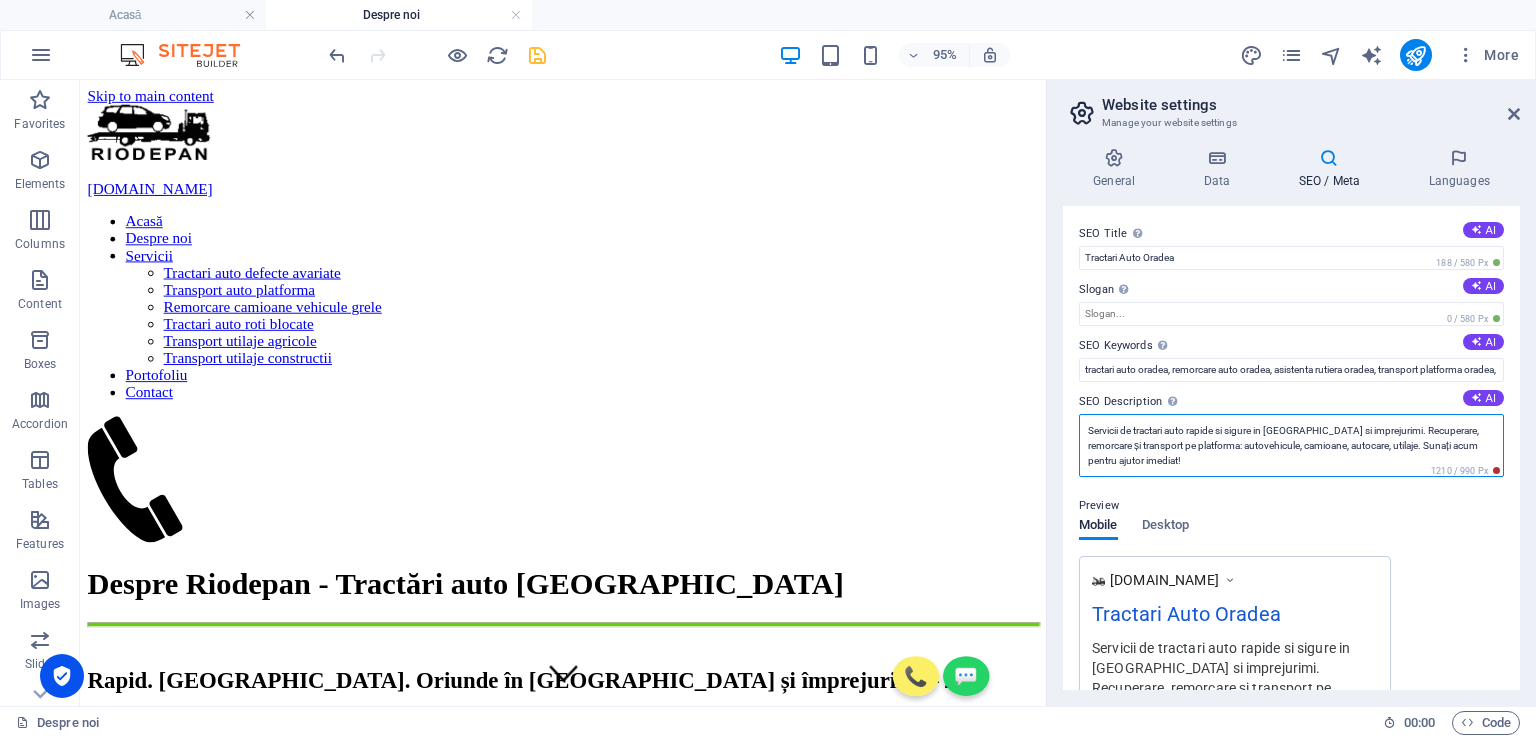 click on "Servicii de tractari auto rapide si sigure in [GEOGRAPHIC_DATA] si imprejurimi. Recuperare, remorcare și transport pe platforma: autovehicule, camioane, autocare, utilaje. Sunați acum pentru ajutor imediat!" at bounding box center (1291, 445) 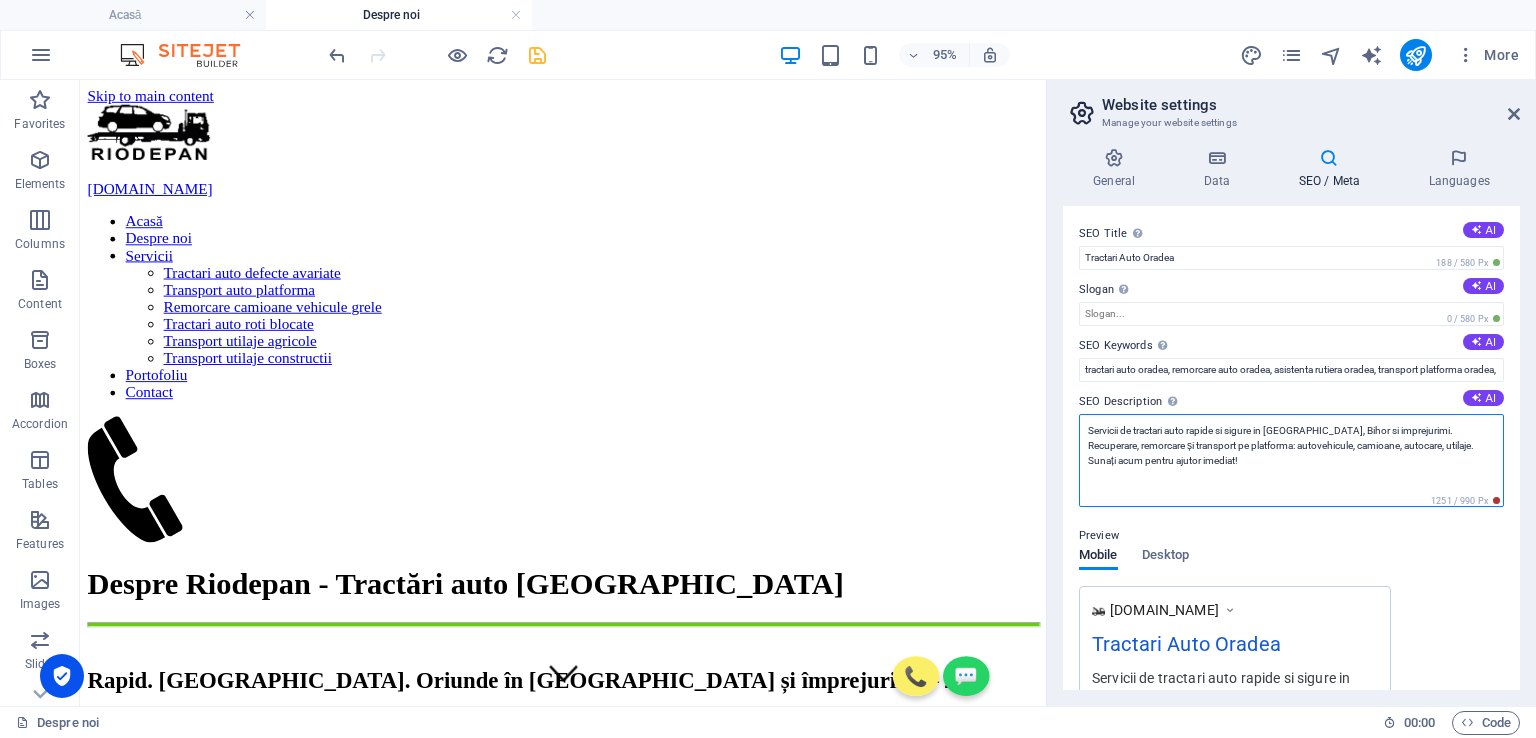 click on "Servicii de tractari auto rapide si sigure in [GEOGRAPHIC_DATA], Bihor si imprejurimi. Recuperare, remorcare și transport pe platforma: autovehicule, camioane, autocare, utilaje. Sunați acum pentru ajutor imediat!" at bounding box center [1291, 460] 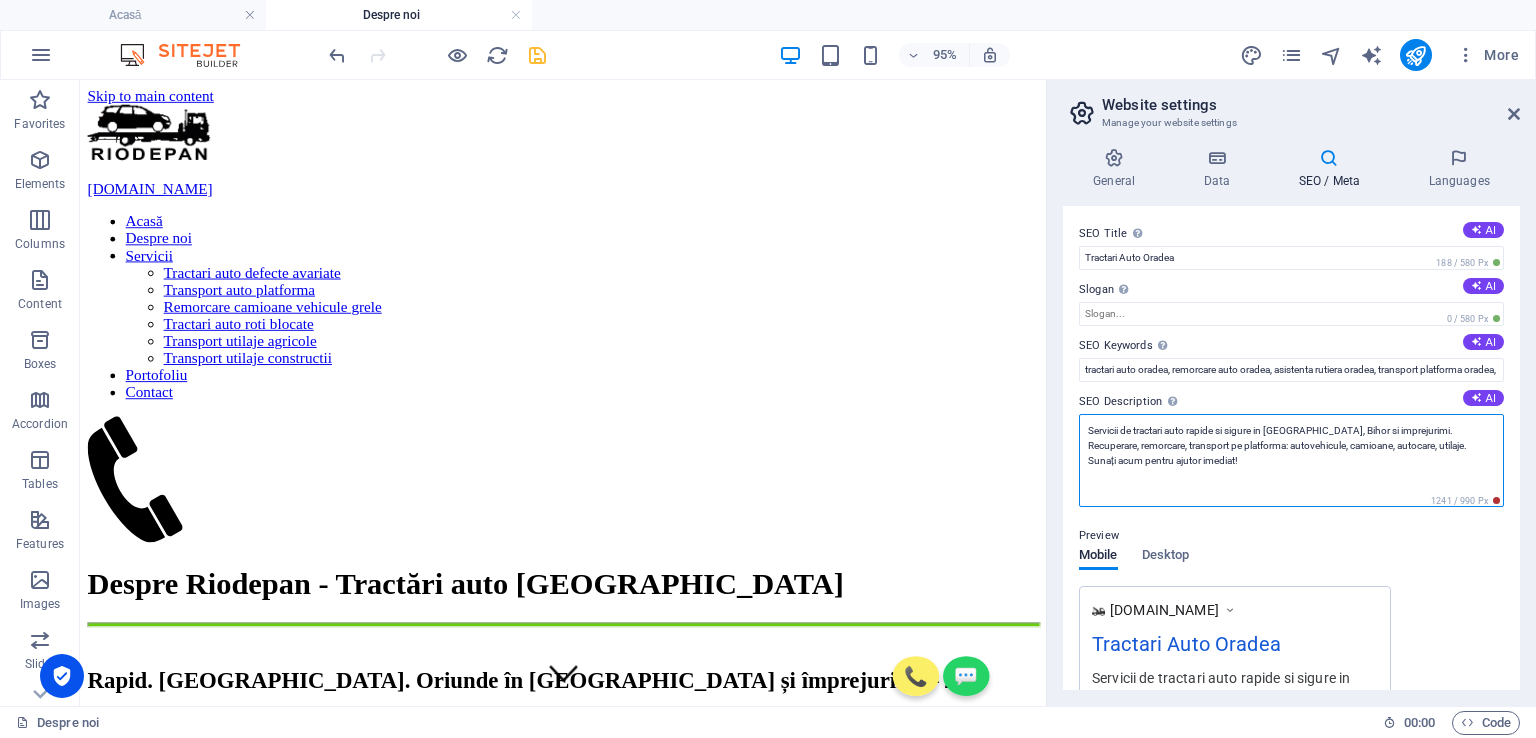 click on "Servicii de tractari auto rapide si sigure in [GEOGRAPHIC_DATA], Bihor si imprejurimi. Recuperare, remorcare, transport pe platforma: autovehicule, camioane, autocare, utilaje. Sunați acum pentru ajutor imediat!" at bounding box center [1291, 460] 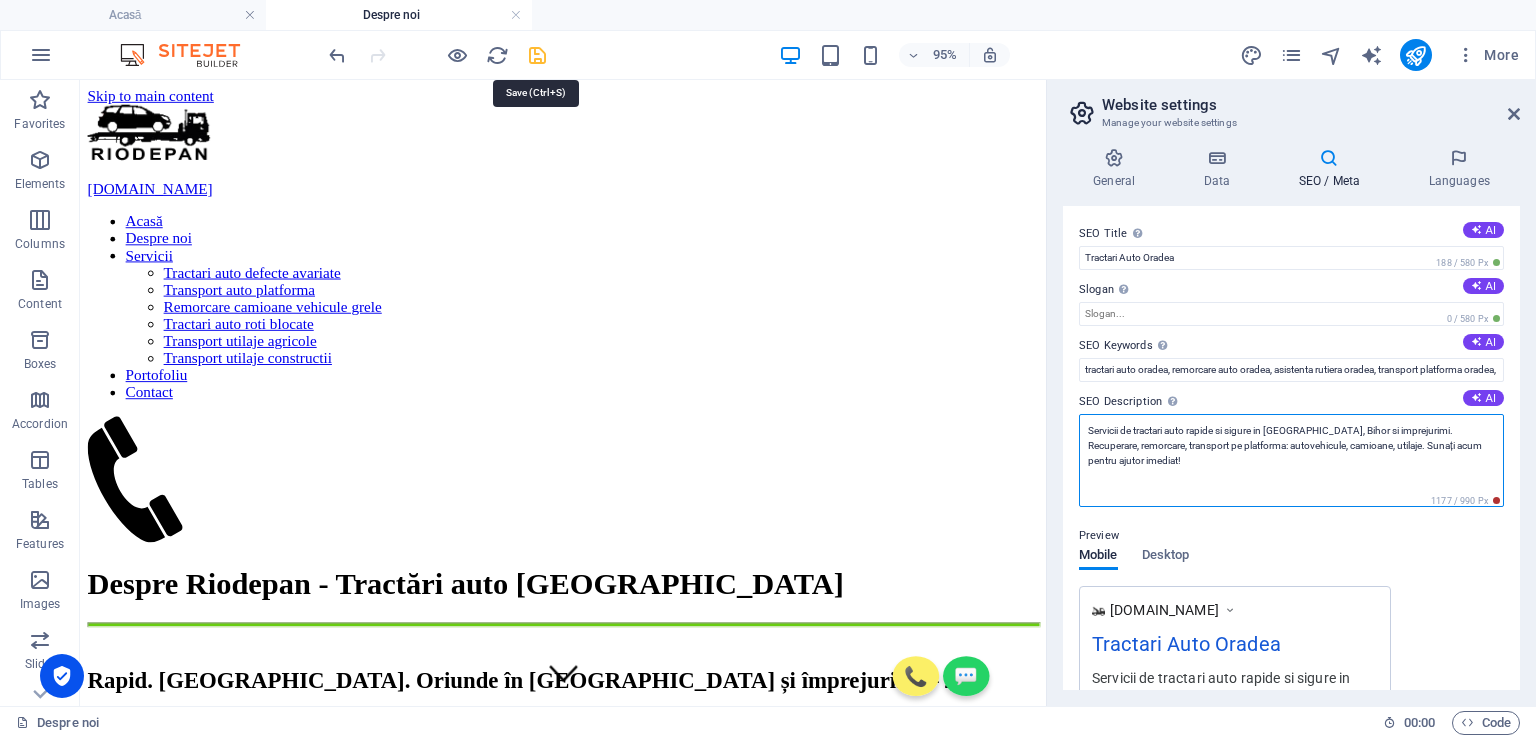 type on "Servicii de tractari auto rapide si sigure in [GEOGRAPHIC_DATA], Bihor si imprejurimi. Recuperare, remorcare, transport pe platforma: autovehicule, camioane, utilaje. Sunați acum pentru ajutor imediat!" 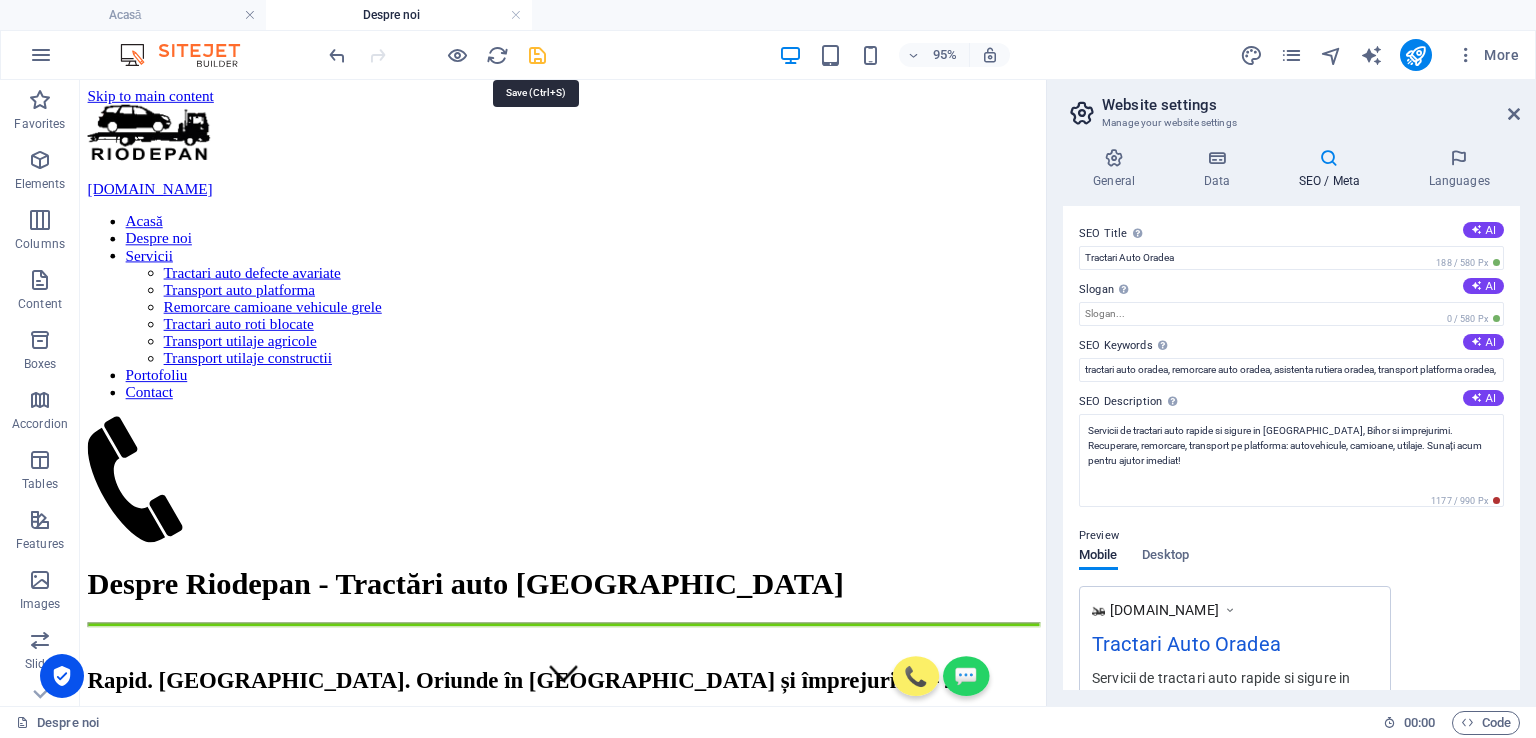click at bounding box center [537, 55] 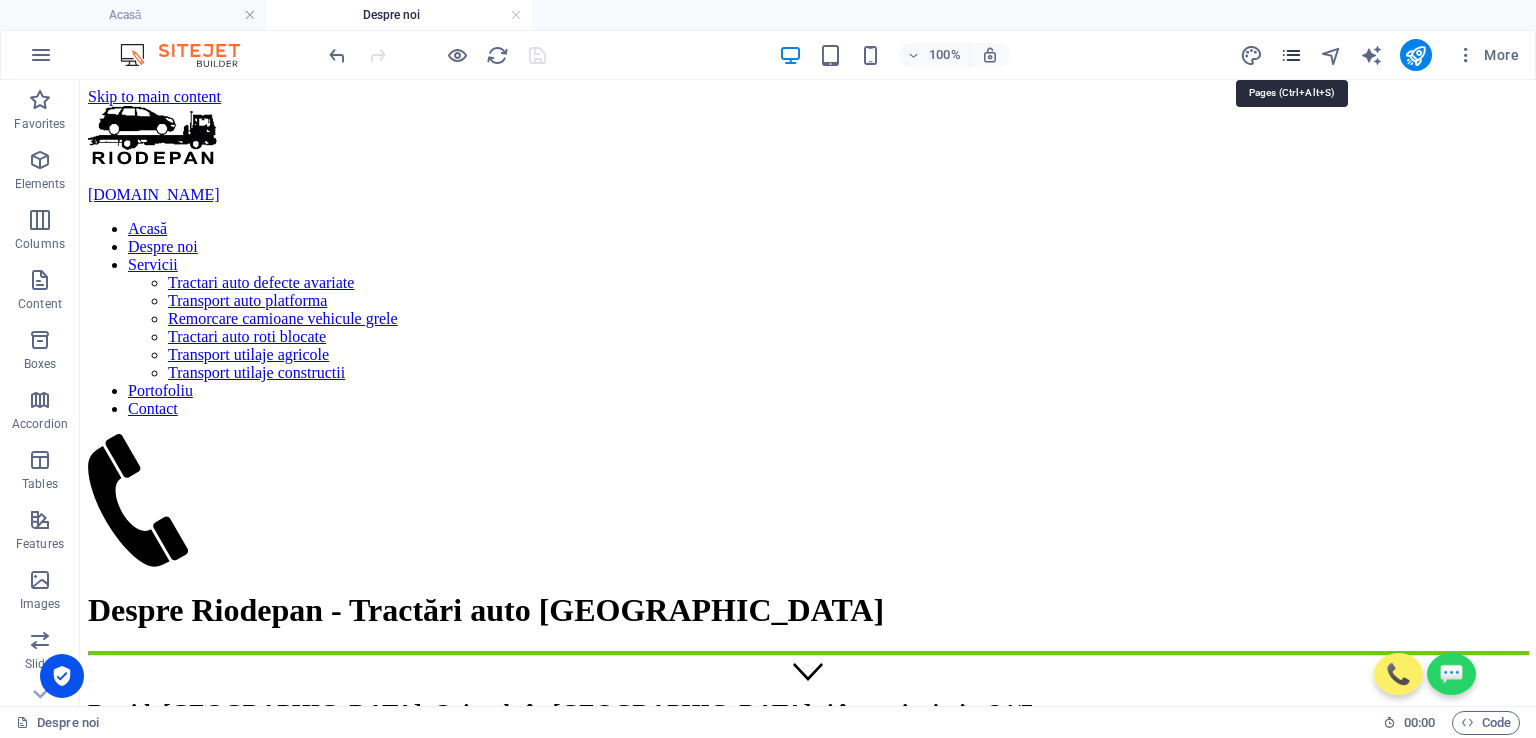 click at bounding box center (1291, 55) 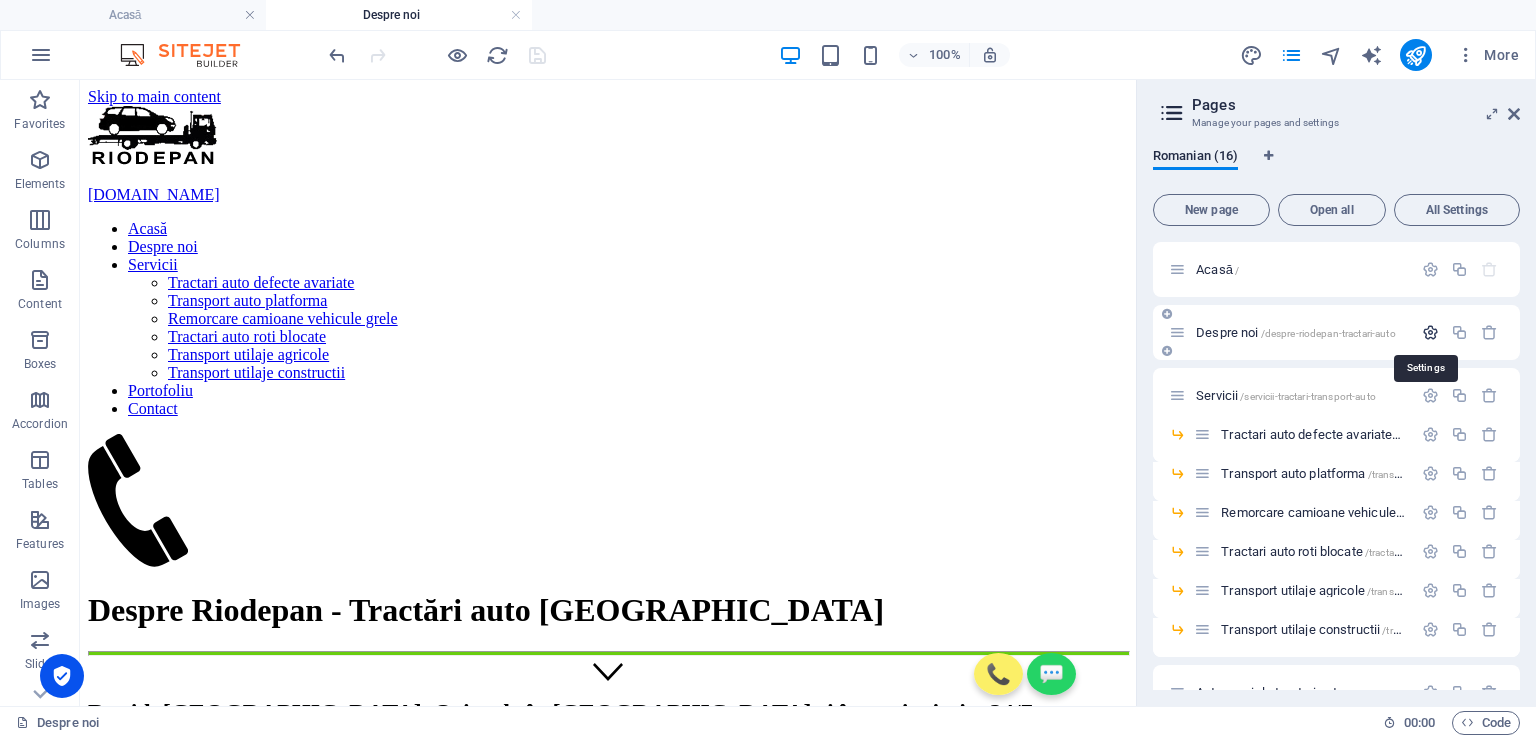 click at bounding box center [1430, 332] 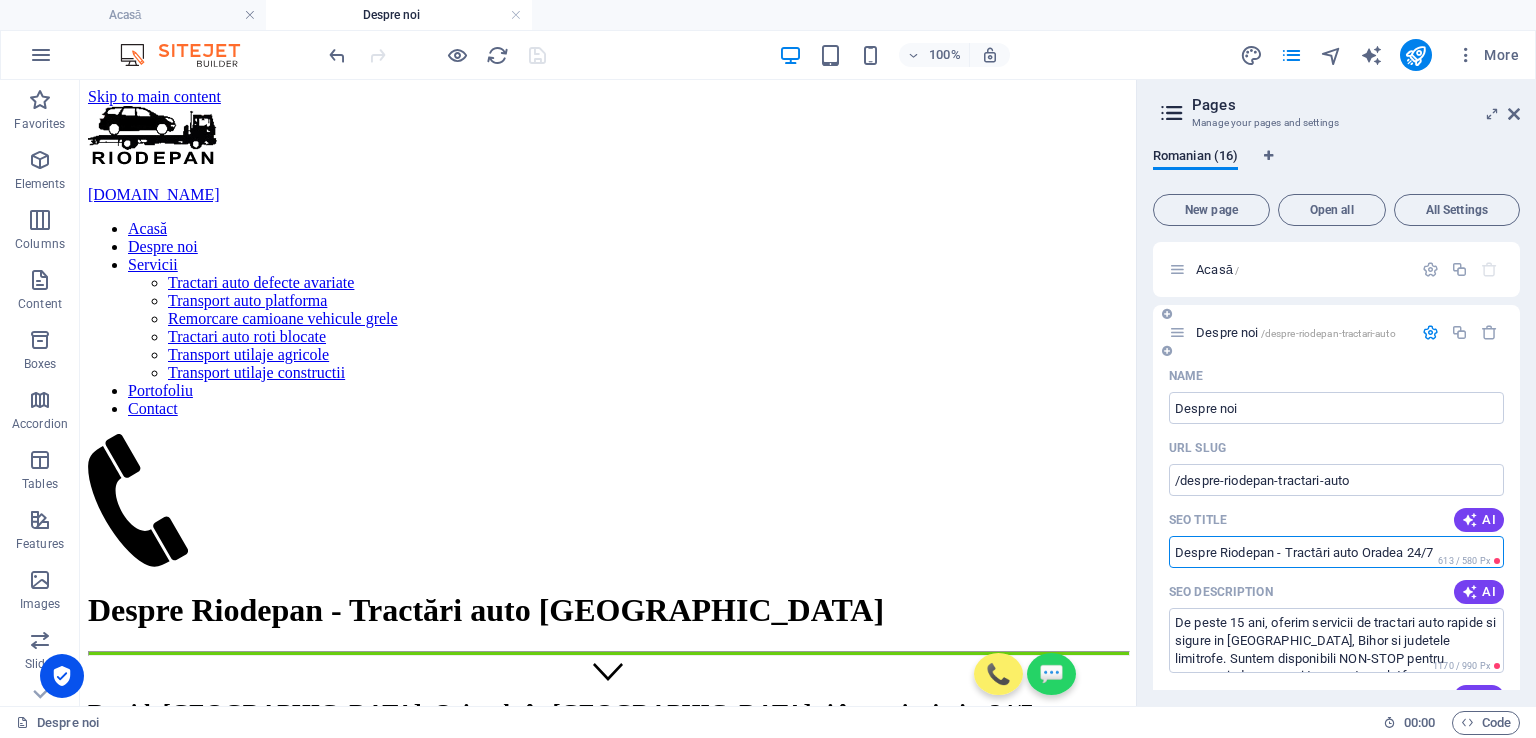 click on "Despre Riodepan - Tractări auto Oradea 24/7" at bounding box center [1336, 552] 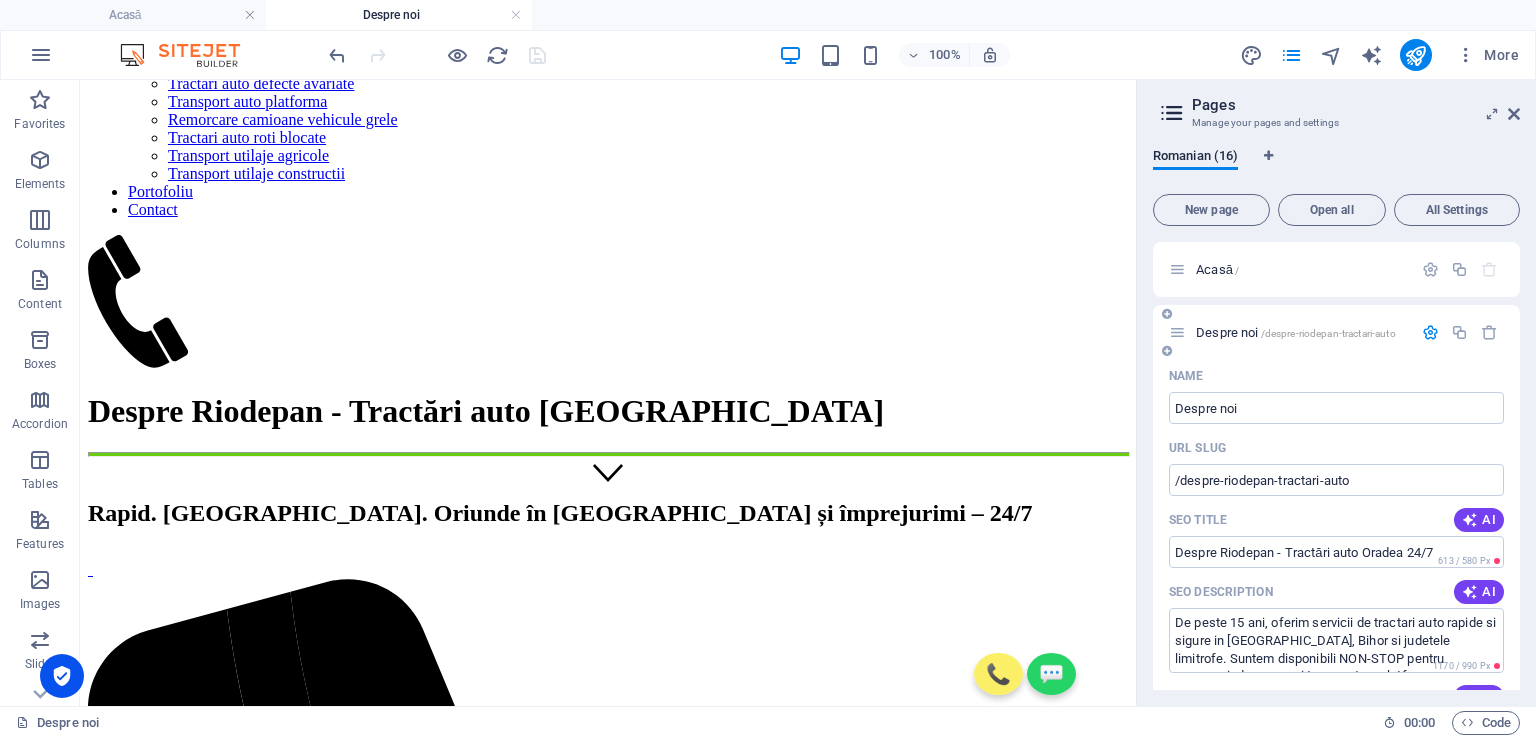 scroll, scrollTop: 200, scrollLeft: 0, axis: vertical 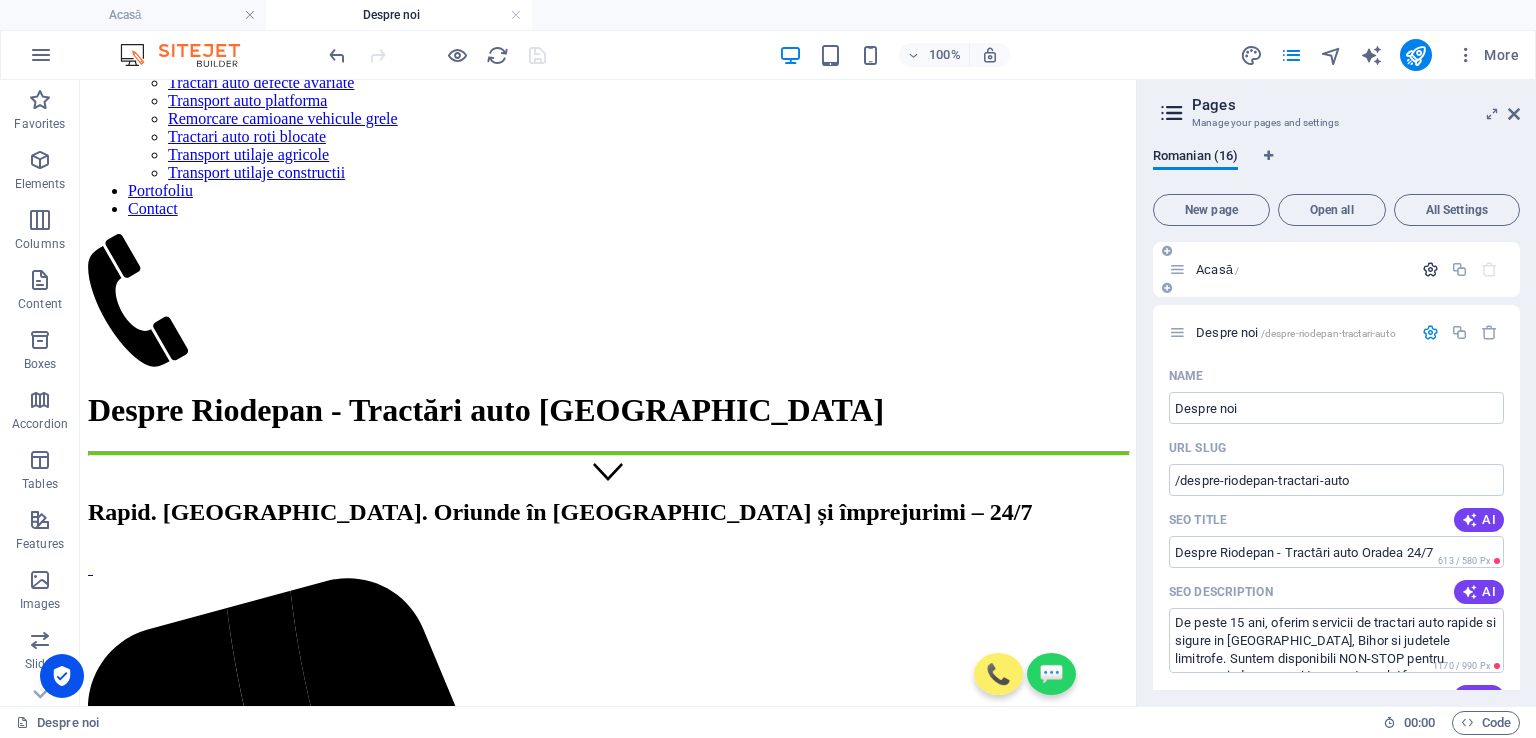 click at bounding box center [1430, 269] 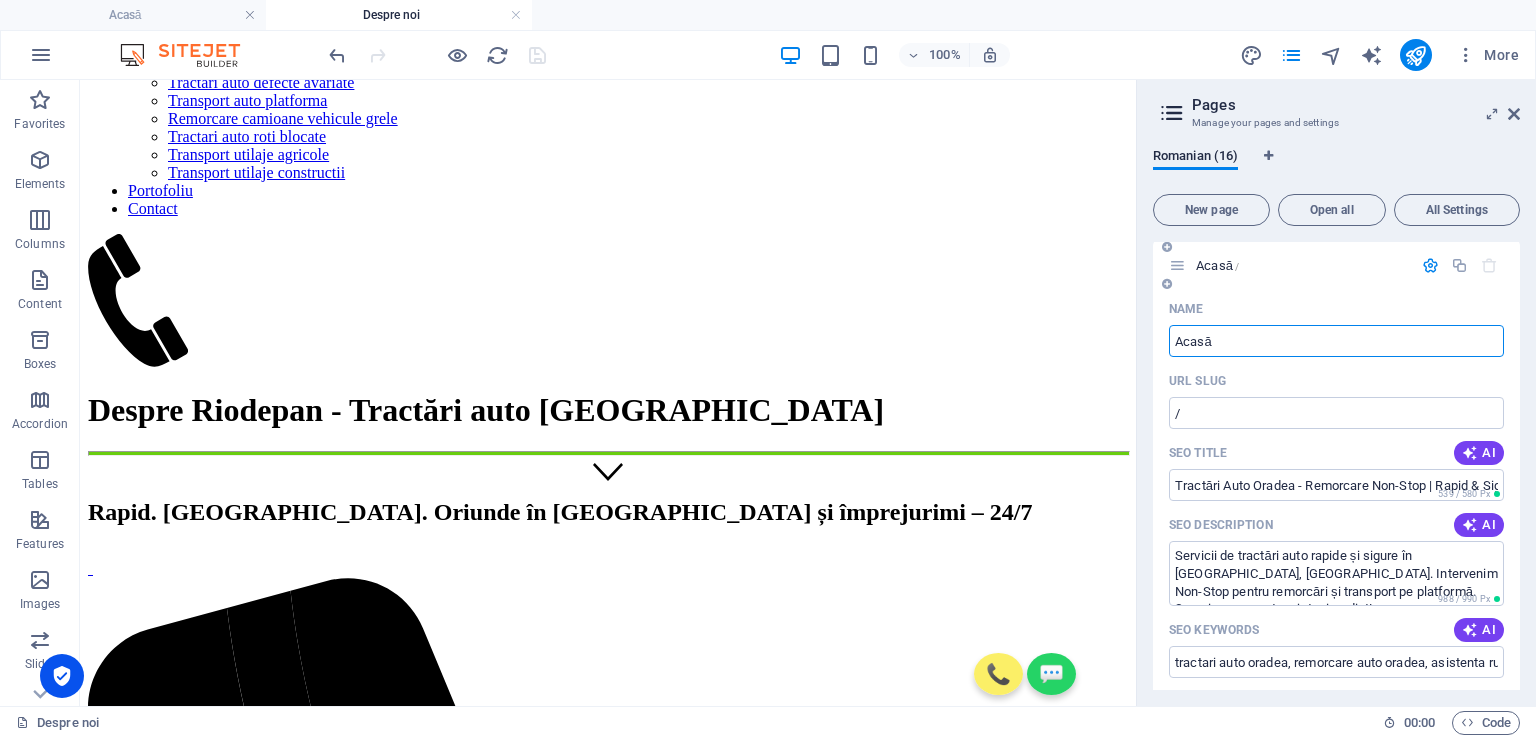 scroll, scrollTop: 0, scrollLeft: 0, axis: both 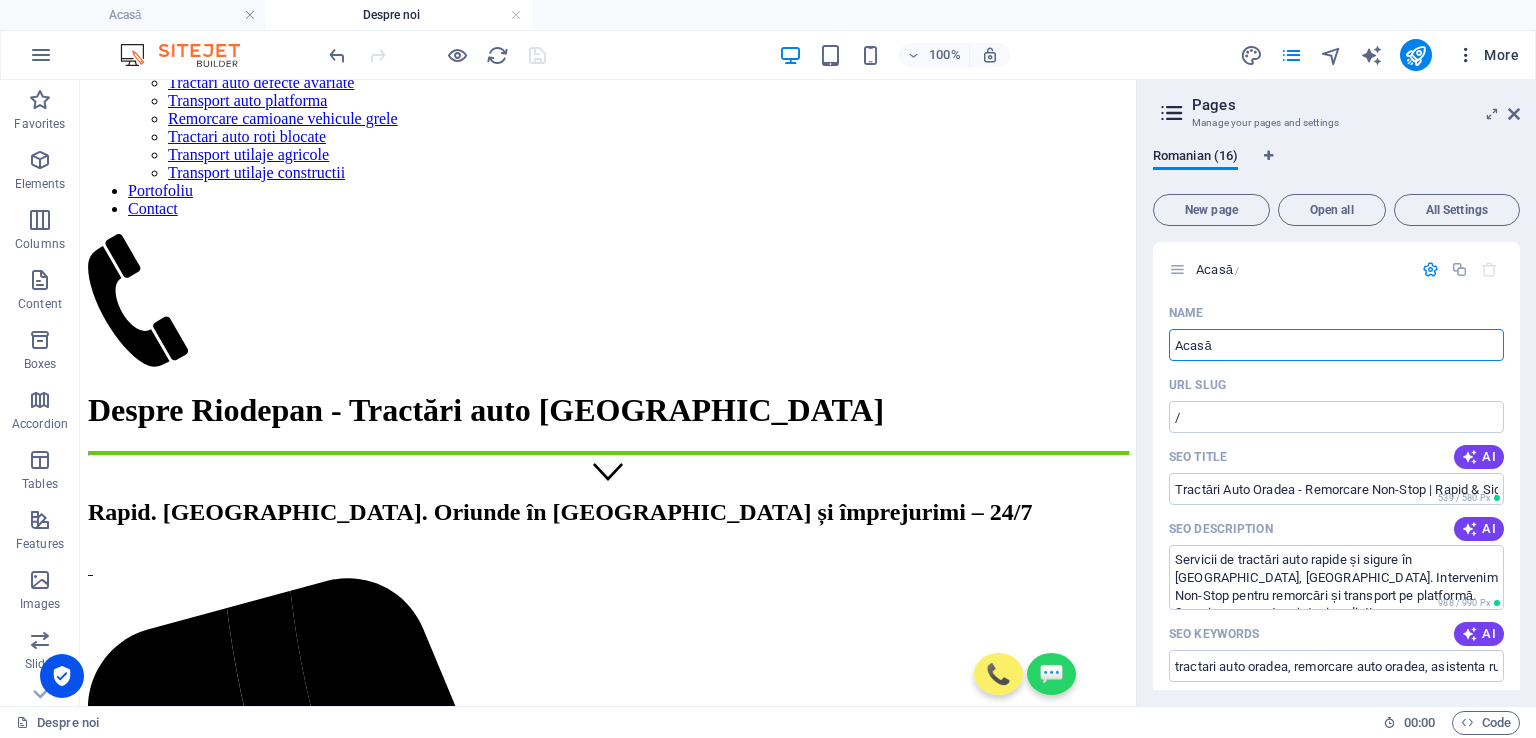 click on "More" at bounding box center [1487, 55] 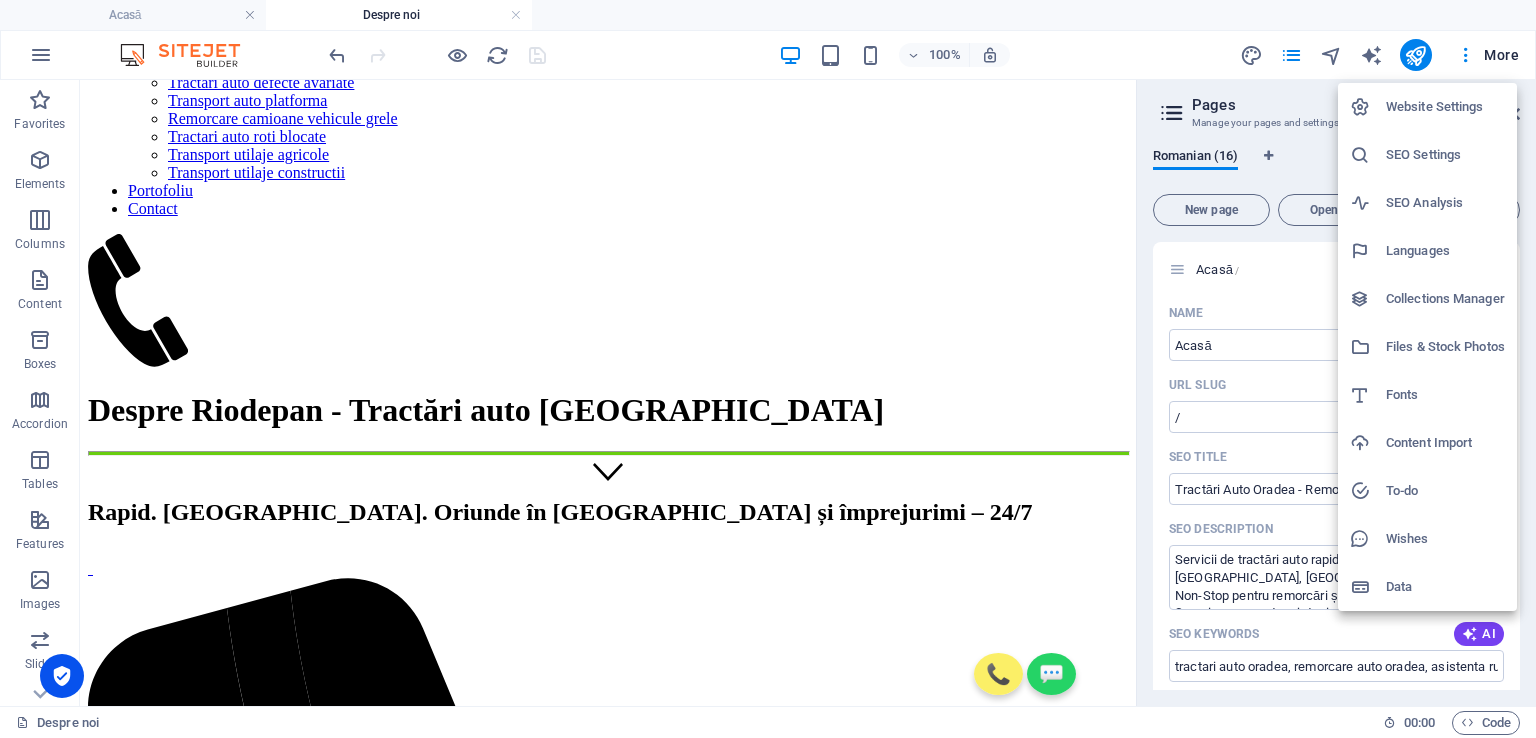 click on "SEO Settings" at bounding box center (1445, 155) 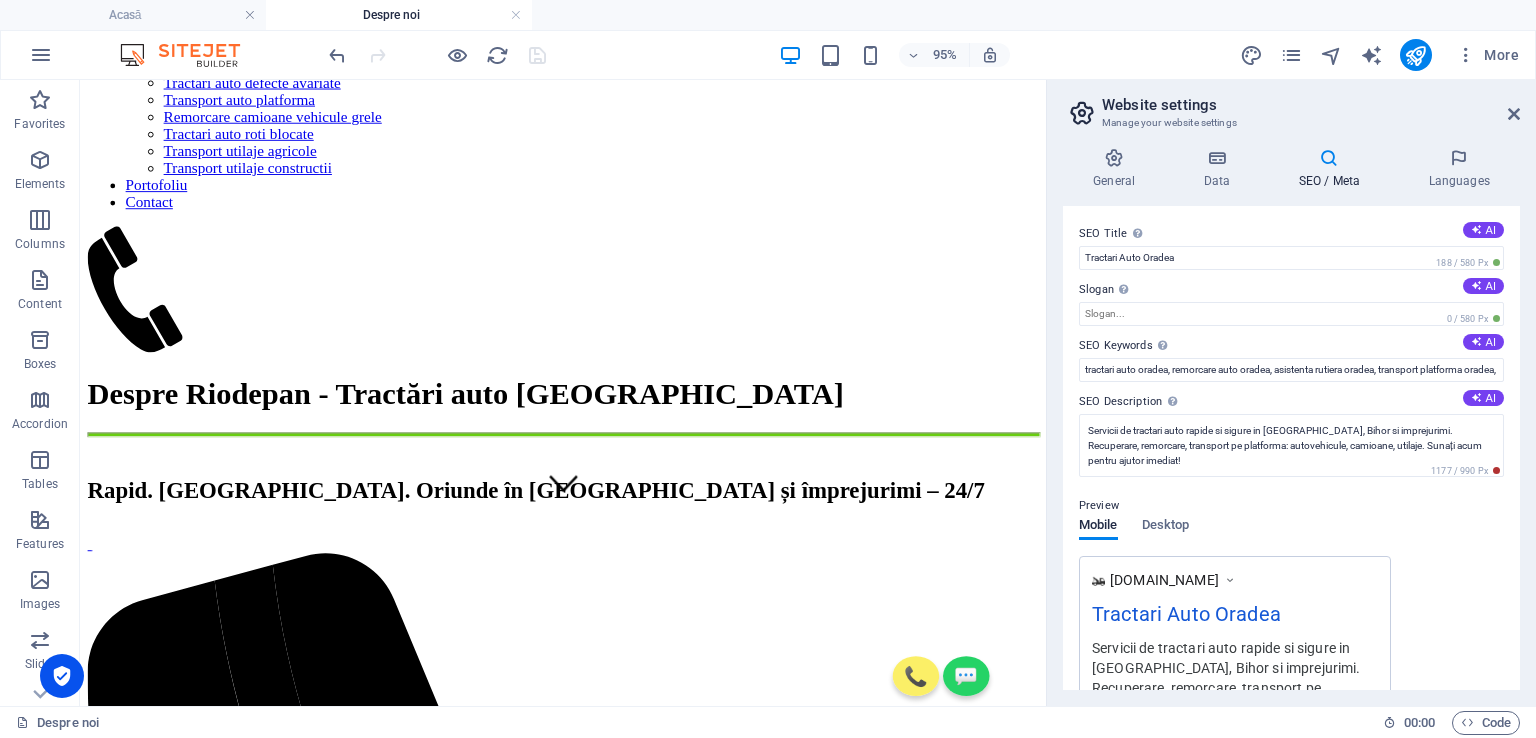 click on "SEO / Meta" at bounding box center [1333, 169] 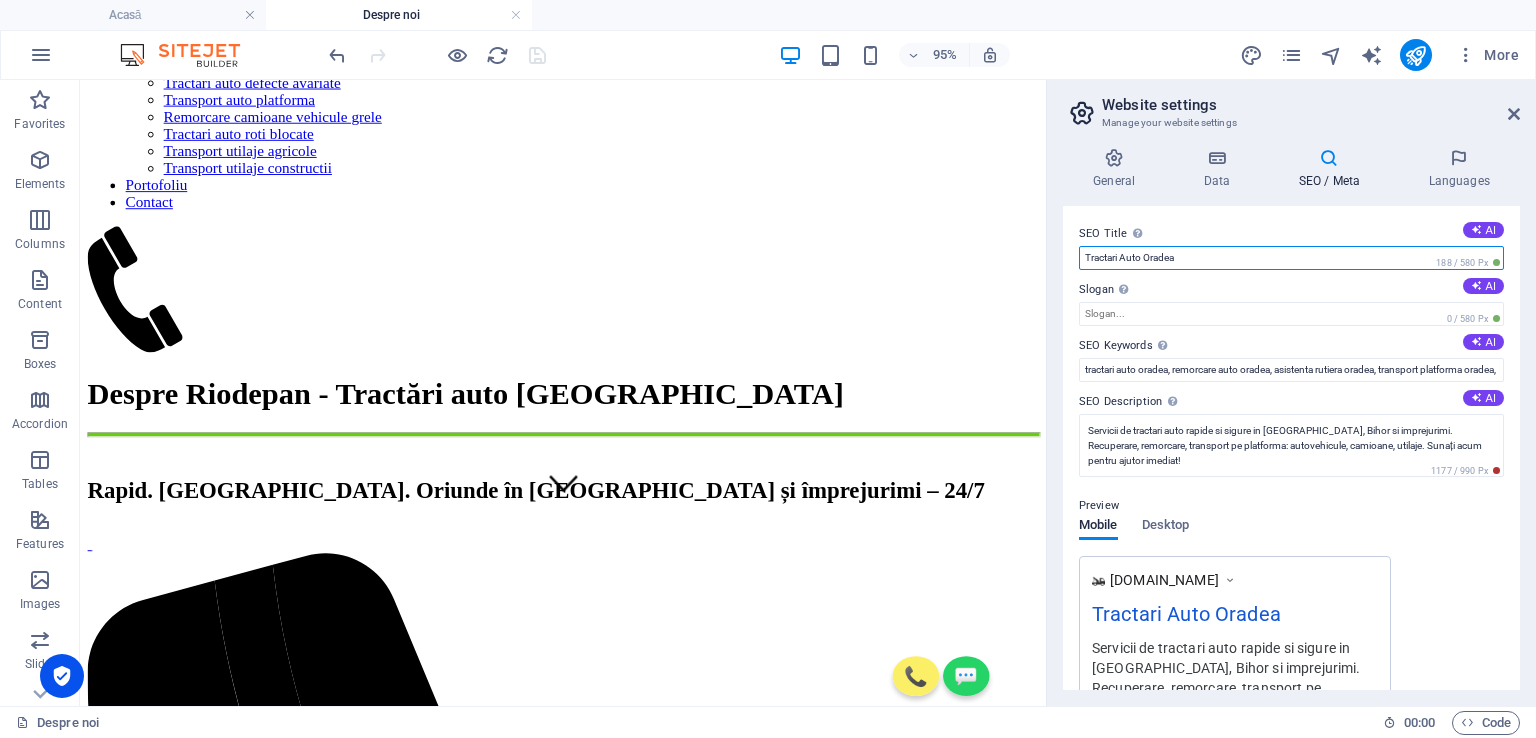 drag, startPoint x: 1281, startPoint y: 339, endPoint x: 1083, endPoint y: 271, distance: 209.35138 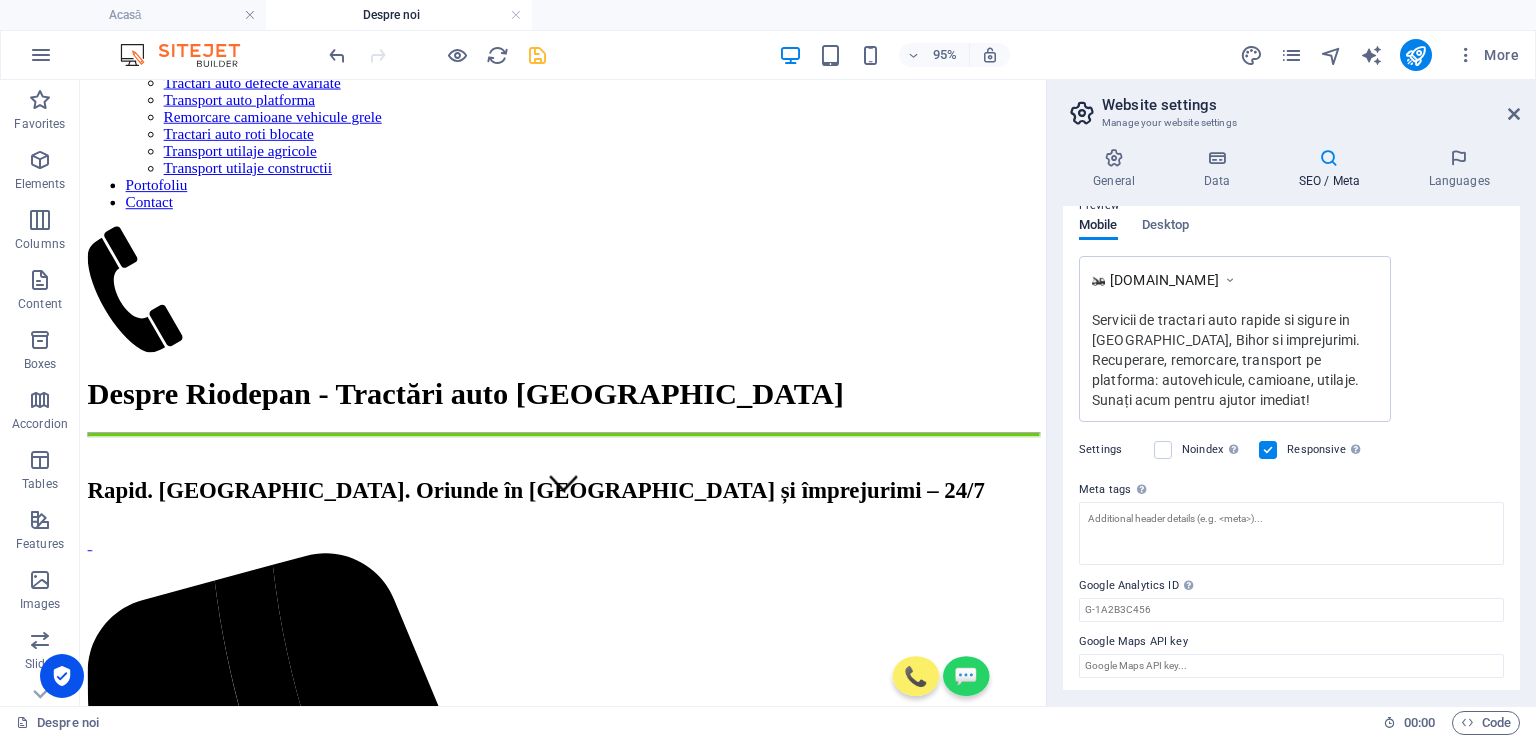 scroll, scrollTop: 303, scrollLeft: 0, axis: vertical 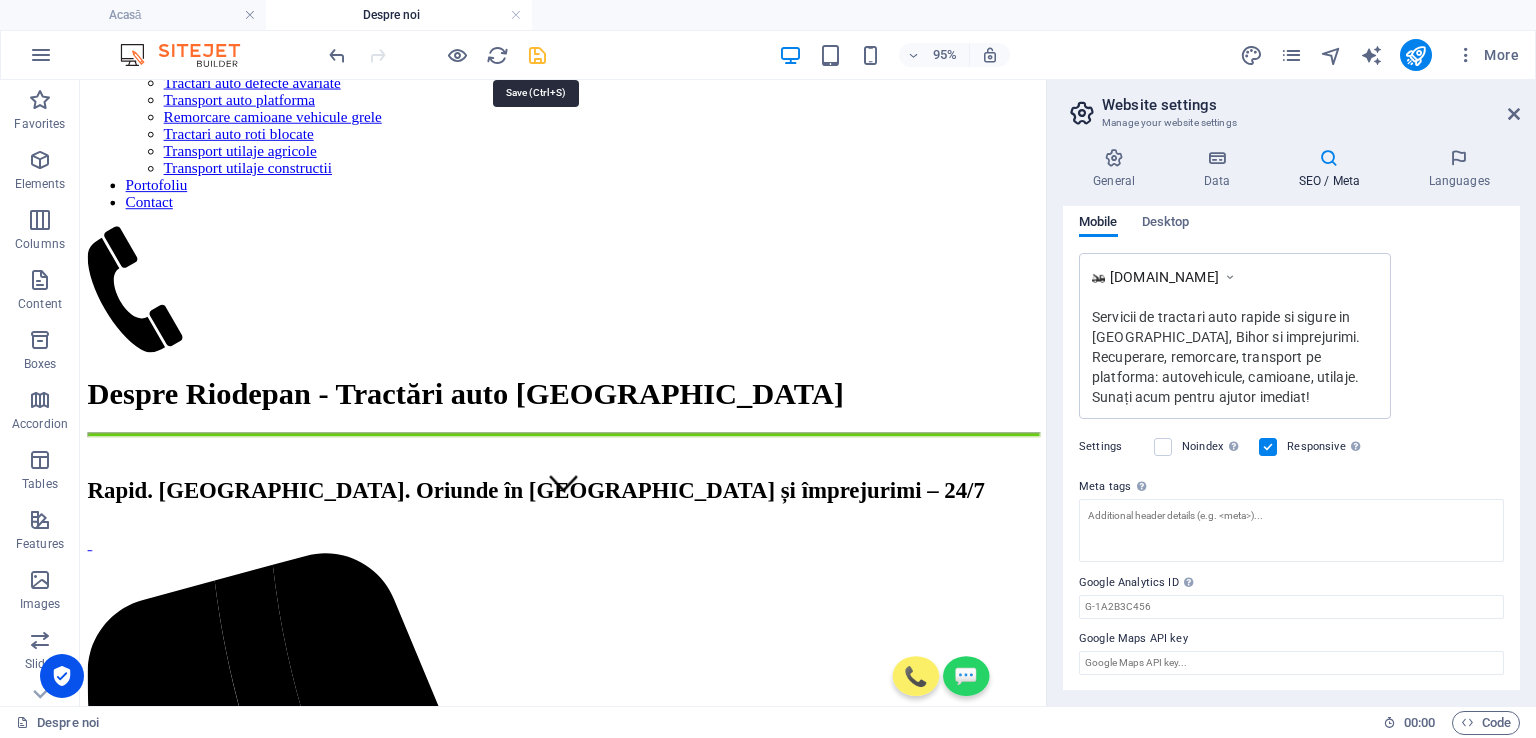 type 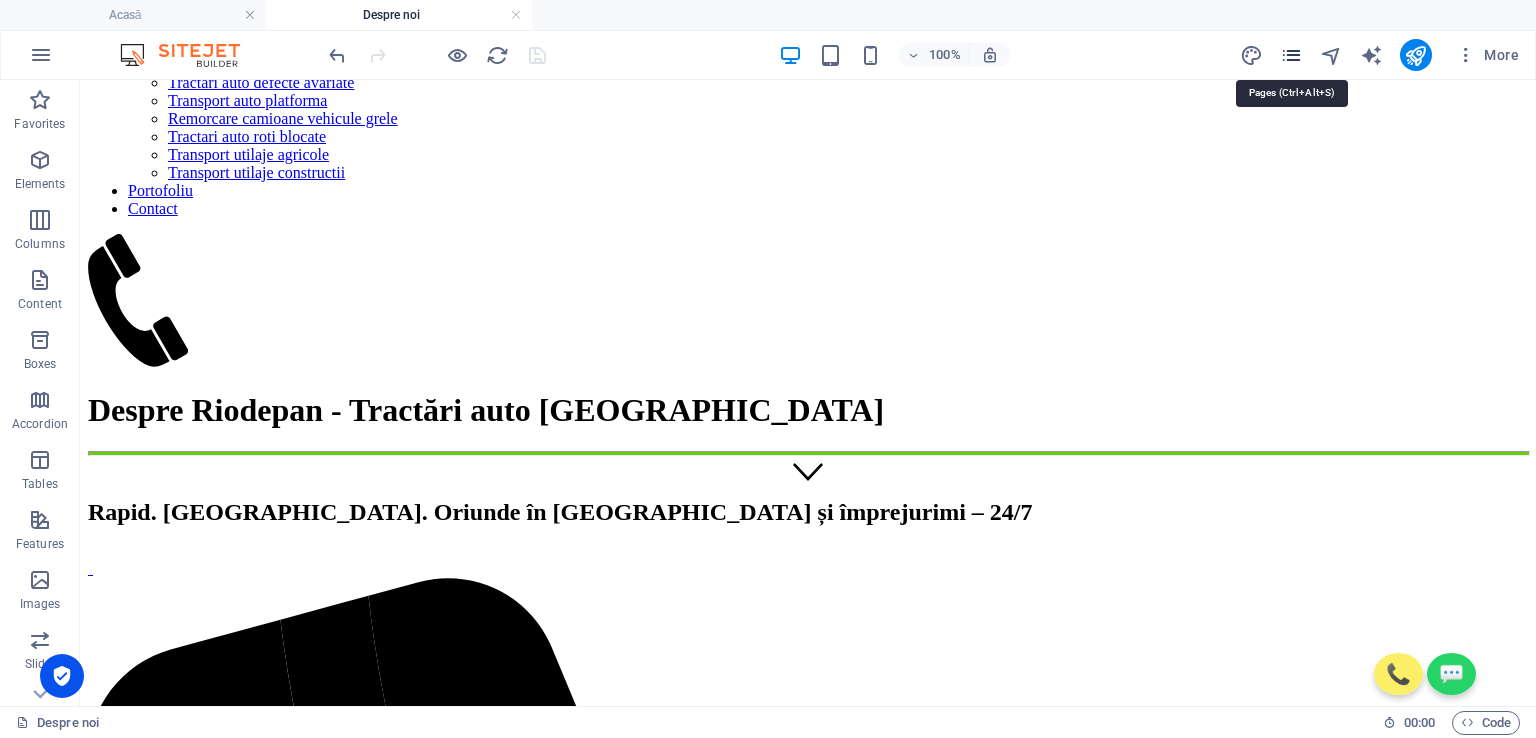 click at bounding box center (1291, 55) 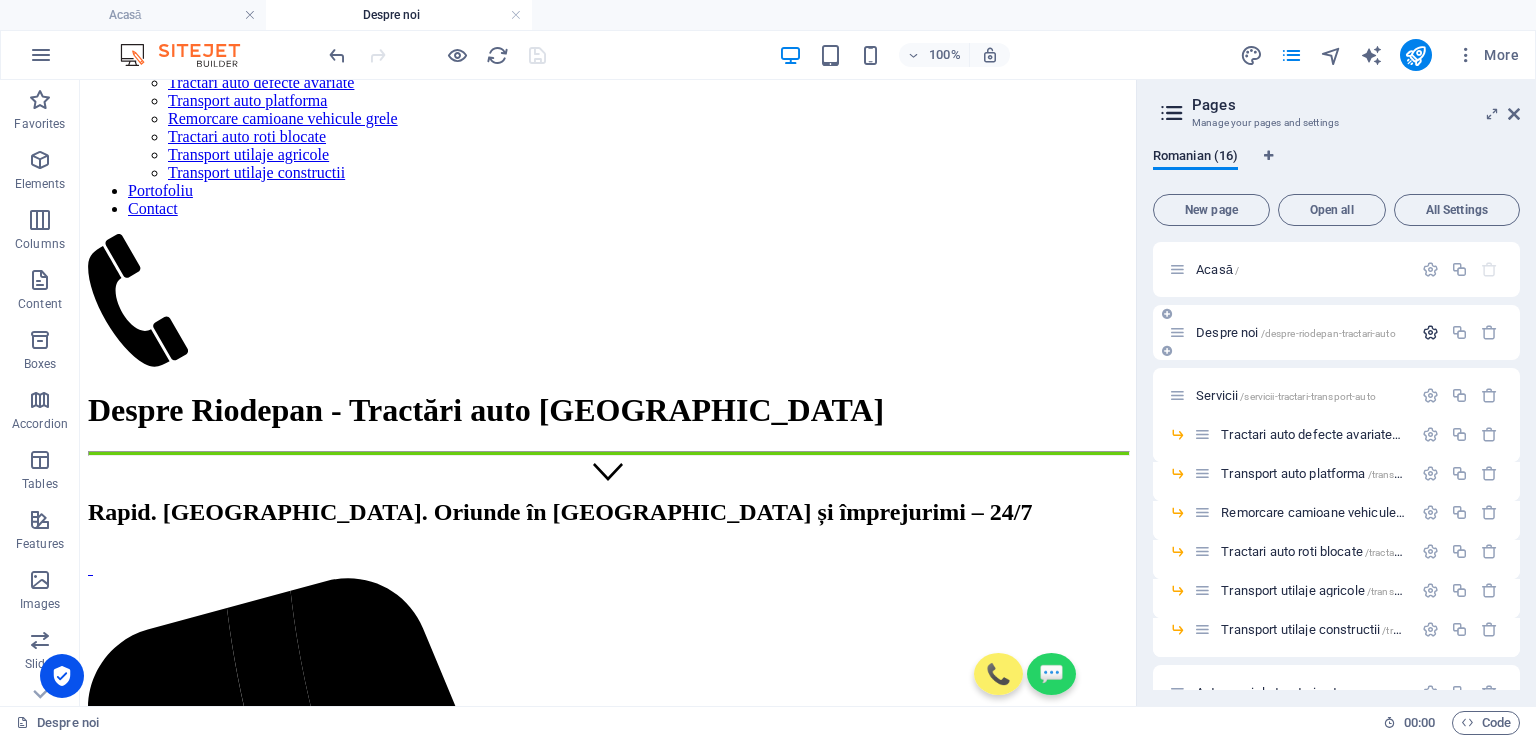 click at bounding box center [1430, 332] 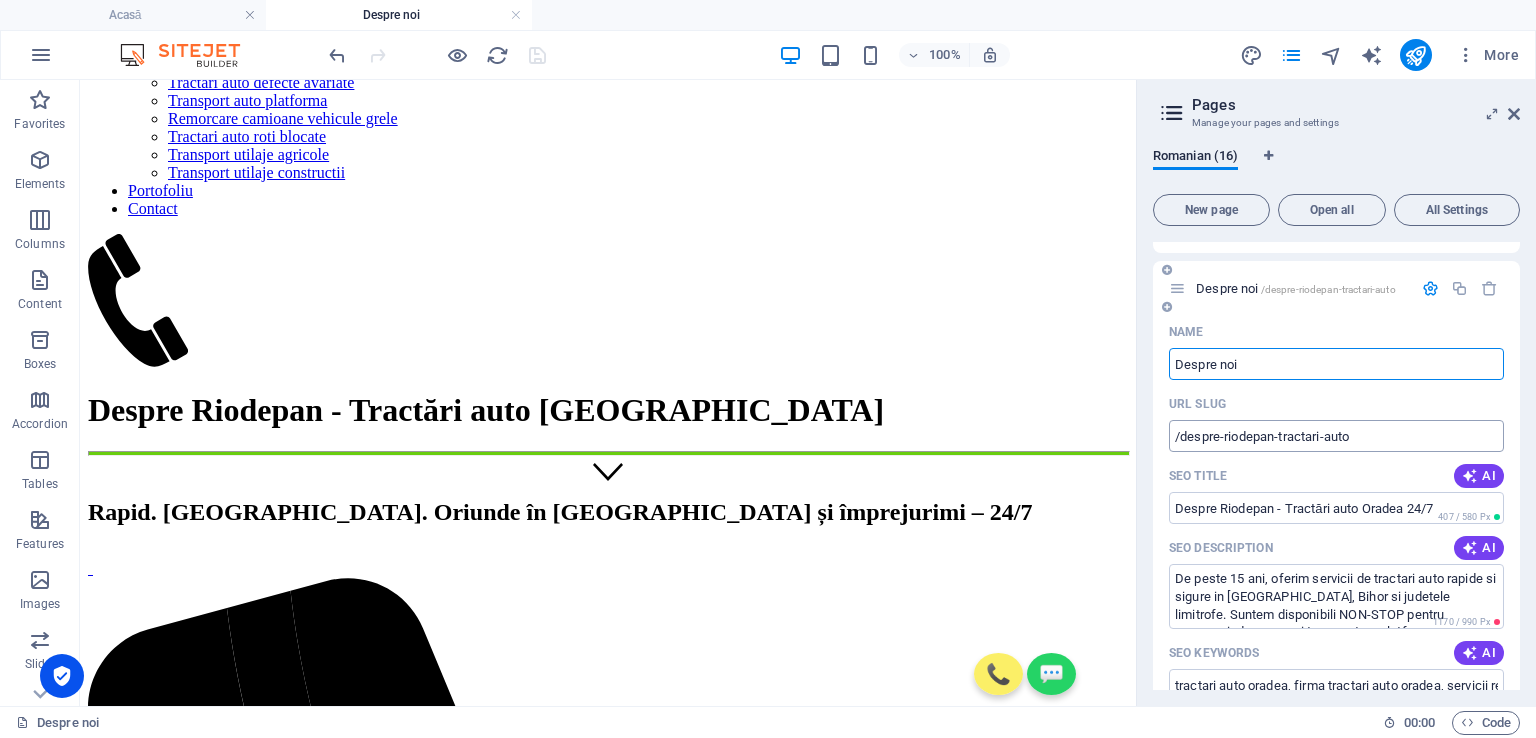 scroll, scrollTop: 0, scrollLeft: 0, axis: both 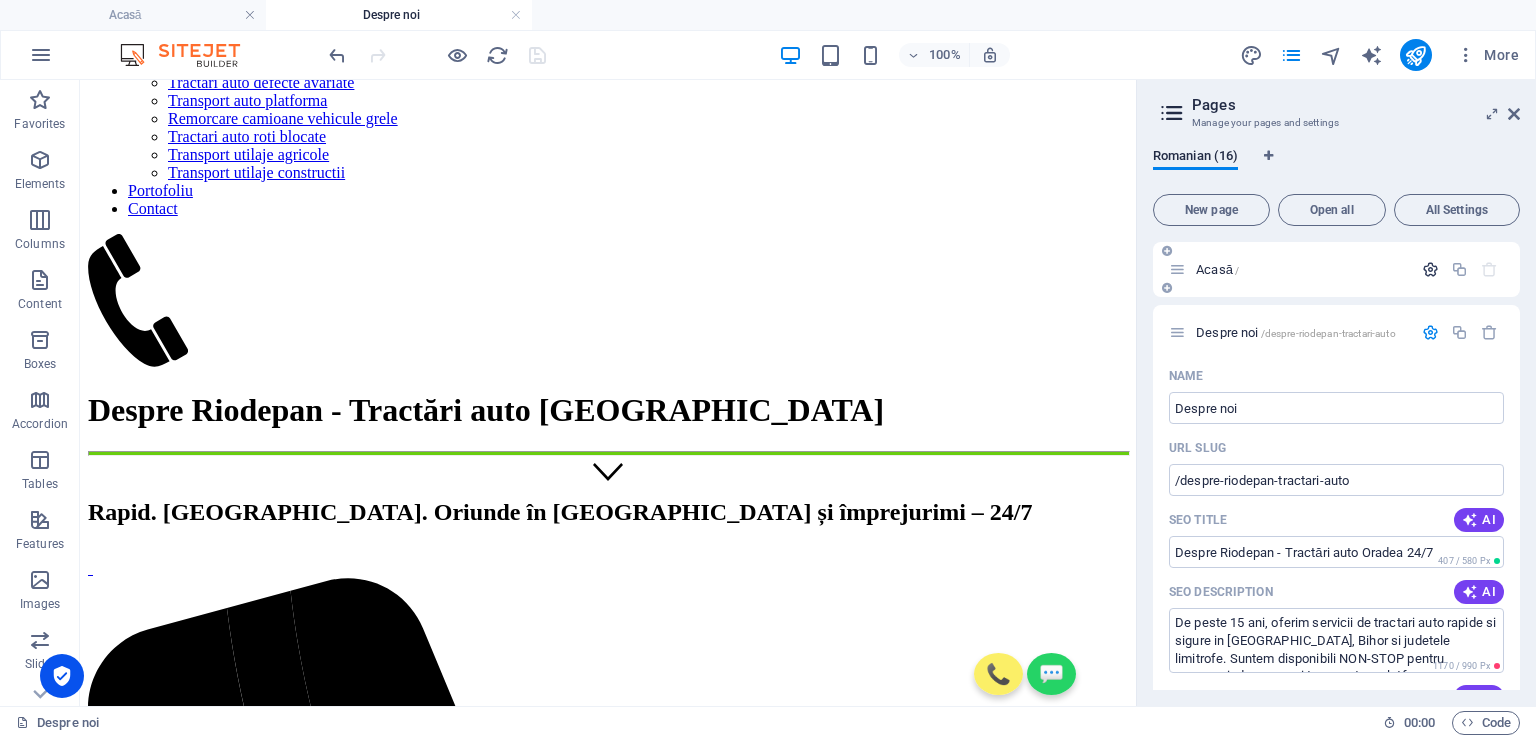 click at bounding box center [1430, 269] 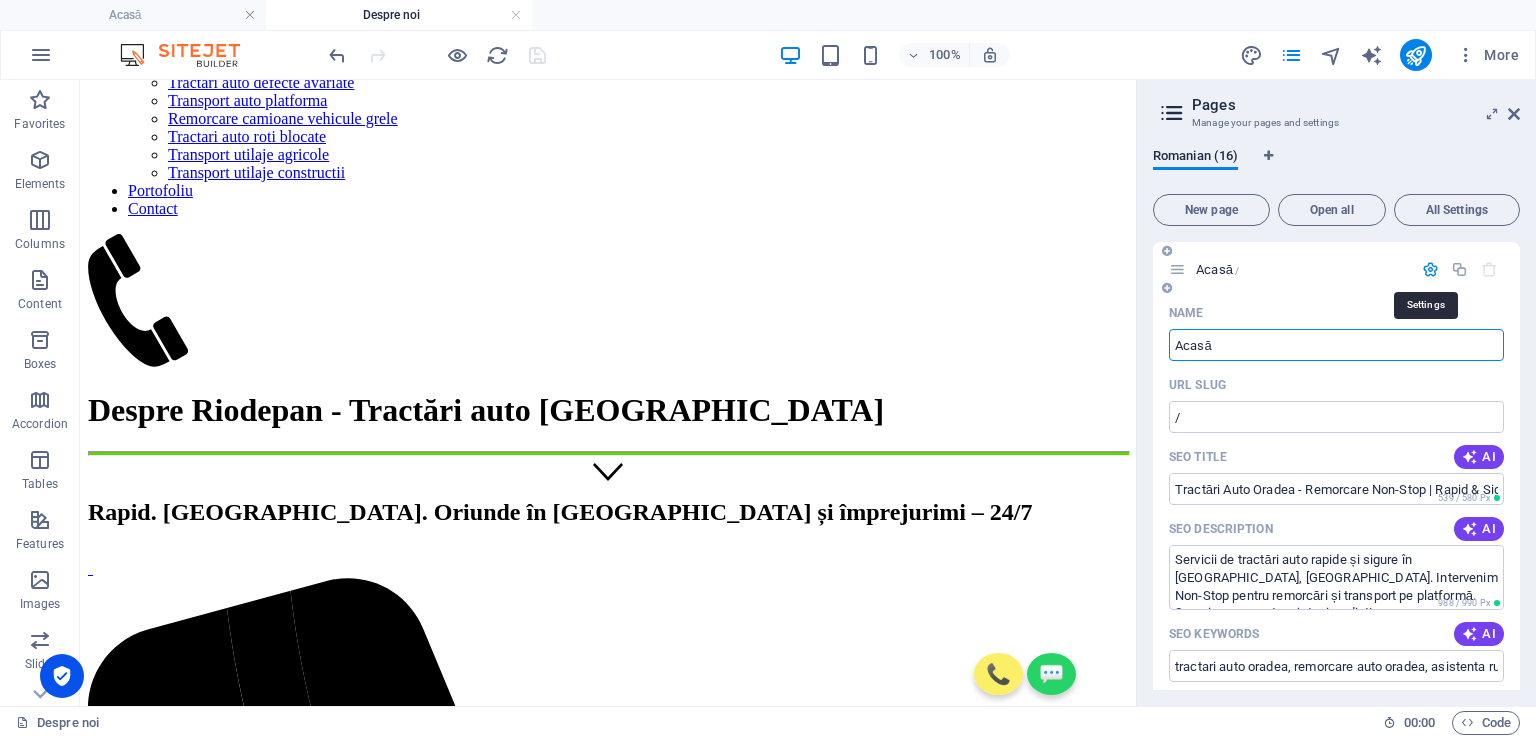click at bounding box center [1430, 269] 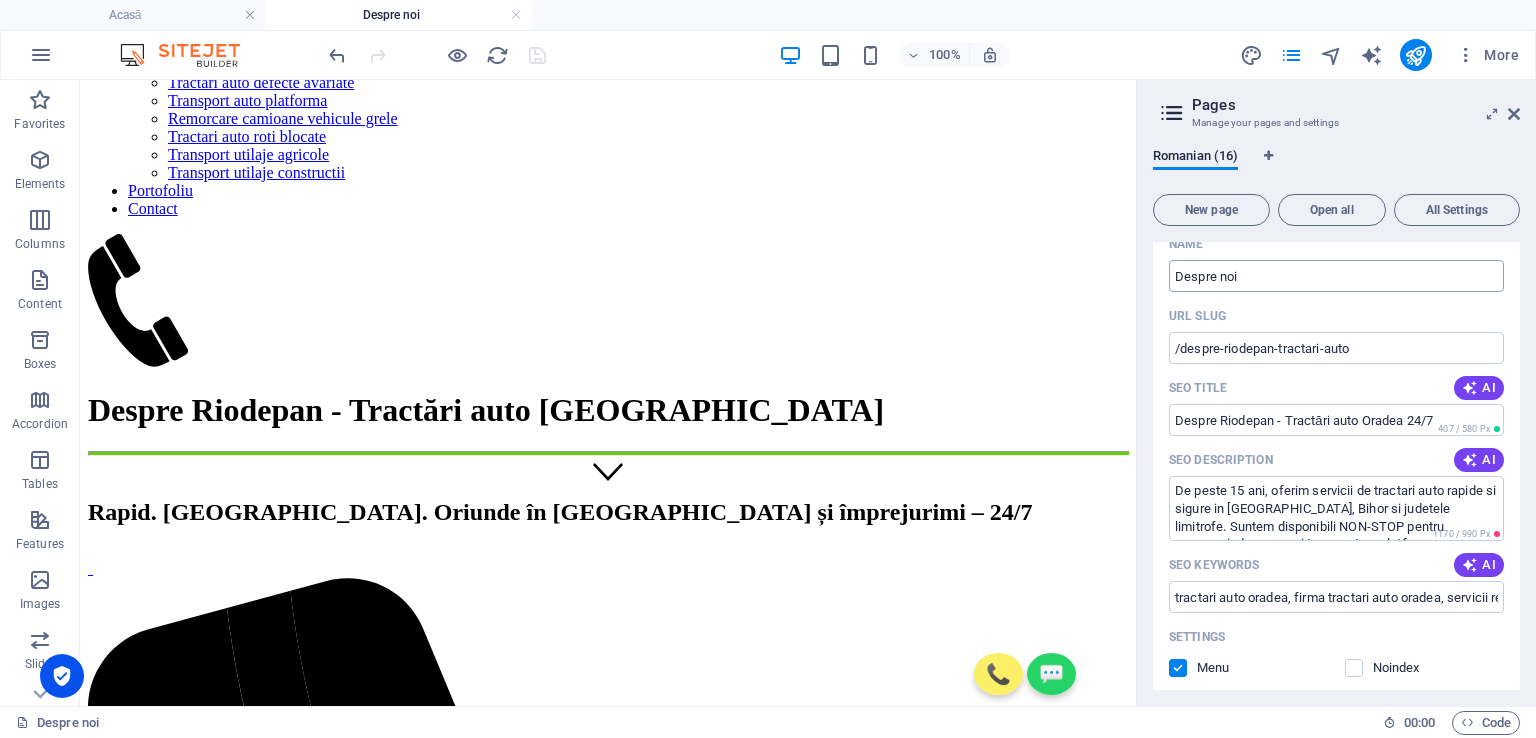 scroll, scrollTop: 200, scrollLeft: 0, axis: vertical 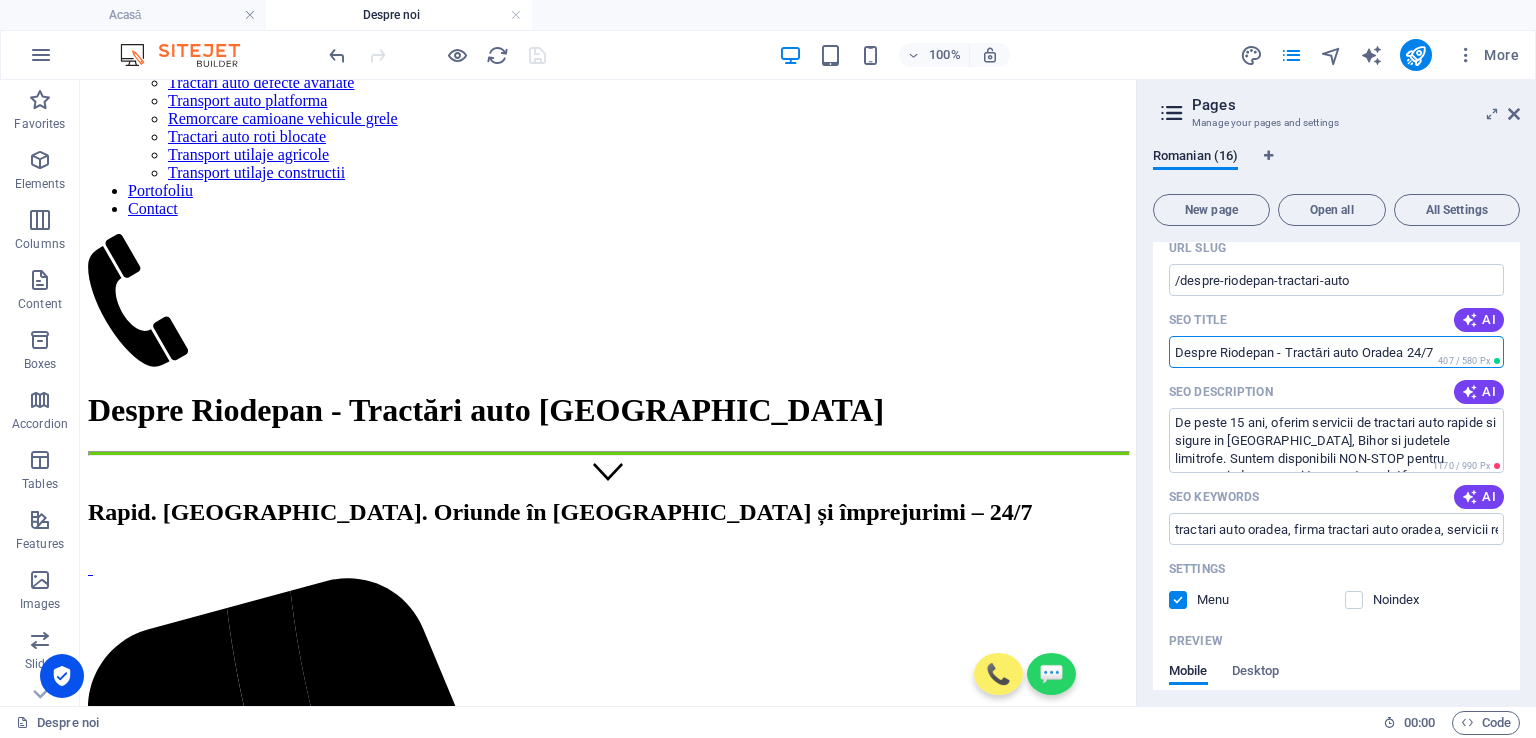 click on "Despre Riodepan - Tractări auto Oradea 24/7" at bounding box center [1336, 352] 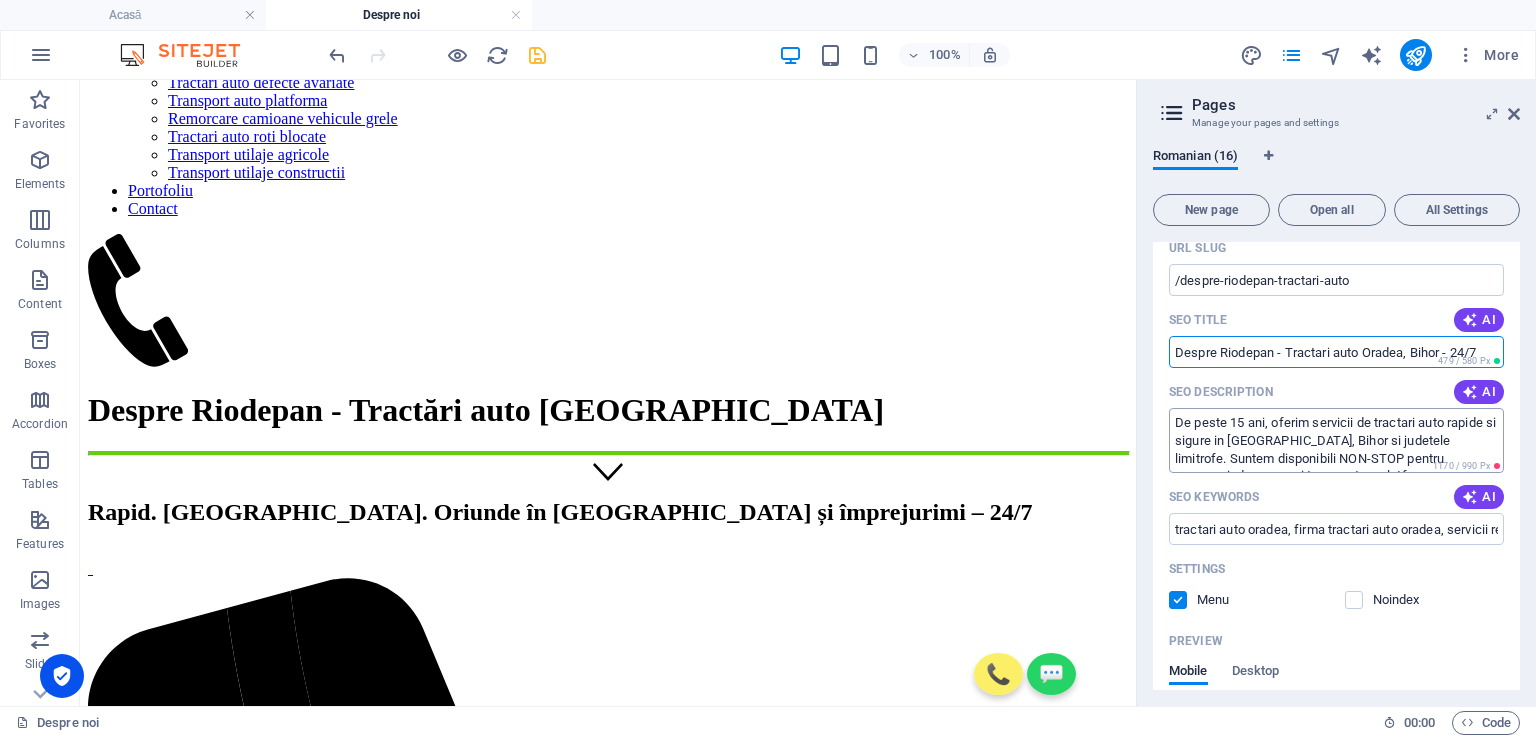 type on "Despre Riodepan - Tractari auto Oradea, Bihor - 24/7" 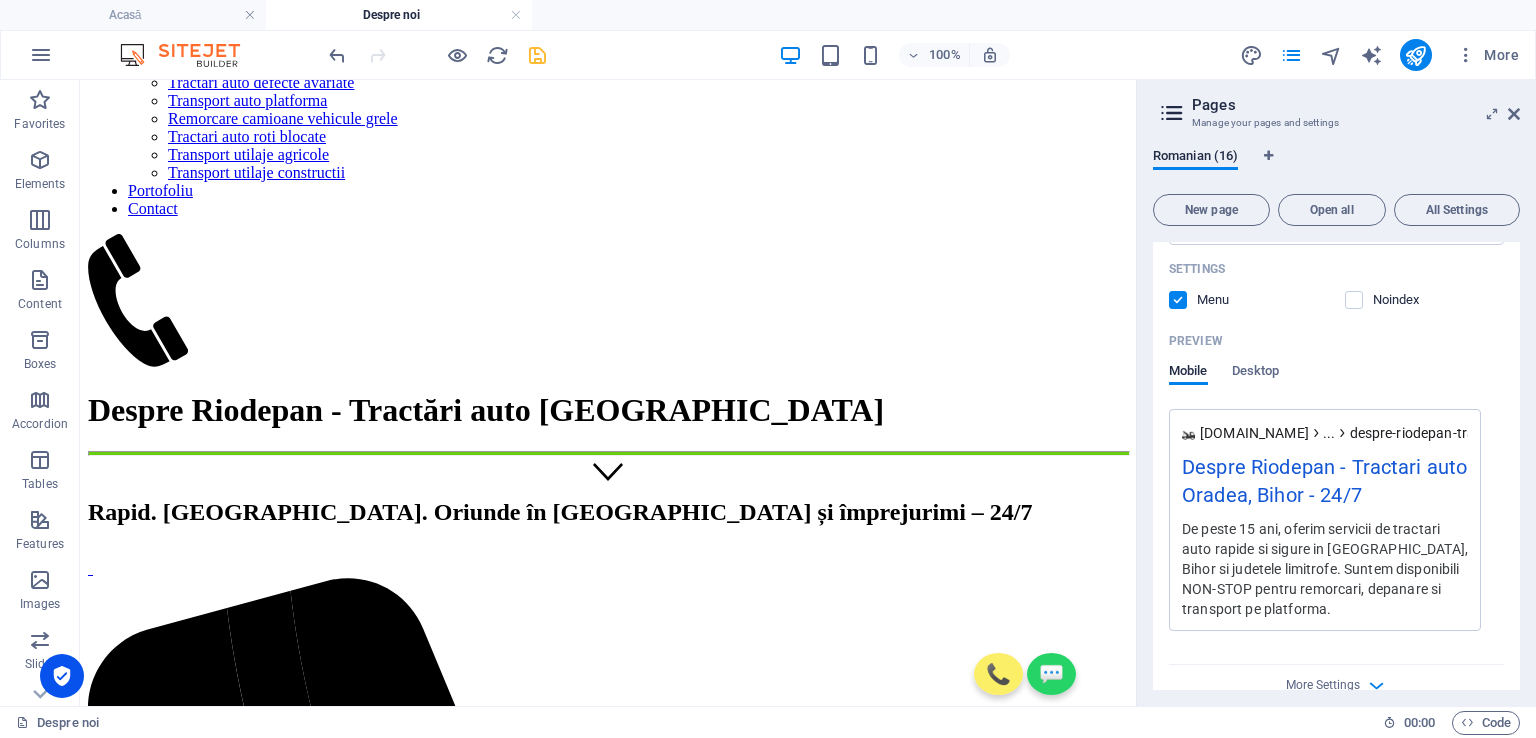 scroll, scrollTop: 300, scrollLeft: 0, axis: vertical 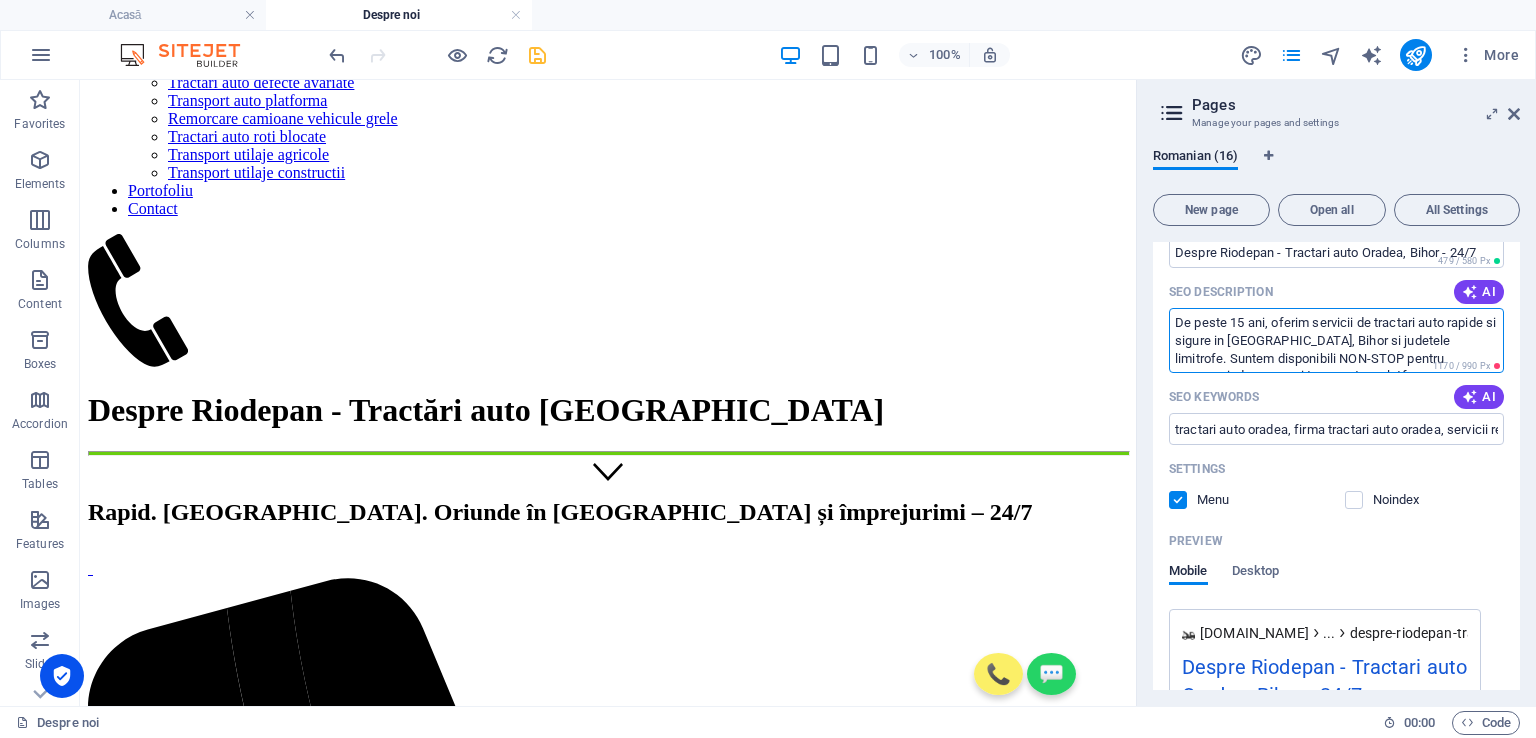 drag, startPoint x: 1339, startPoint y: 341, endPoint x: 1435, endPoint y: 338, distance: 96.04687 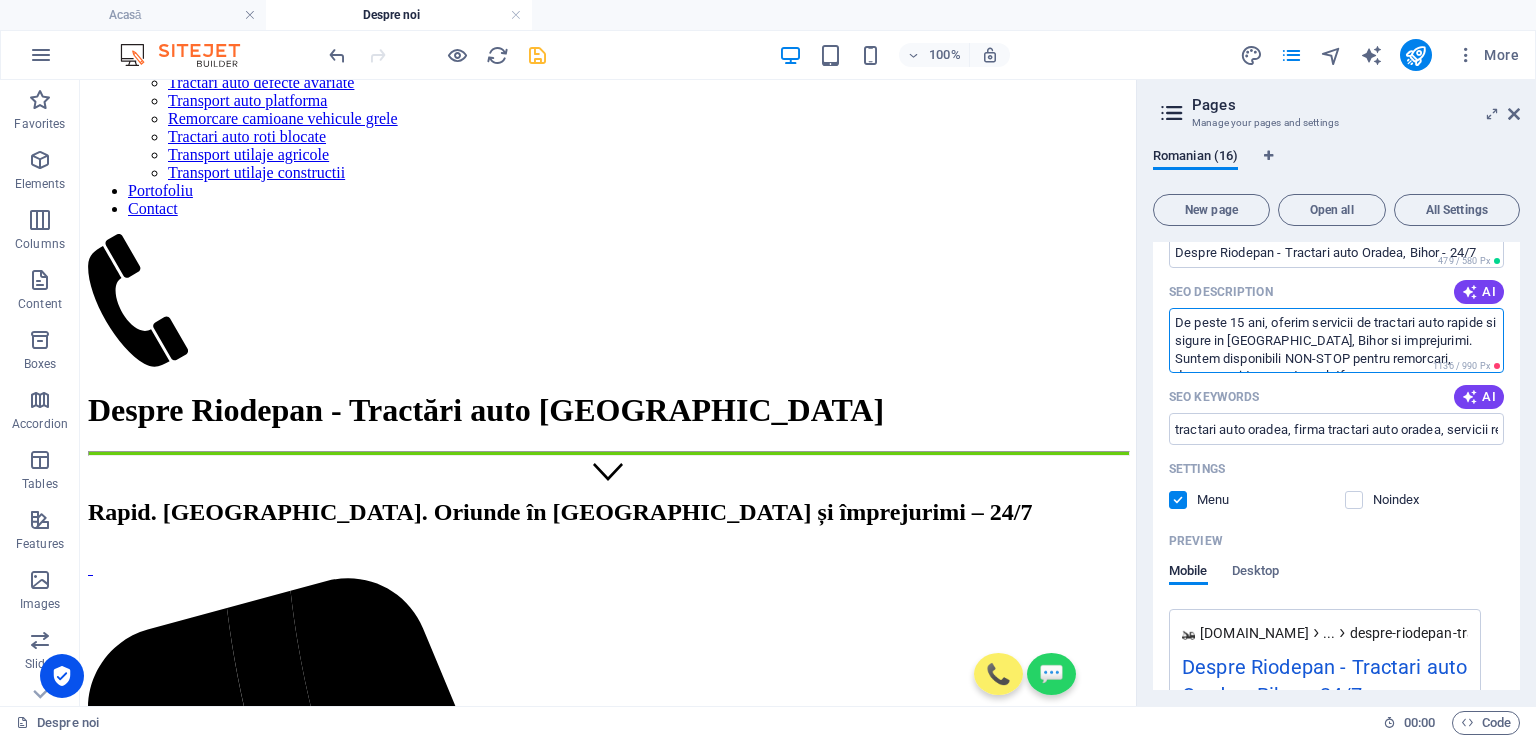 click on "De peste 15 ani, oferim servicii de tractari auto rapide si sigure in [GEOGRAPHIC_DATA], Bihor si imprejurimi. Suntem disponibili NON-STOP pentru remorcari, depanare si transport pe platforma." at bounding box center (1336, 340) 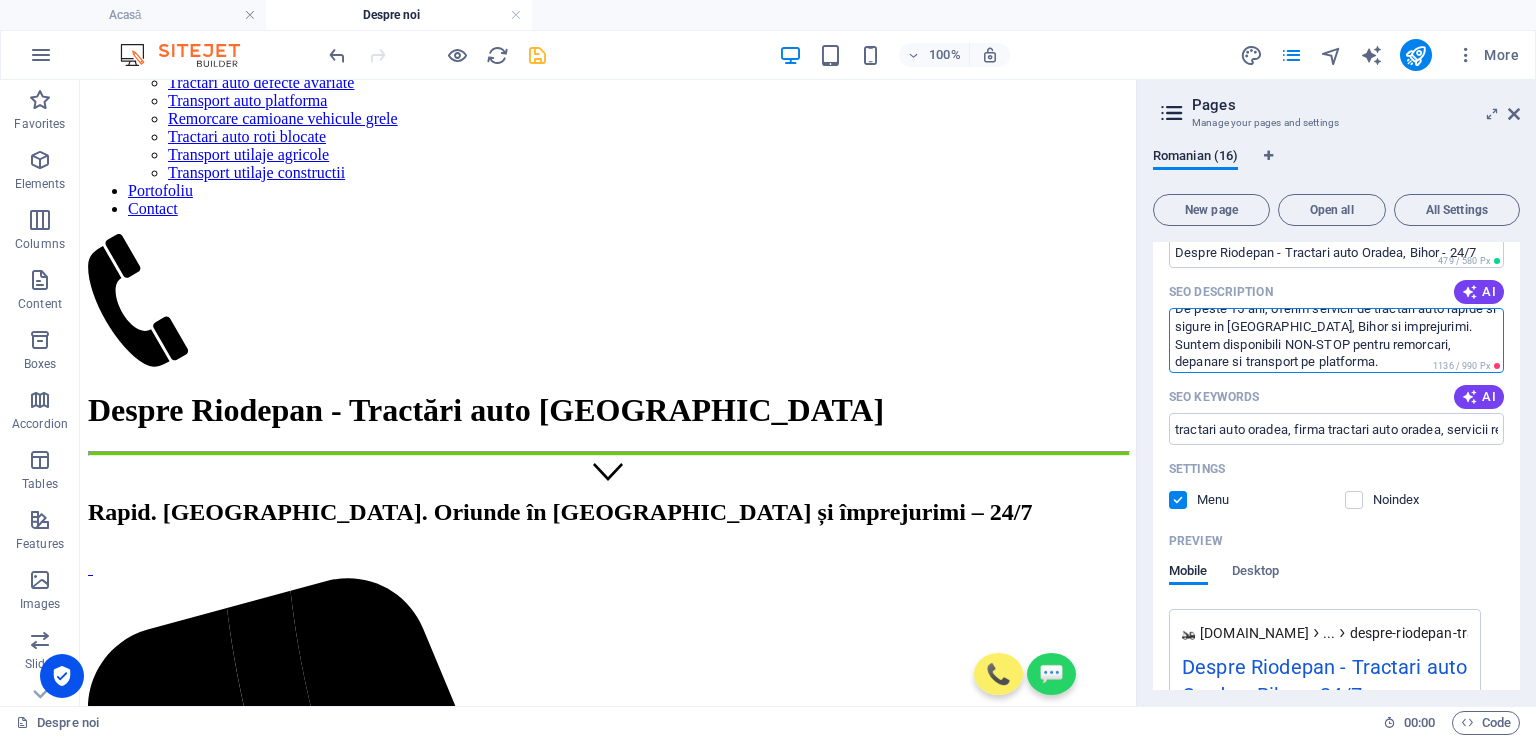 scroll, scrollTop: 17, scrollLeft: 0, axis: vertical 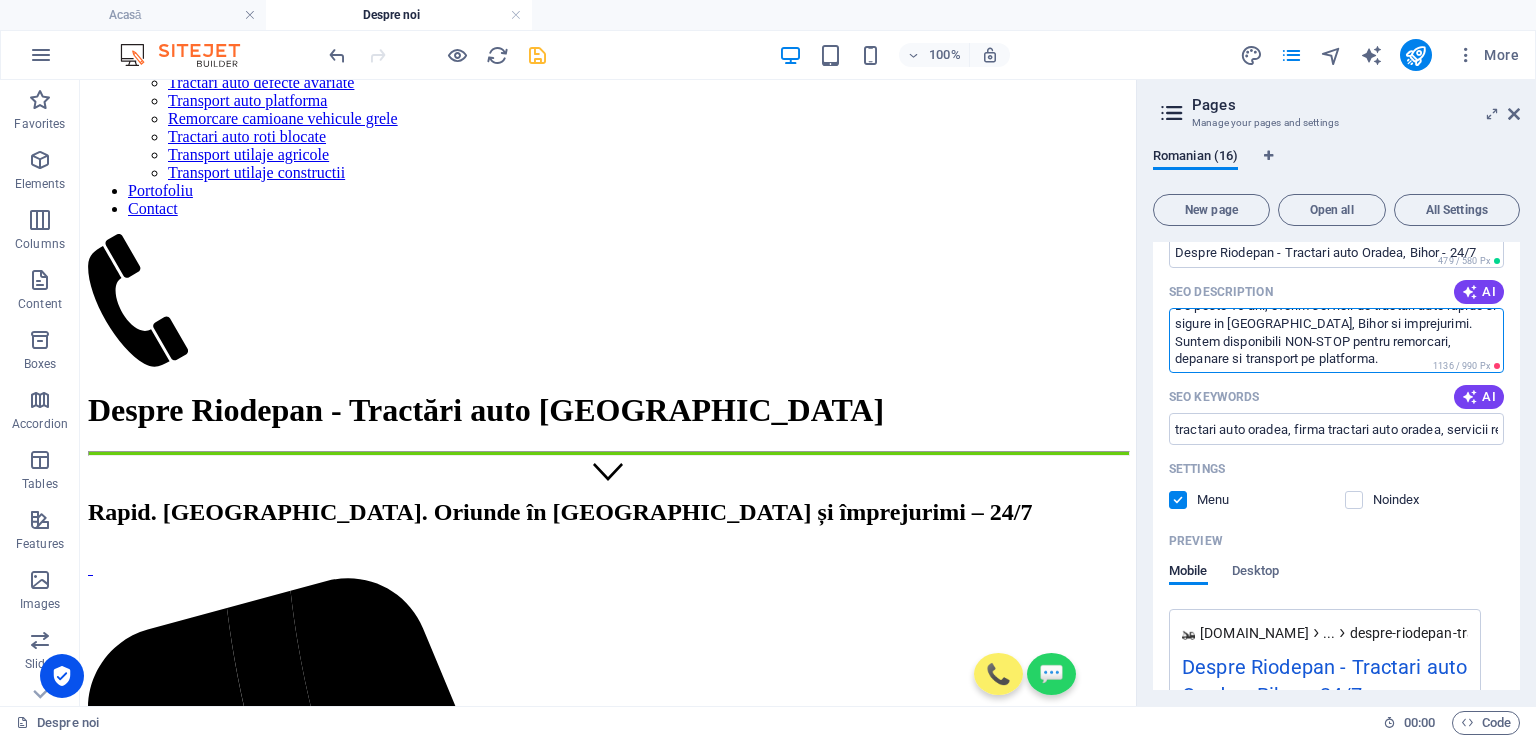 click on "De peste 15 ani, oferim servicii de tractari auto rapide si sigure in [GEOGRAPHIC_DATA], Bihor si imprejurimi. Suntem disponibili NON-STOP pentru remorcari, depanare si transport pe platforma." at bounding box center [1336, 340] 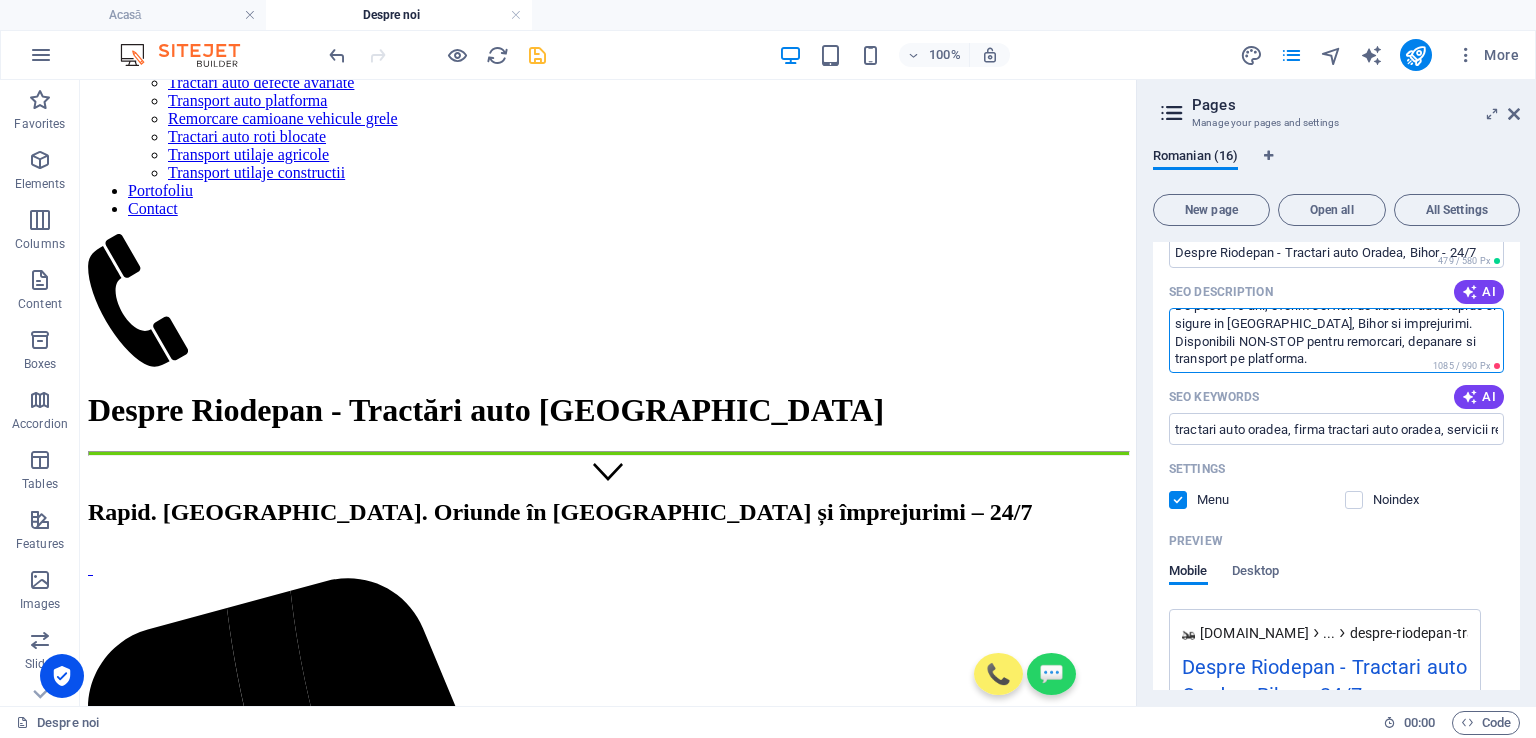 click on "De peste 15 ani, oferim servicii de tractari auto rapide si sigure in [GEOGRAPHIC_DATA], Bihor si imprejurimi. Disponibili NON-STOP pentru remorcari, depanare si transport pe platforma." at bounding box center [1336, 340] 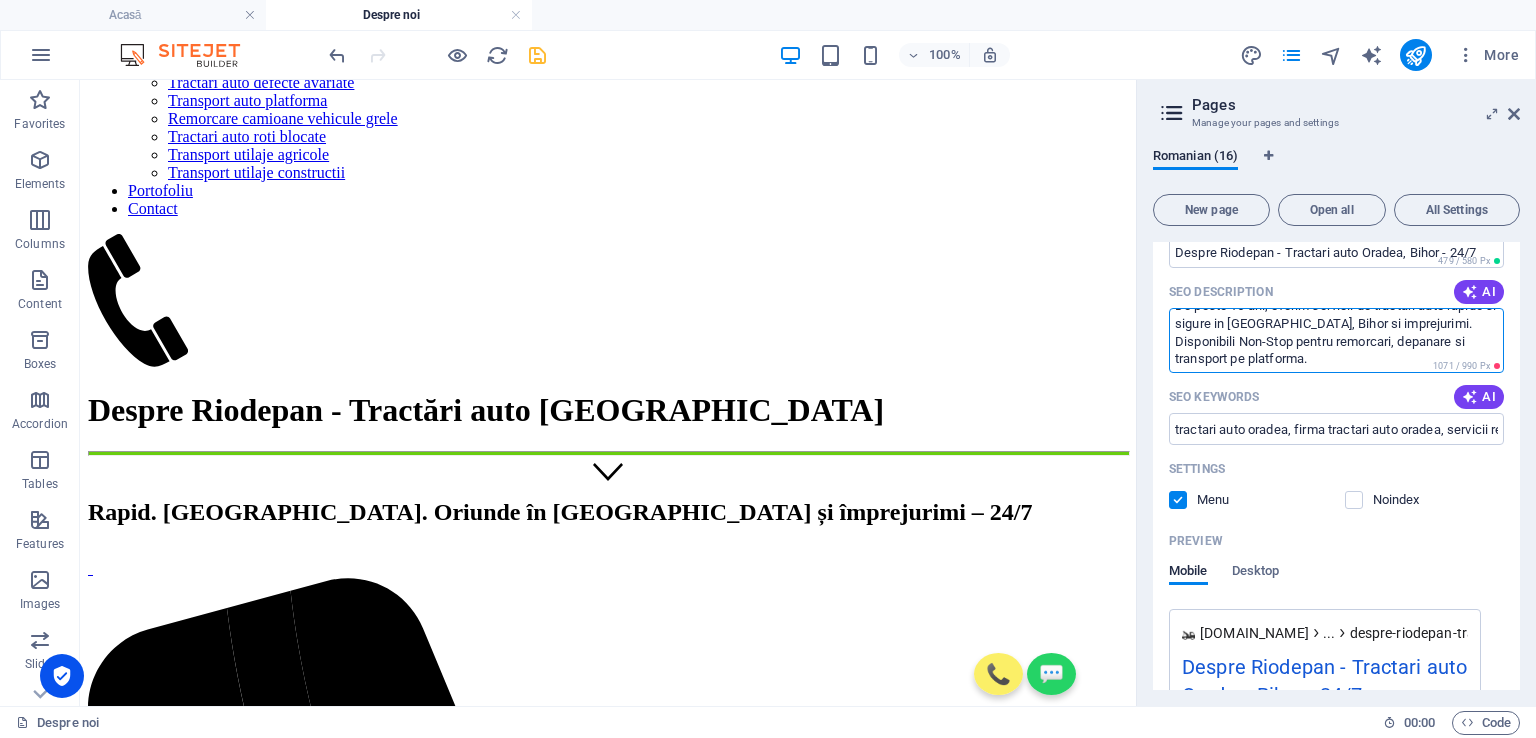 click on "De peste 15 ani, oferim servicii de tractari auto rapide si sigure in [GEOGRAPHIC_DATA], Bihor si imprejurimi. Disponibili Non-Stop pentru remorcari, depanare si transport pe platforma." at bounding box center [1336, 340] 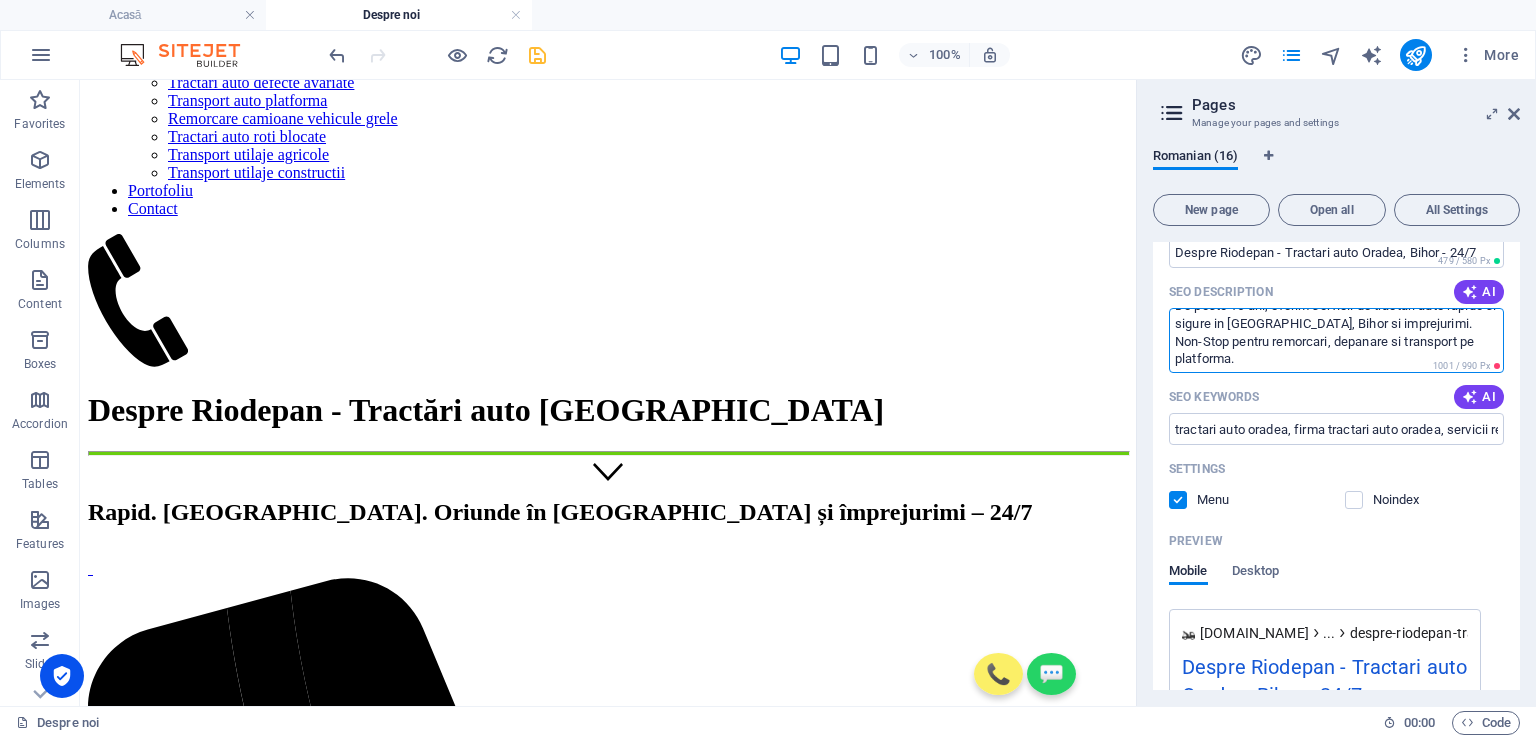 scroll, scrollTop: 0, scrollLeft: 0, axis: both 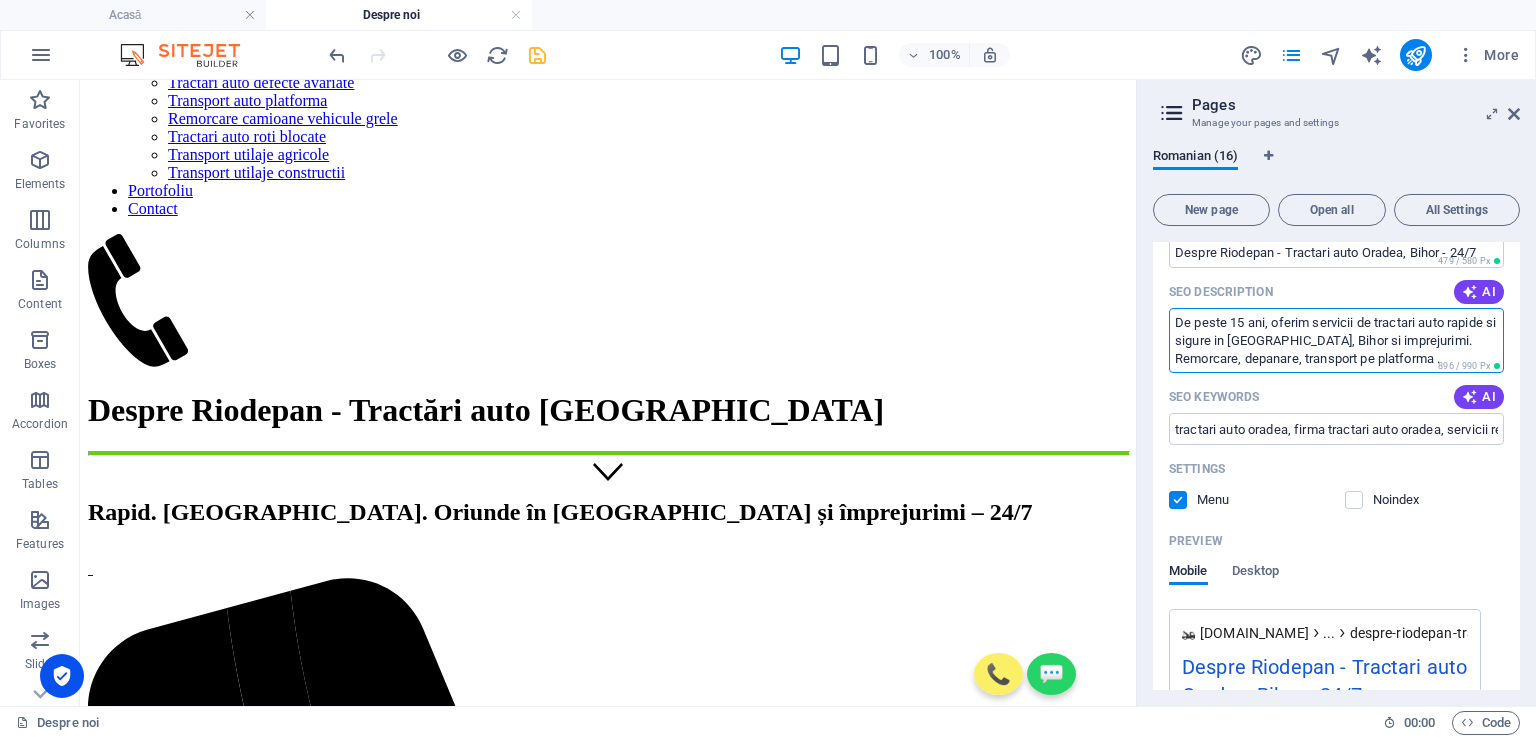 paste on "Non-Stop" 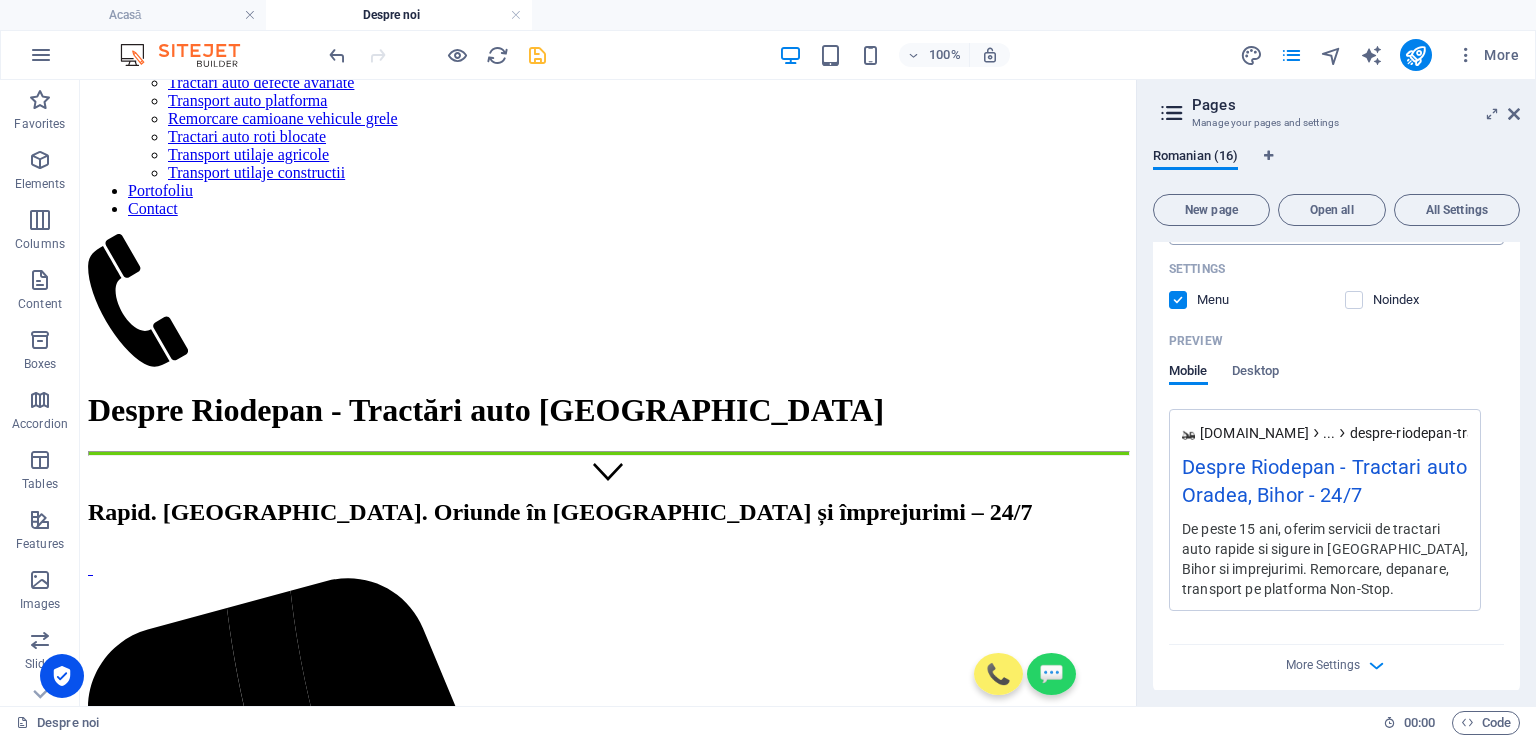 scroll, scrollTop: 600, scrollLeft: 0, axis: vertical 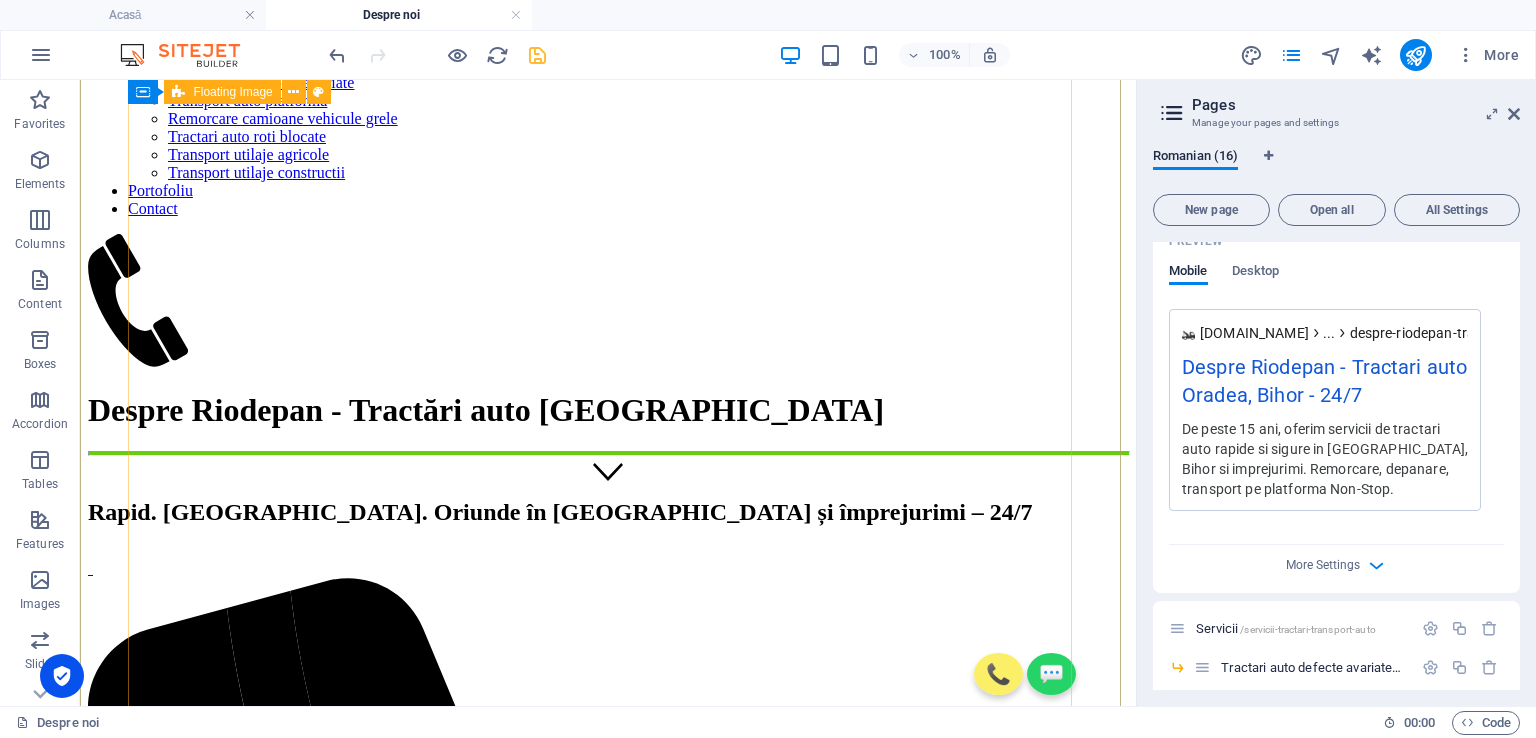 type on "De peste 15 ani, oferim servicii de tractari auto rapide si sigure in [GEOGRAPHIC_DATA], Bihor si imprejurimi. Remorcare, depanare, transport pe platforma Non-Stop." 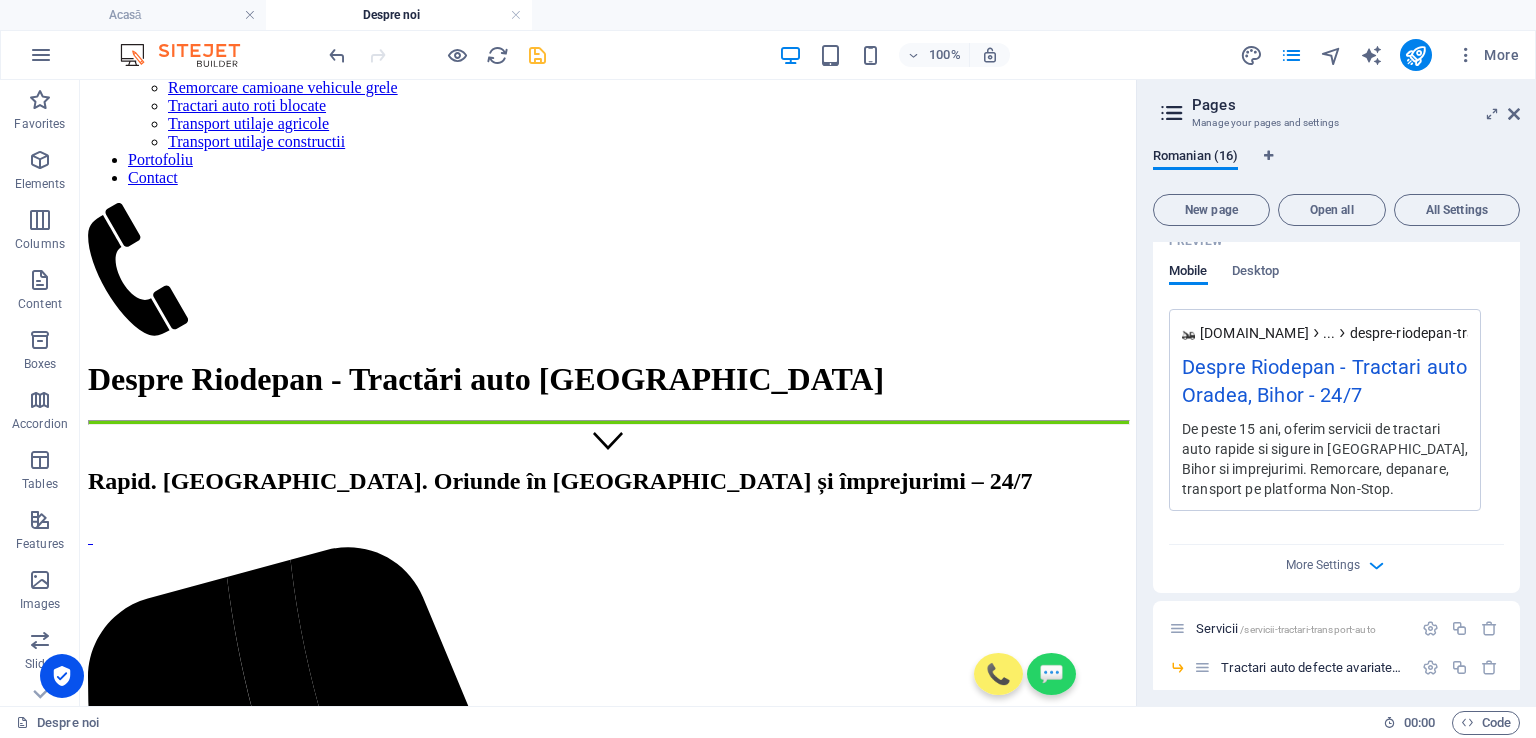 scroll, scrollTop: 300, scrollLeft: 0, axis: vertical 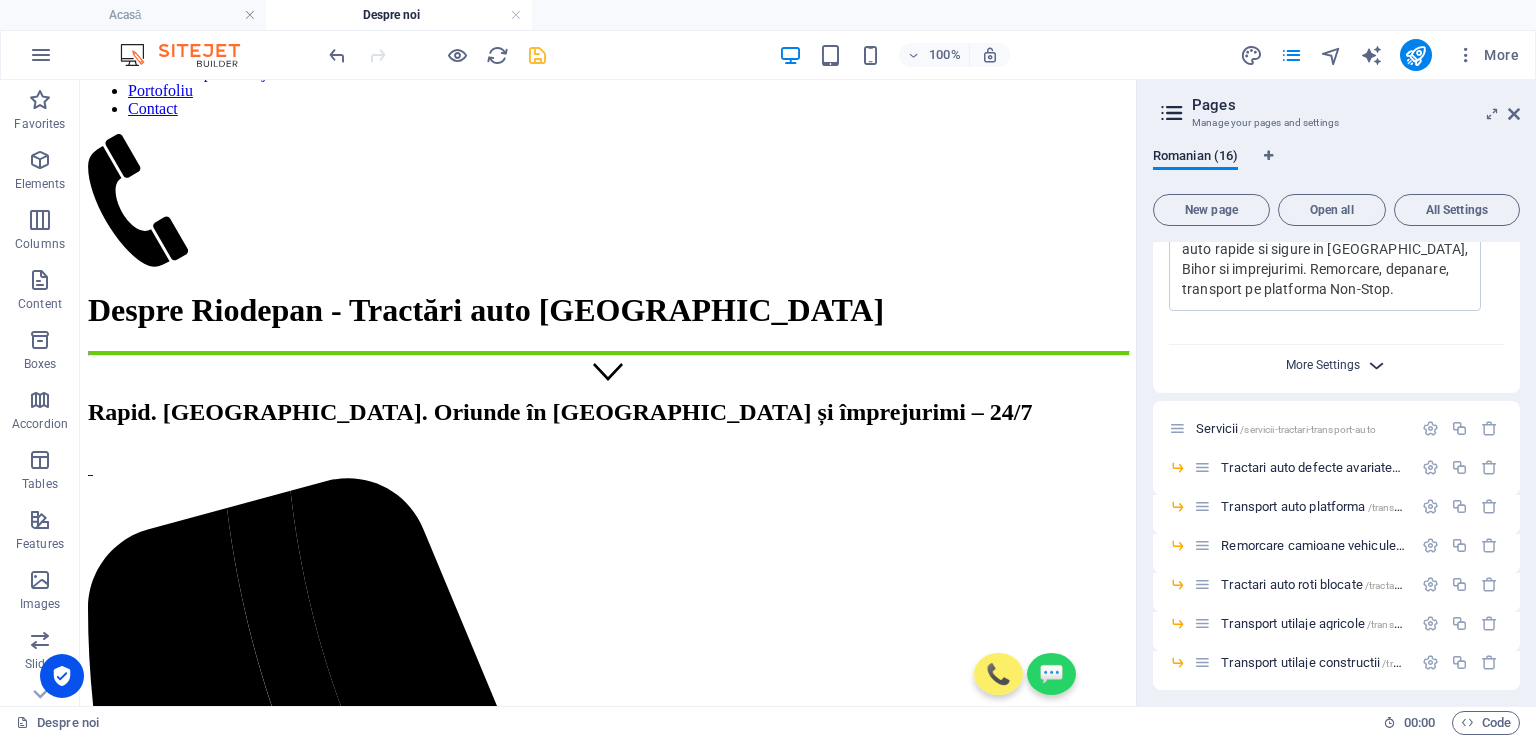 click on "More Settings" at bounding box center [1323, 365] 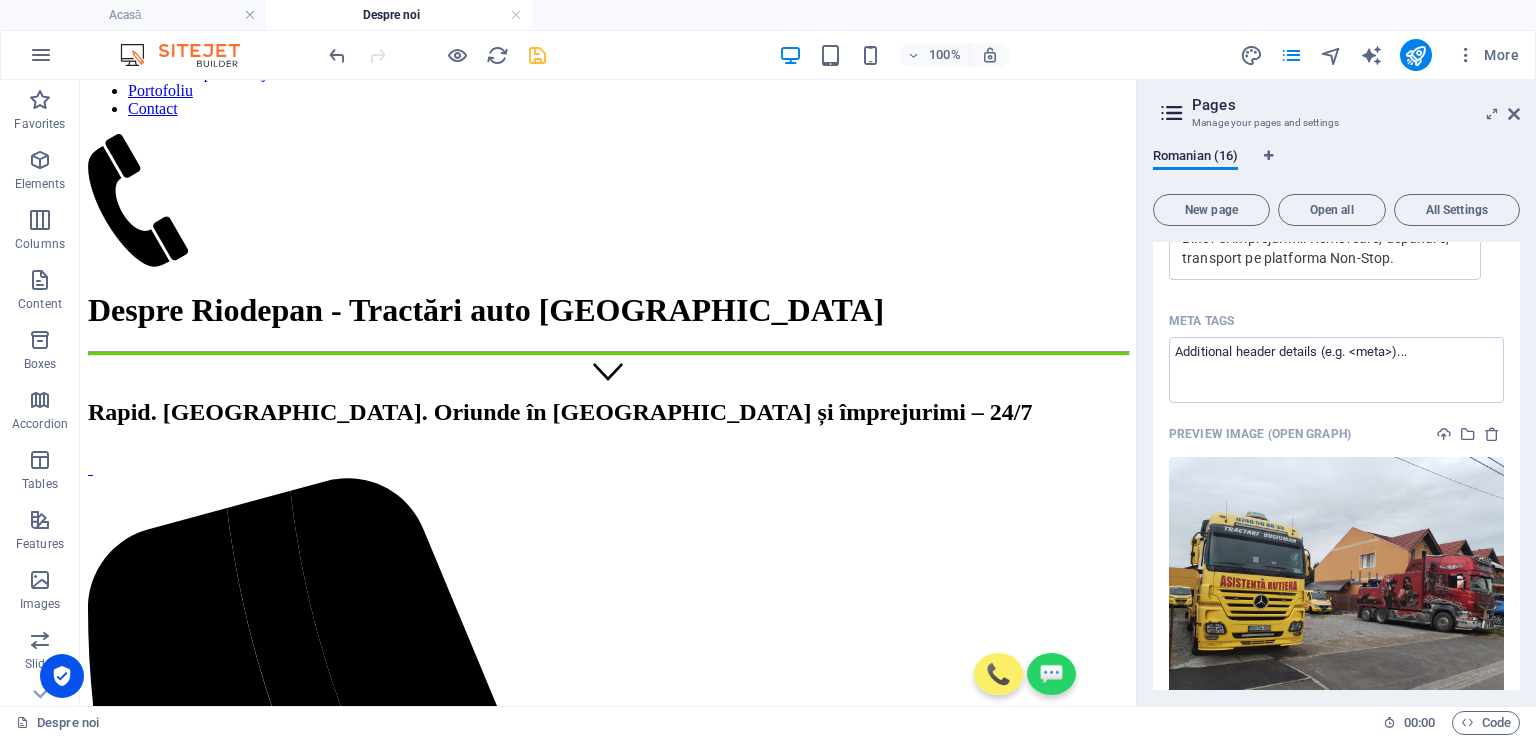 scroll, scrollTop: 800, scrollLeft: 0, axis: vertical 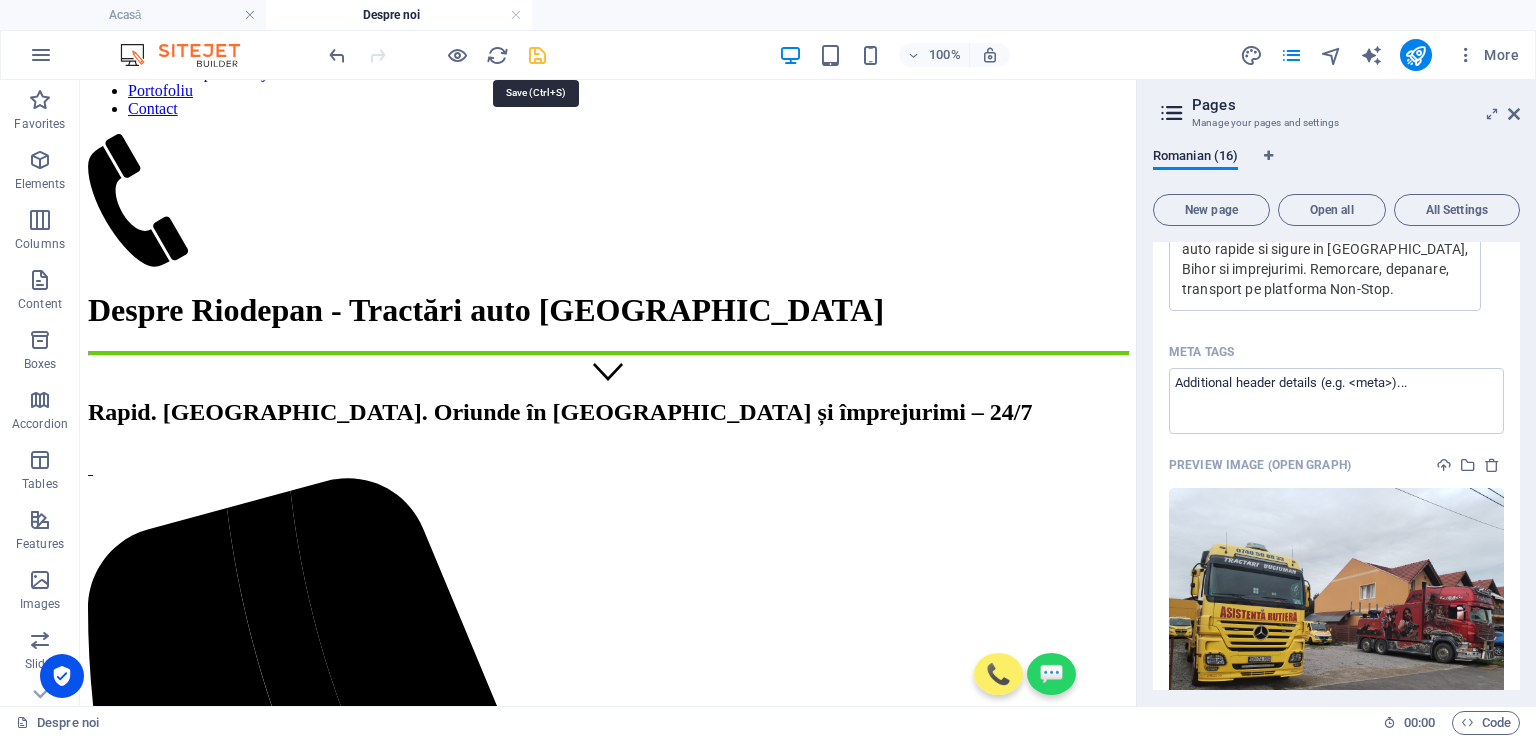 click at bounding box center (537, 55) 